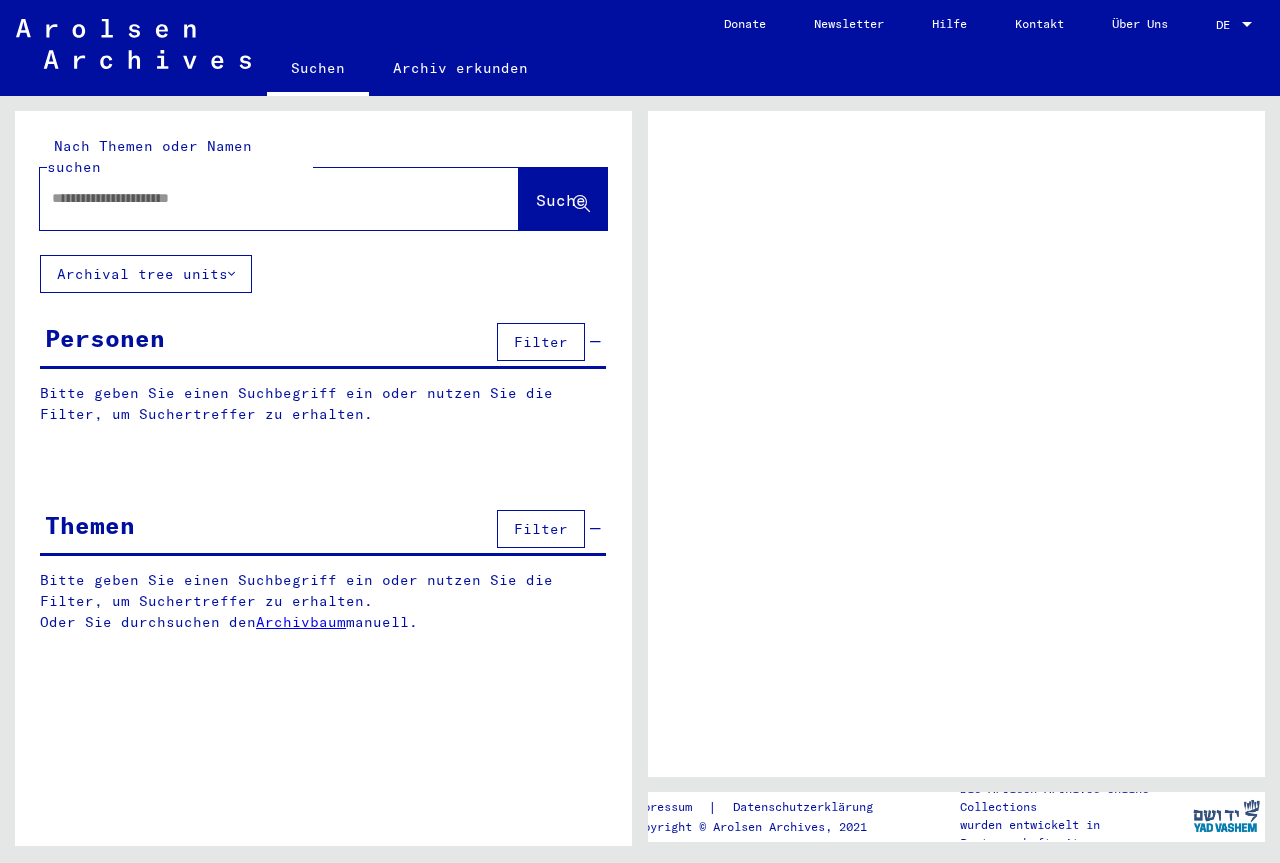 scroll, scrollTop: 0, scrollLeft: 0, axis: both 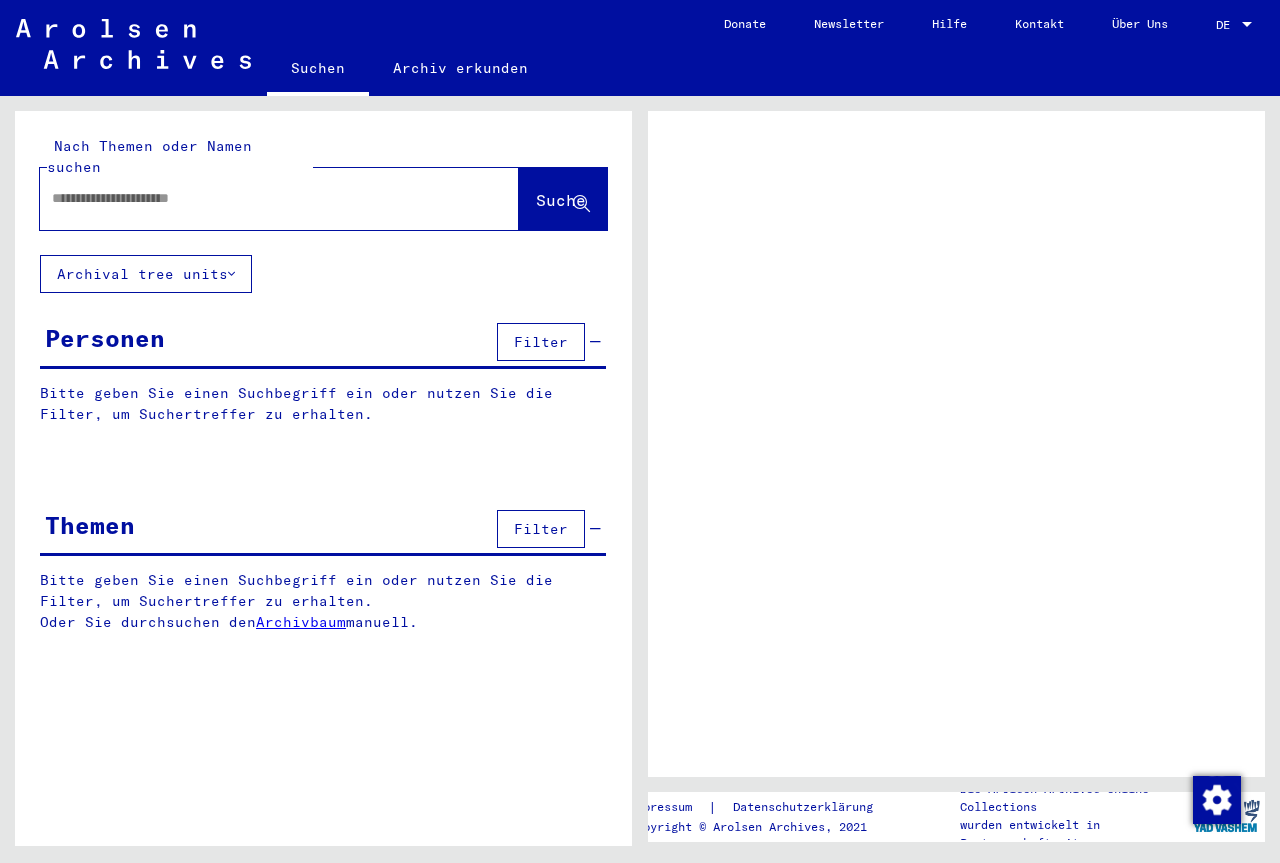 click at bounding box center [261, 198] 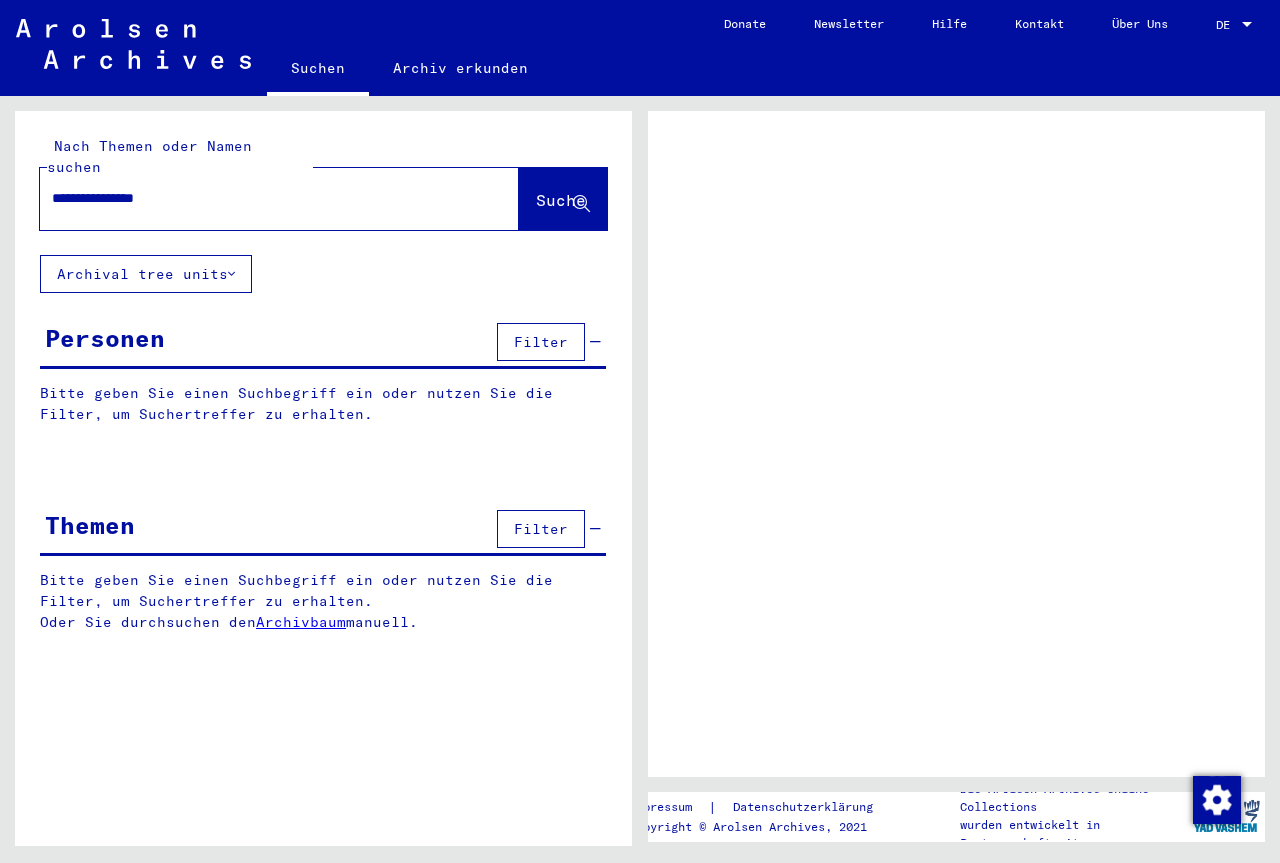 type on "**********" 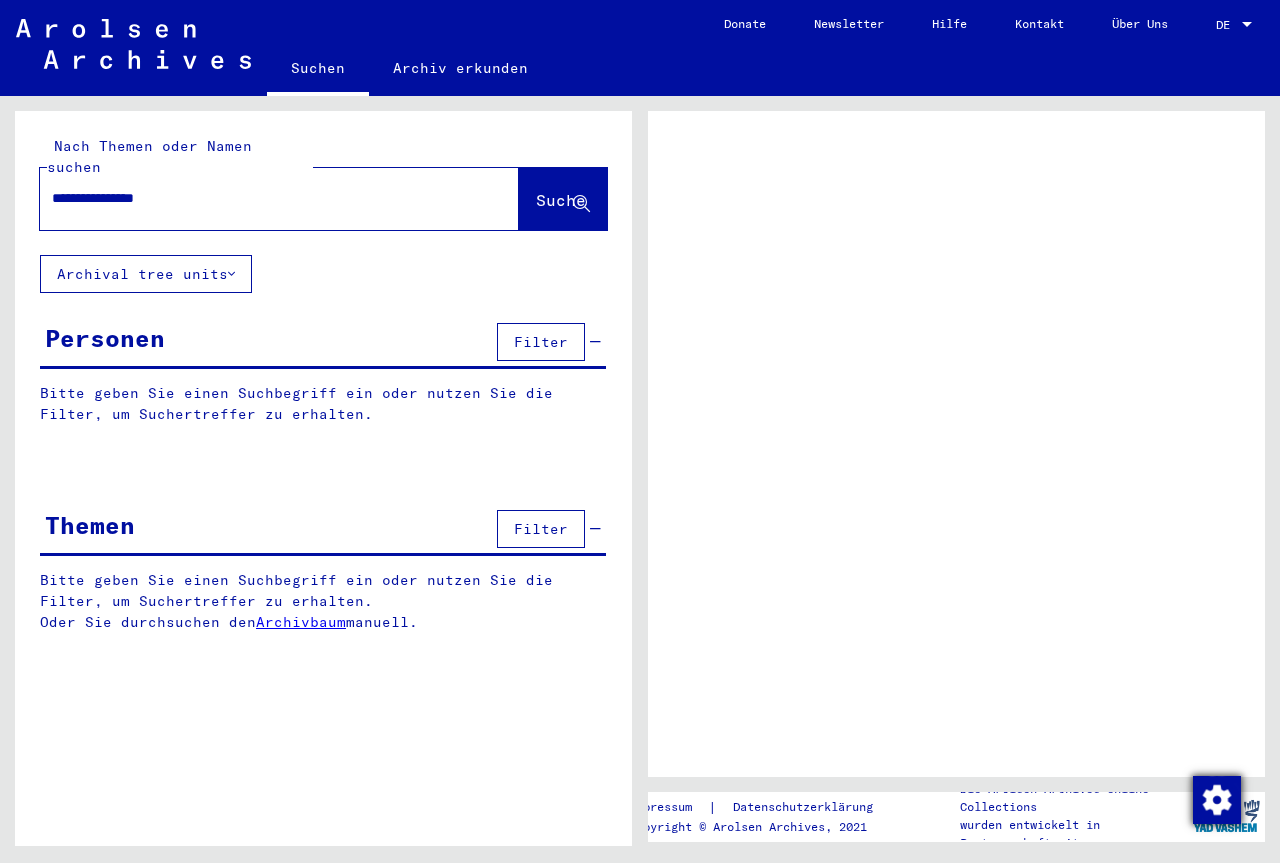 click at bounding box center (1217, 800) 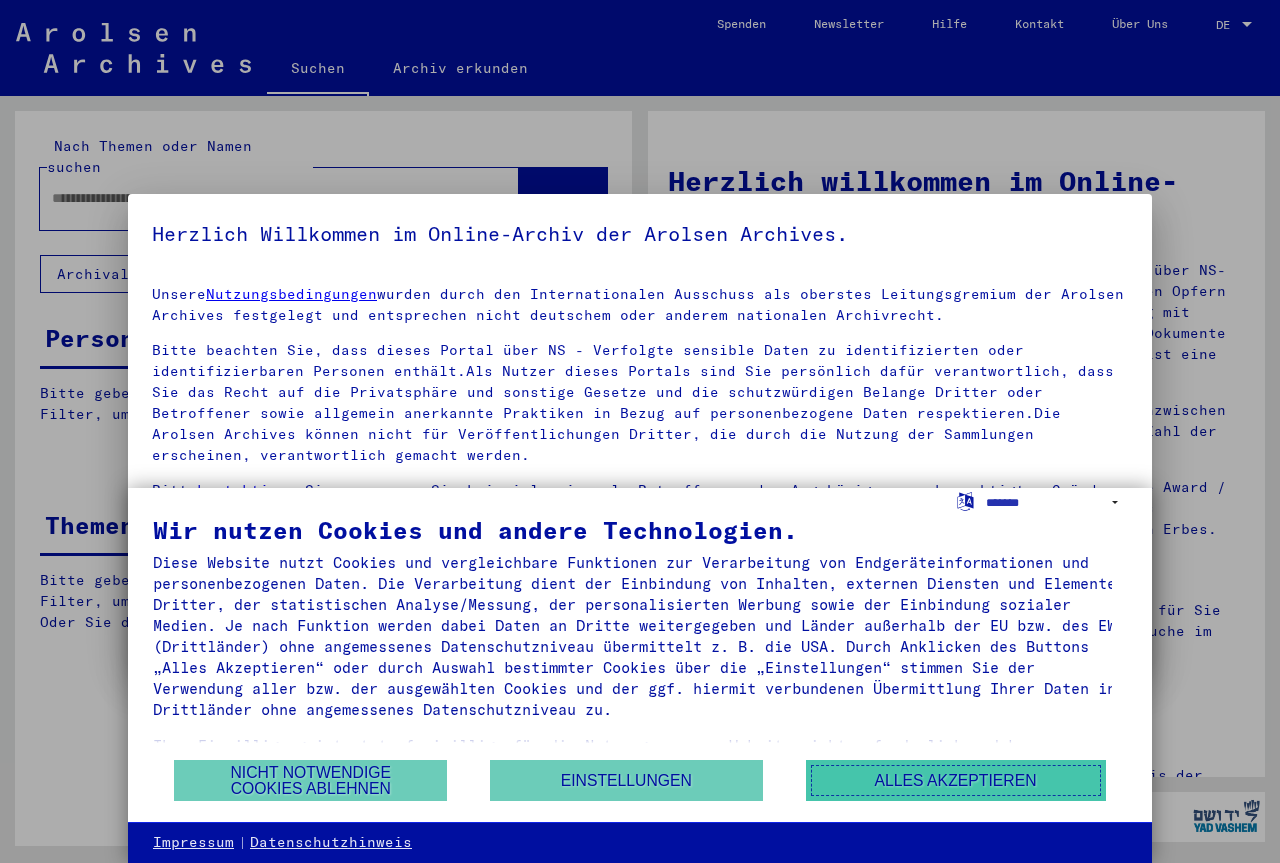 click on "Alles akzeptieren" at bounding box center [956, 780] 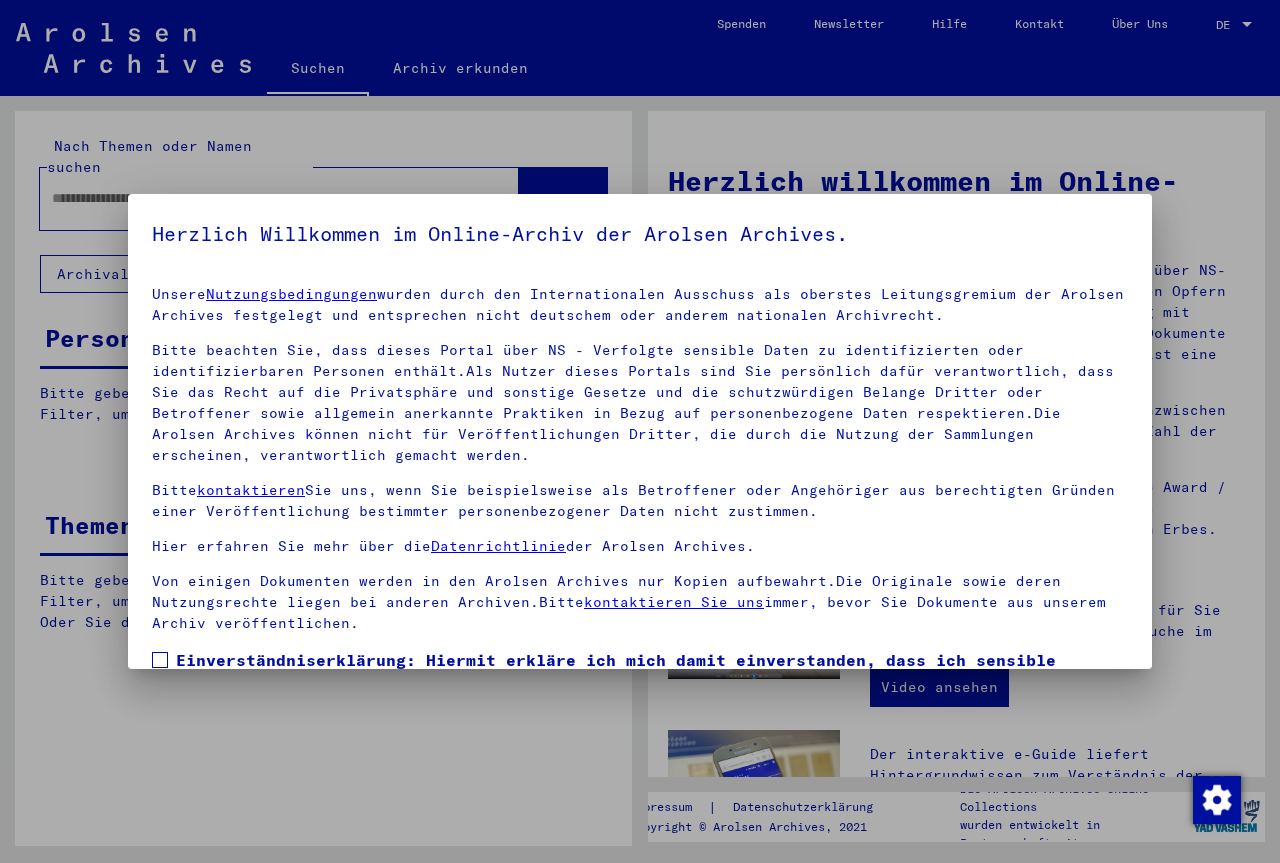 scroll, scrollTop: 147, scrollLeft: 0, axis: vertical 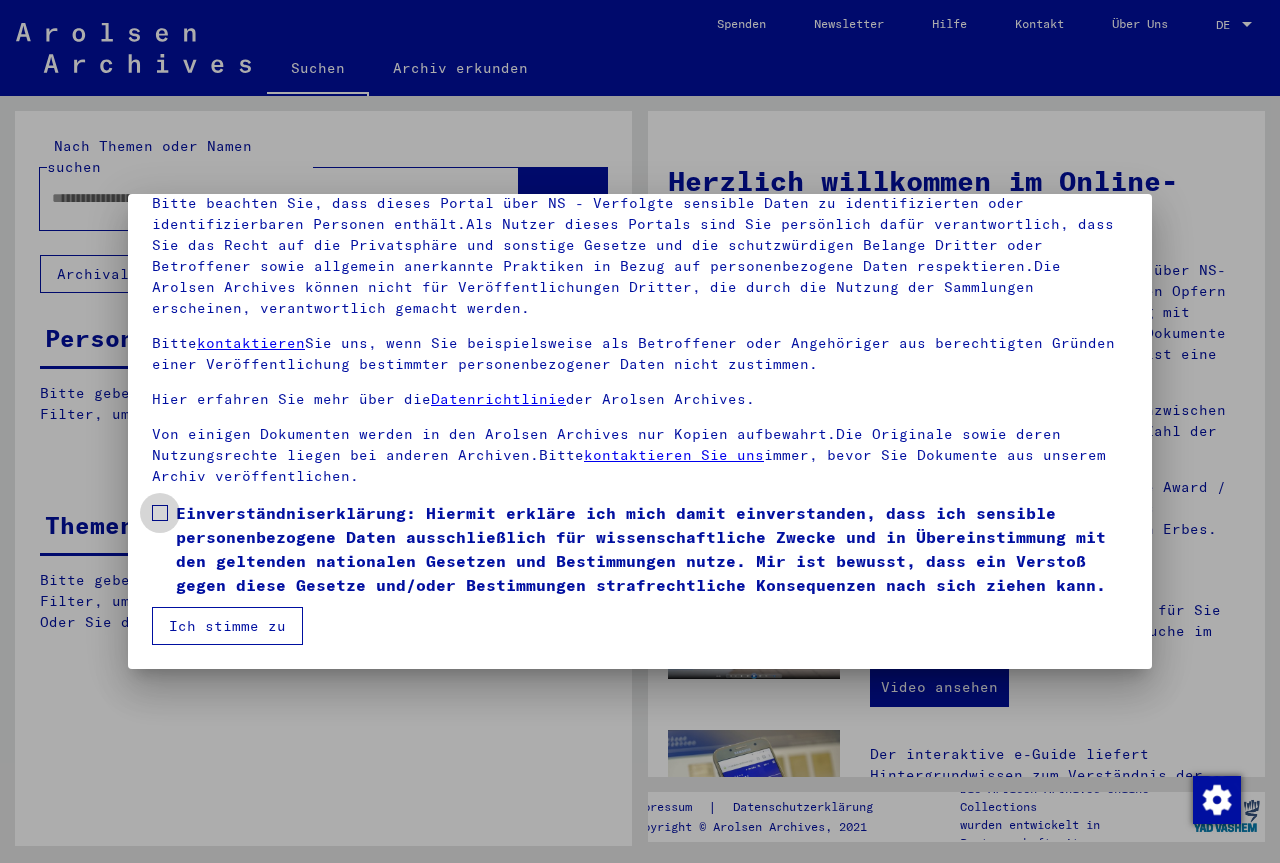click at bounding box center [160, 513] 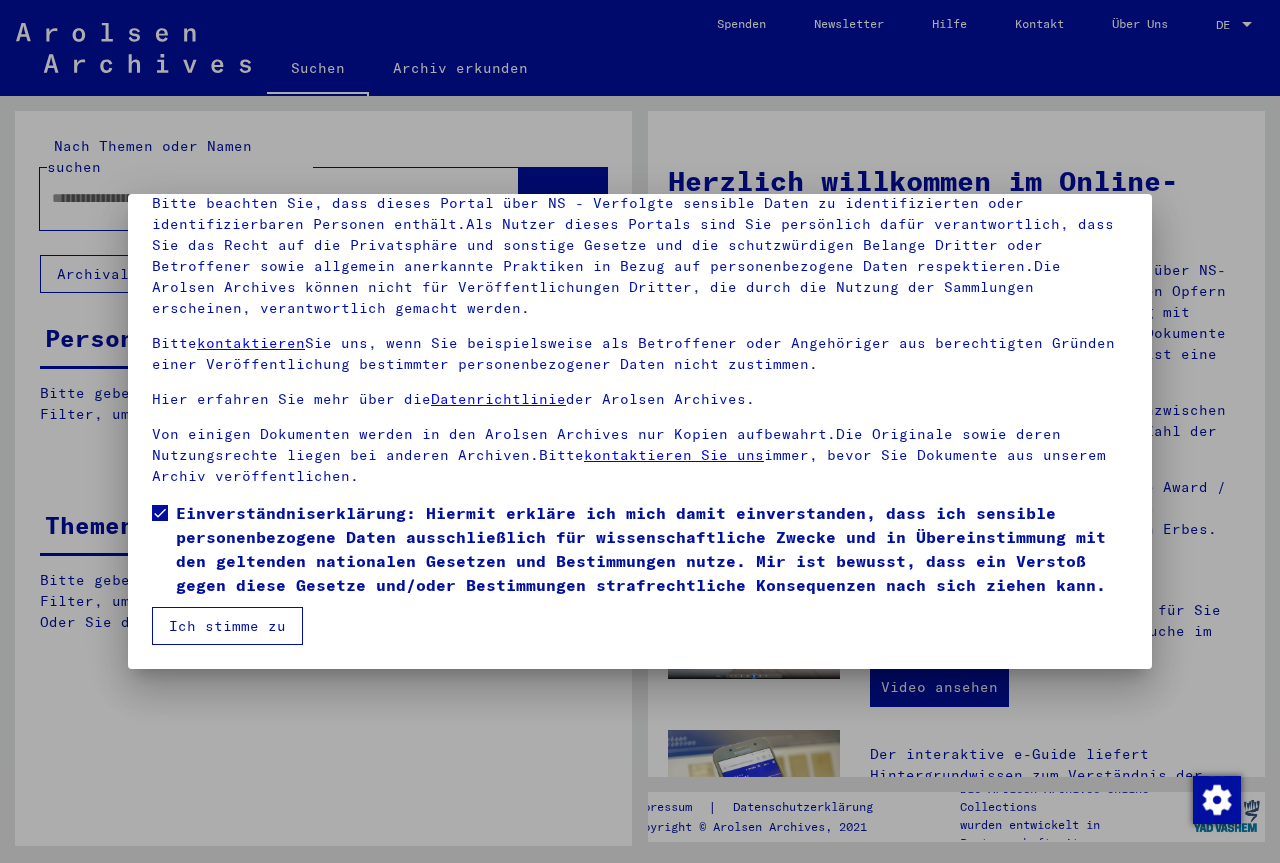 click on "Ich stimme zu" at bounding box center [227, 626] 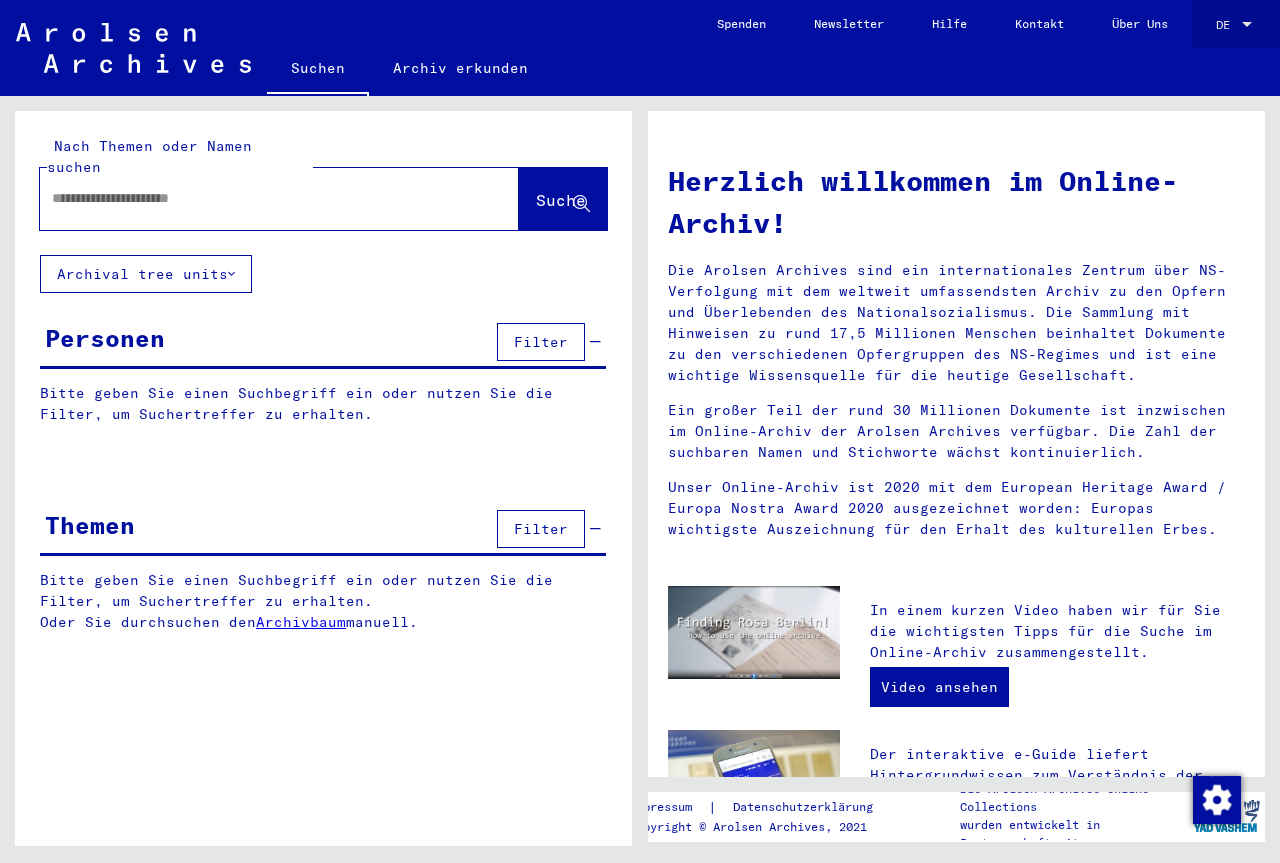 click at bounding box center (1247, 24) 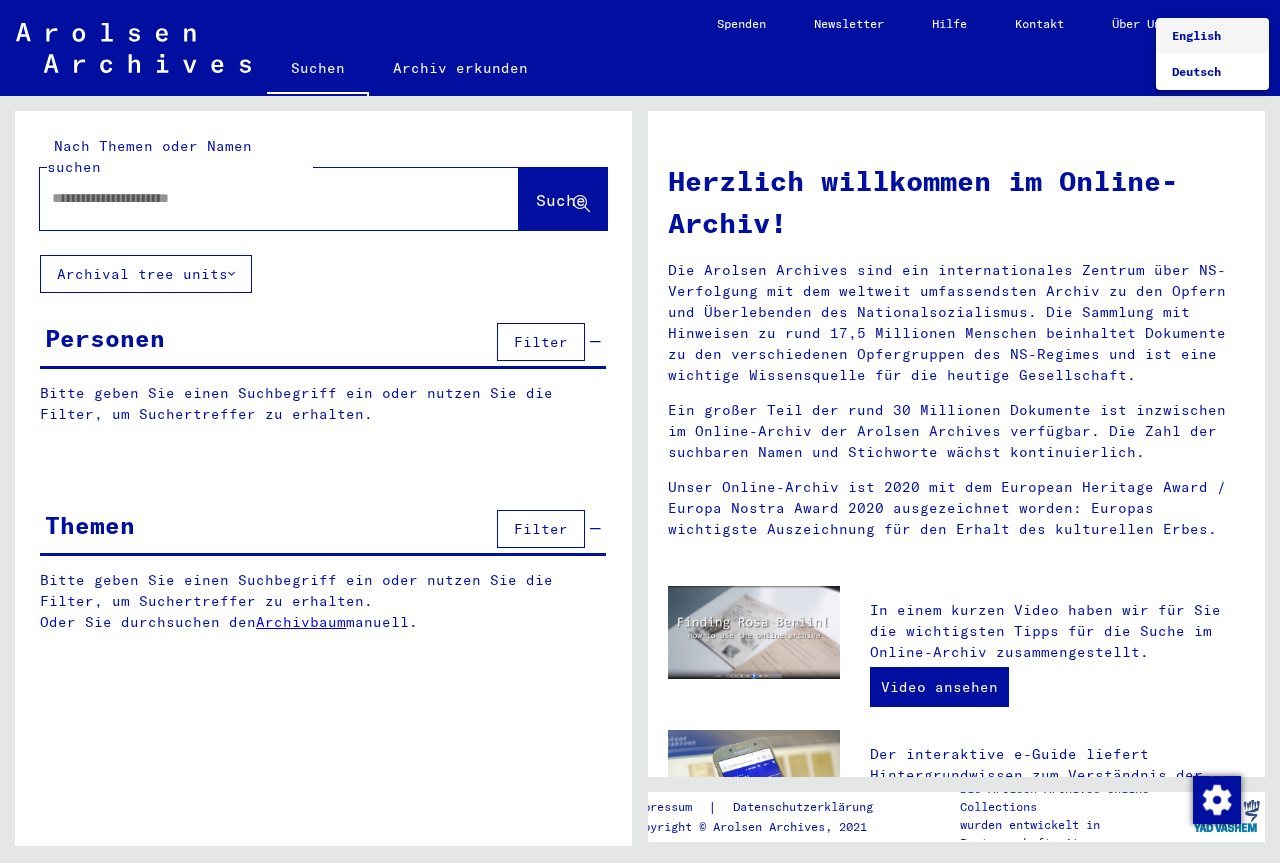 drag, startPoint x: 1253, startPoint y: 188, endPoint x: 1251, endPoint y: 107, distance: 81.02469 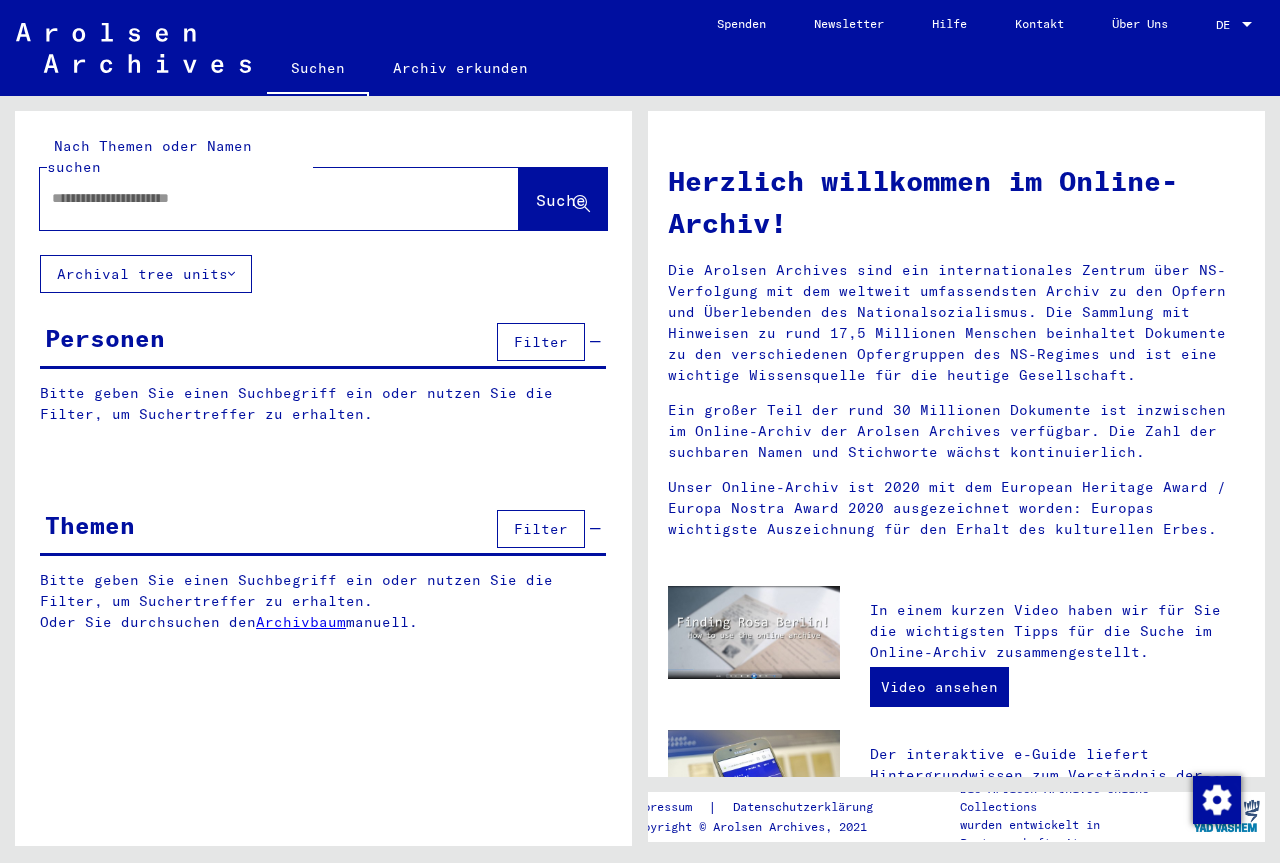 click at bounding box center (1247, 24) 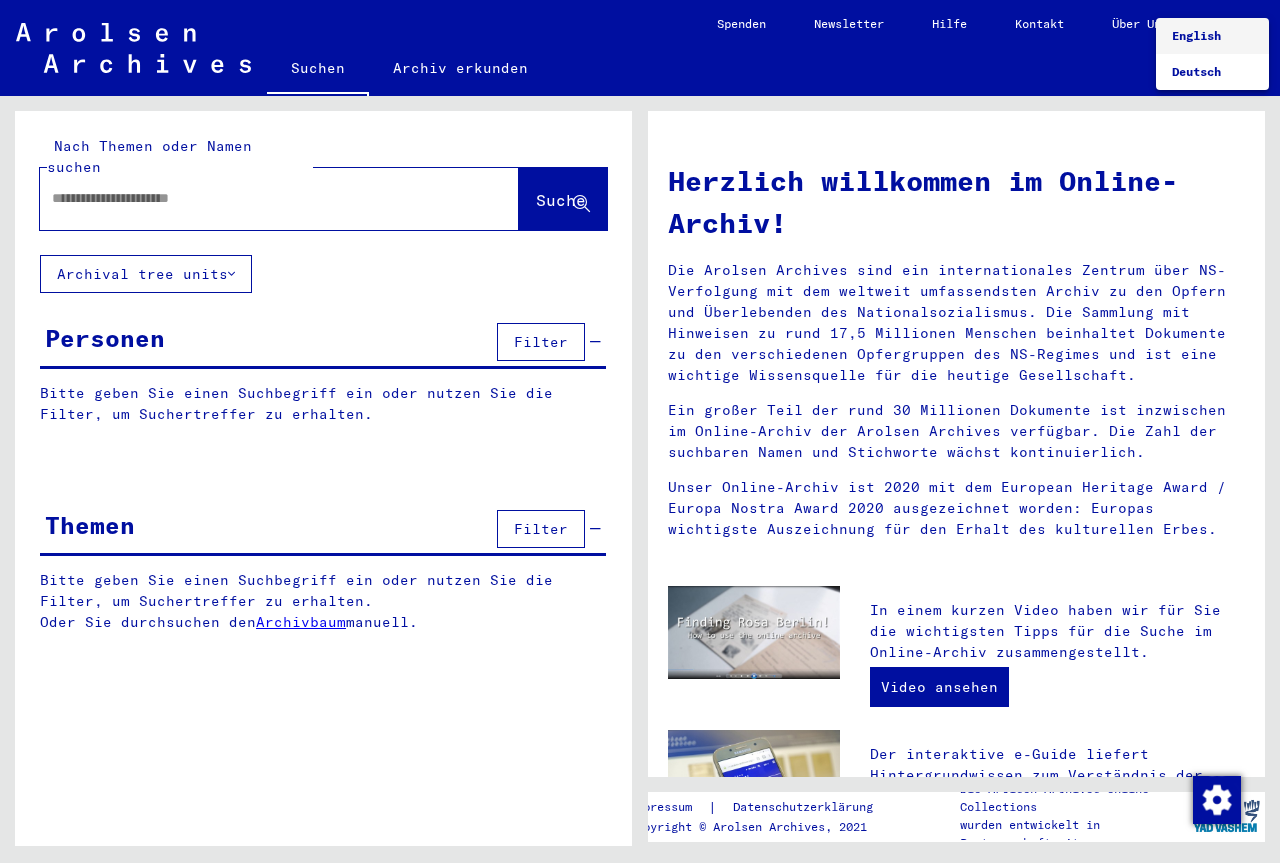 click at bounding box center [640, 431] 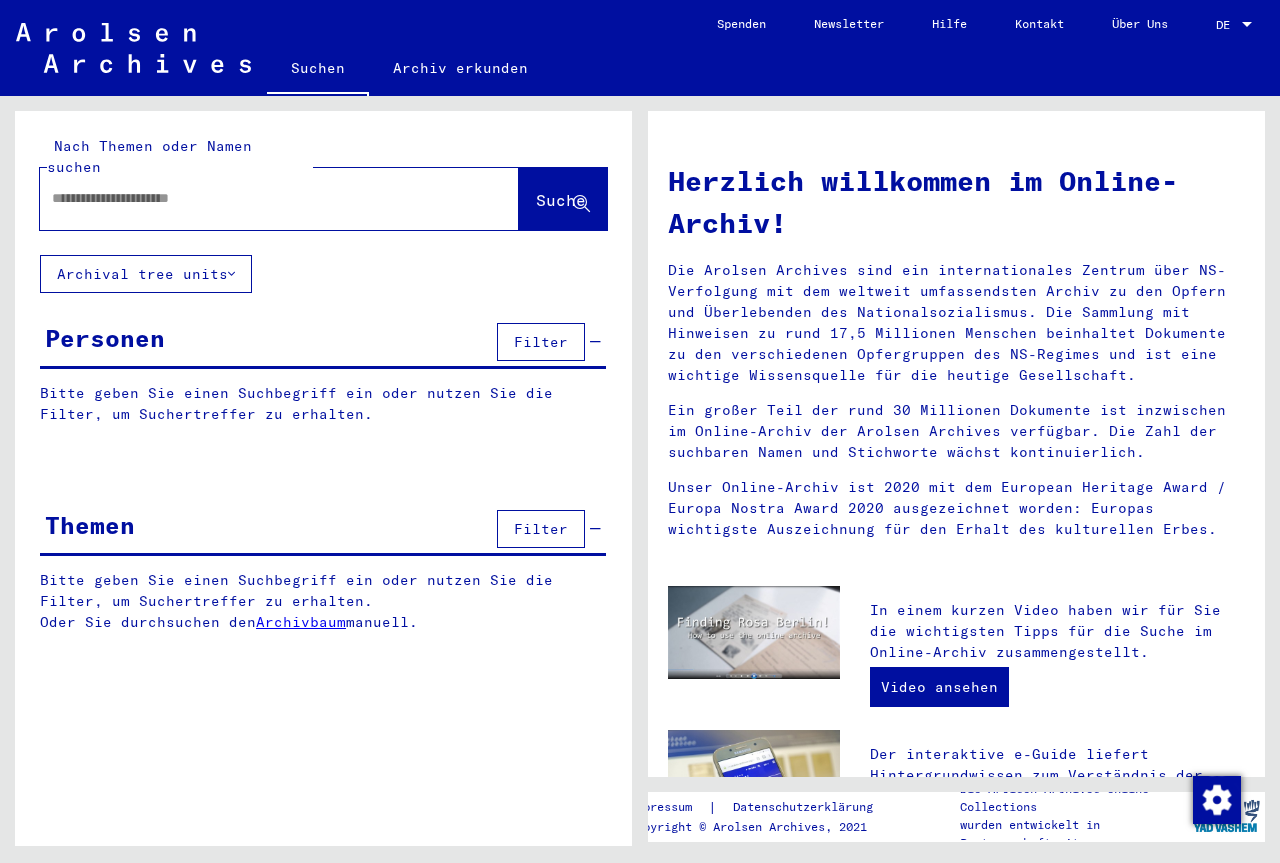 click at bounding box center [255, 198] 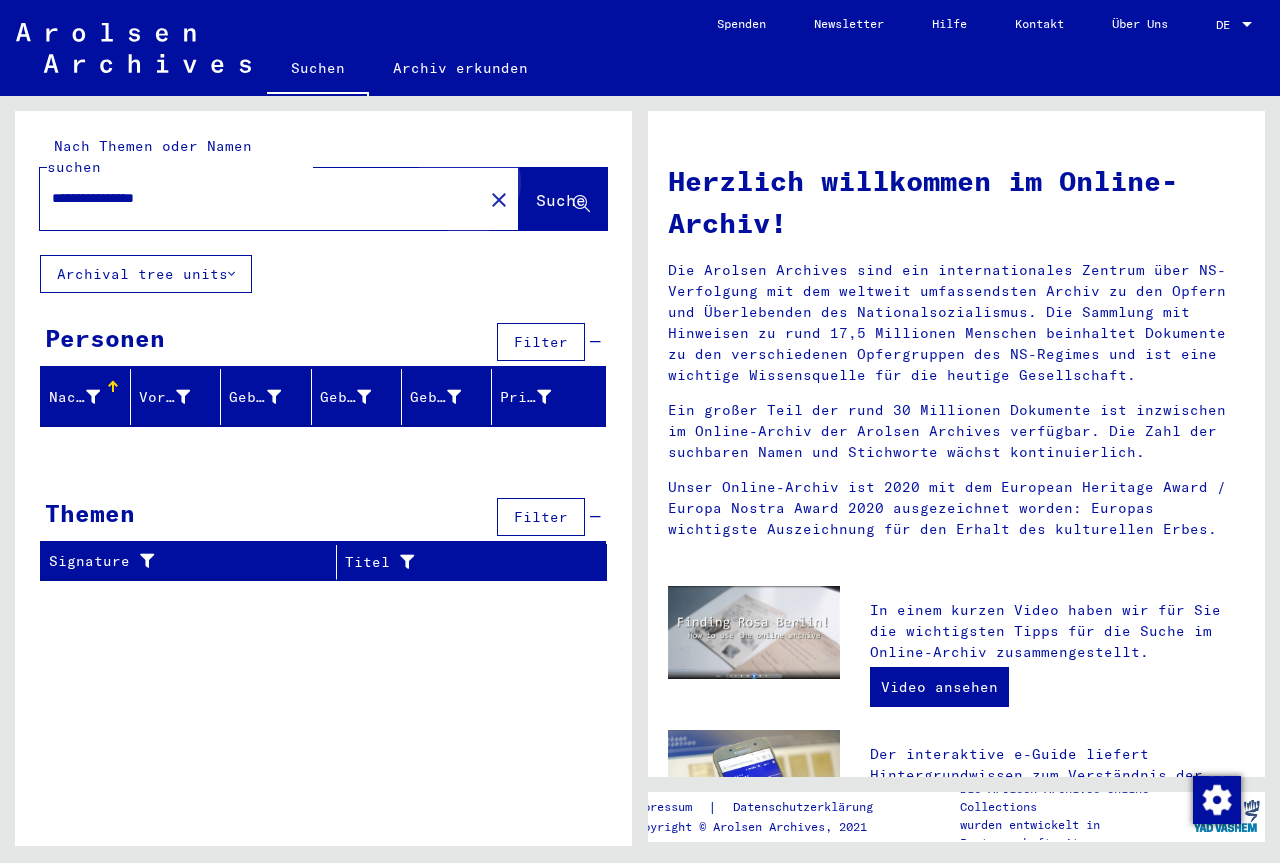 click on "Suche" 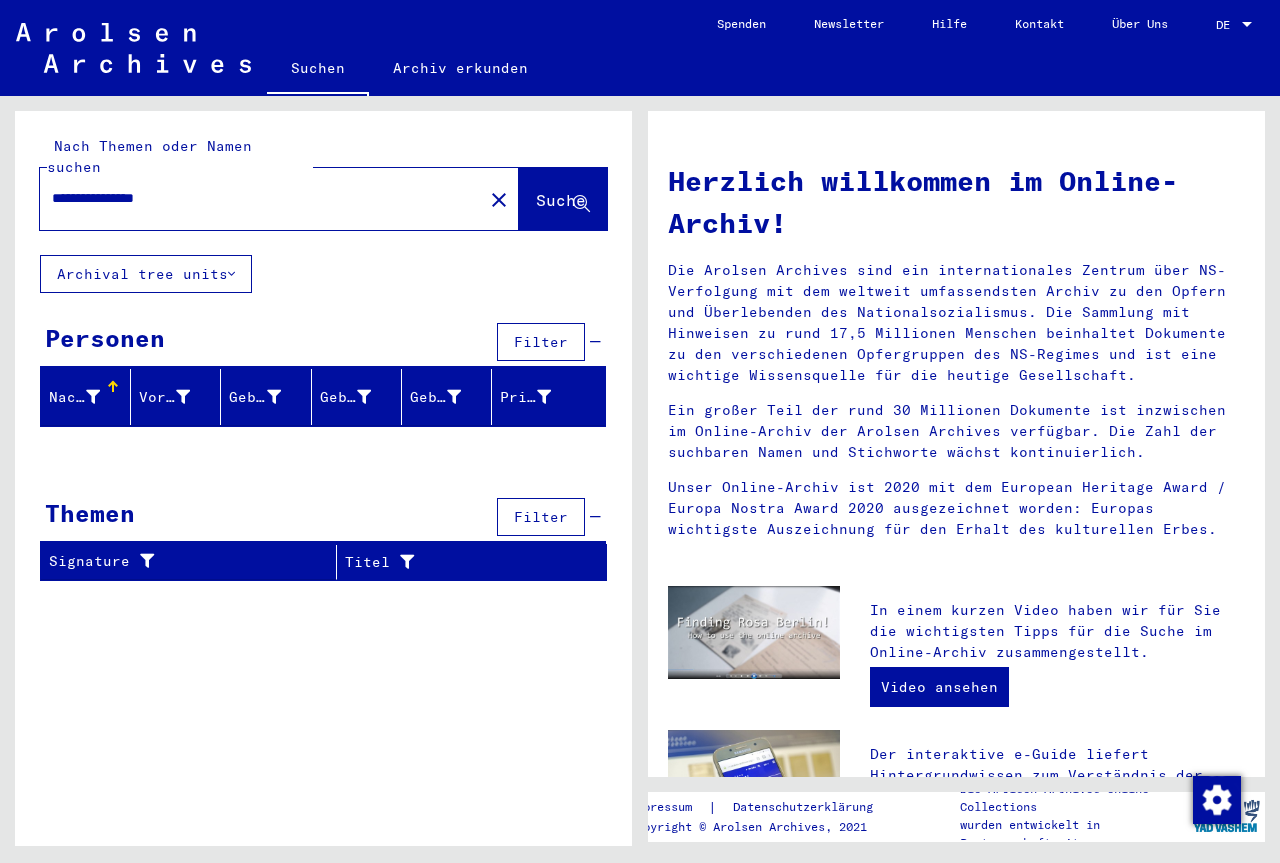 click on "**********" at bounding box center (255, 198) 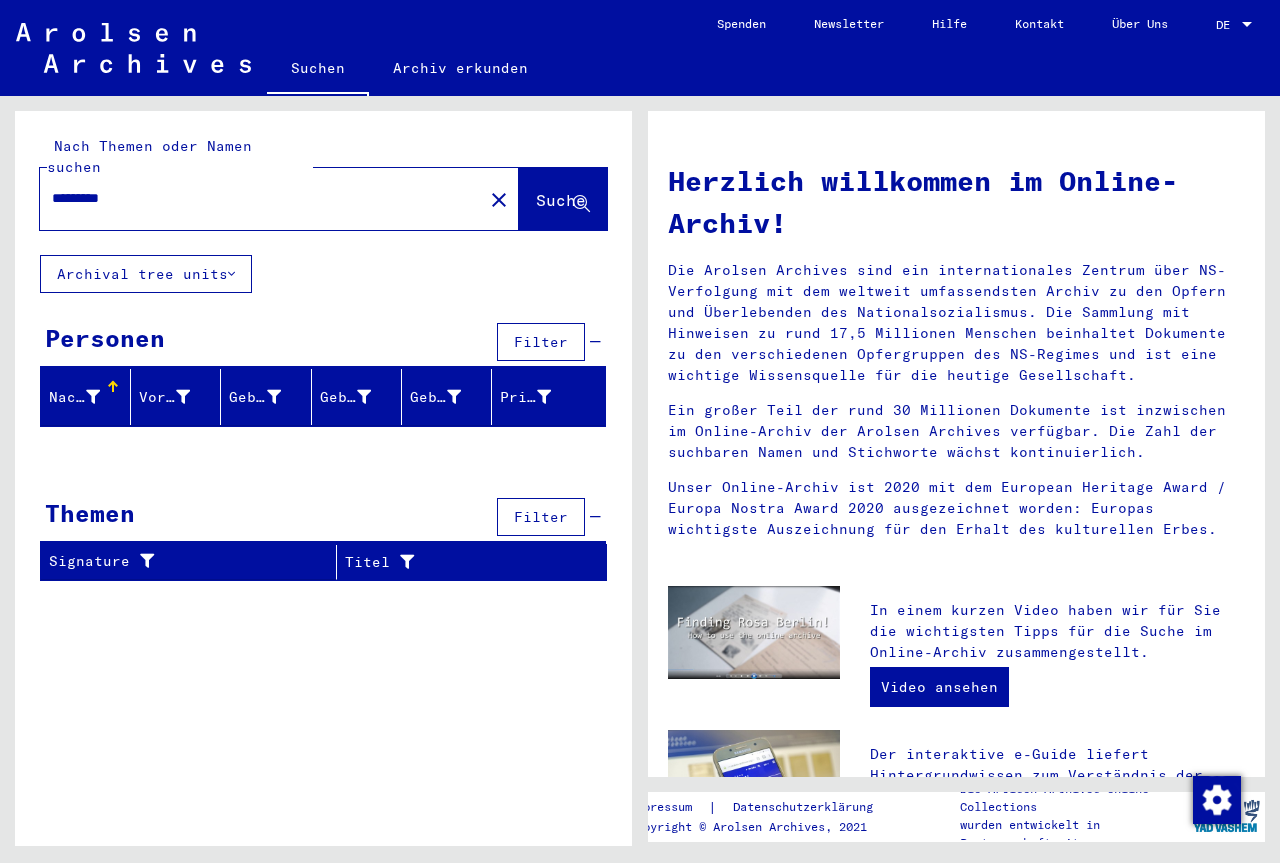 click on "Suche" 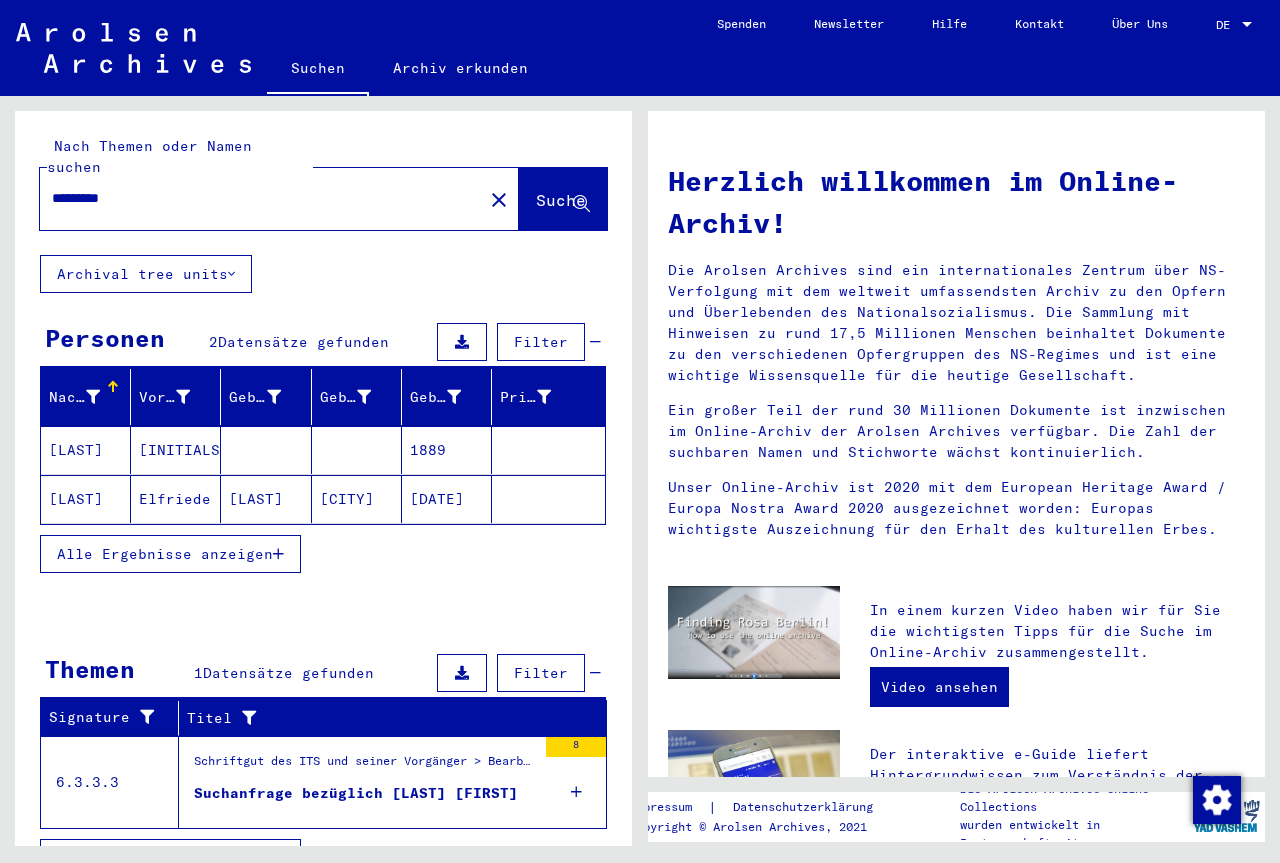 click on "[LAST]" at bounding box center (86, 499) 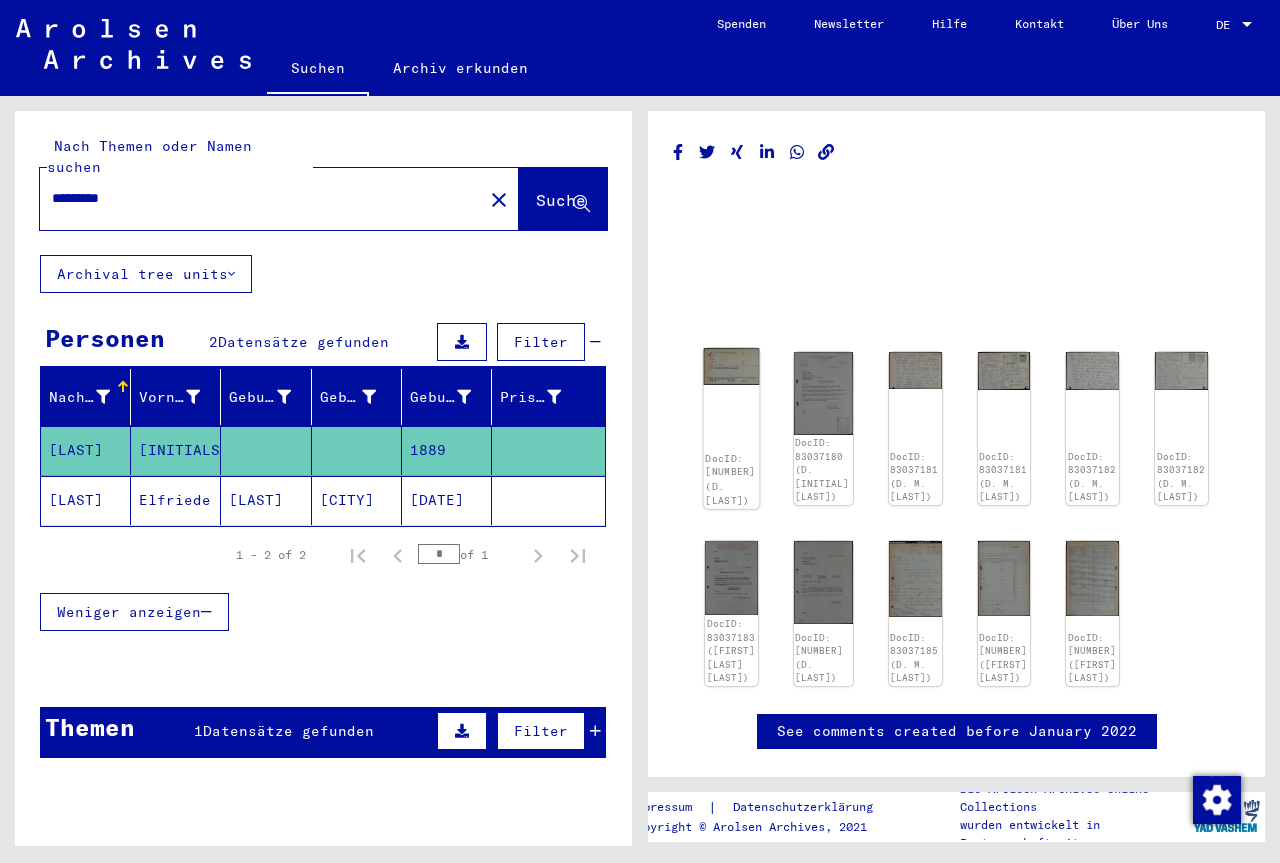 scroll, scrollTop: 0, scrollLeft: 0, axis: both 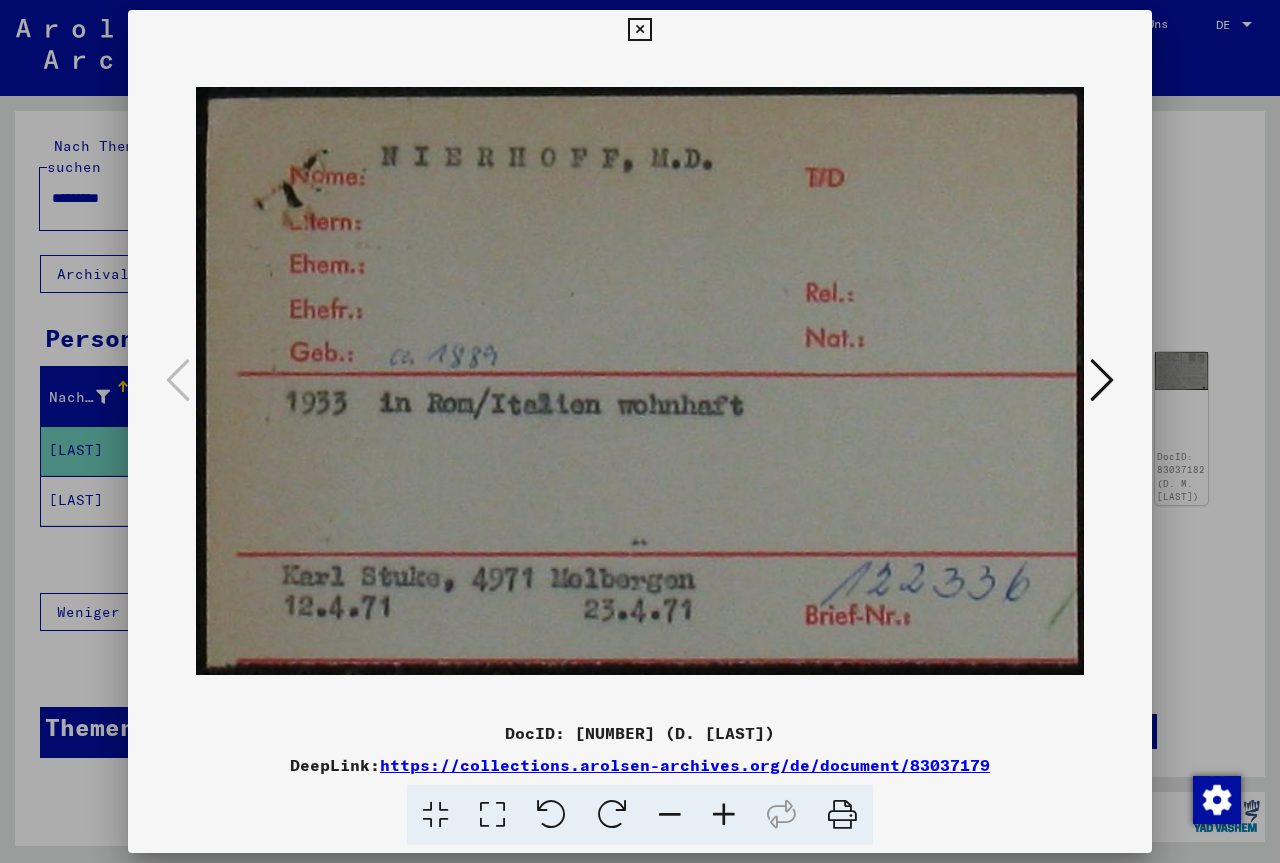 click at bounding box center (639, 30) 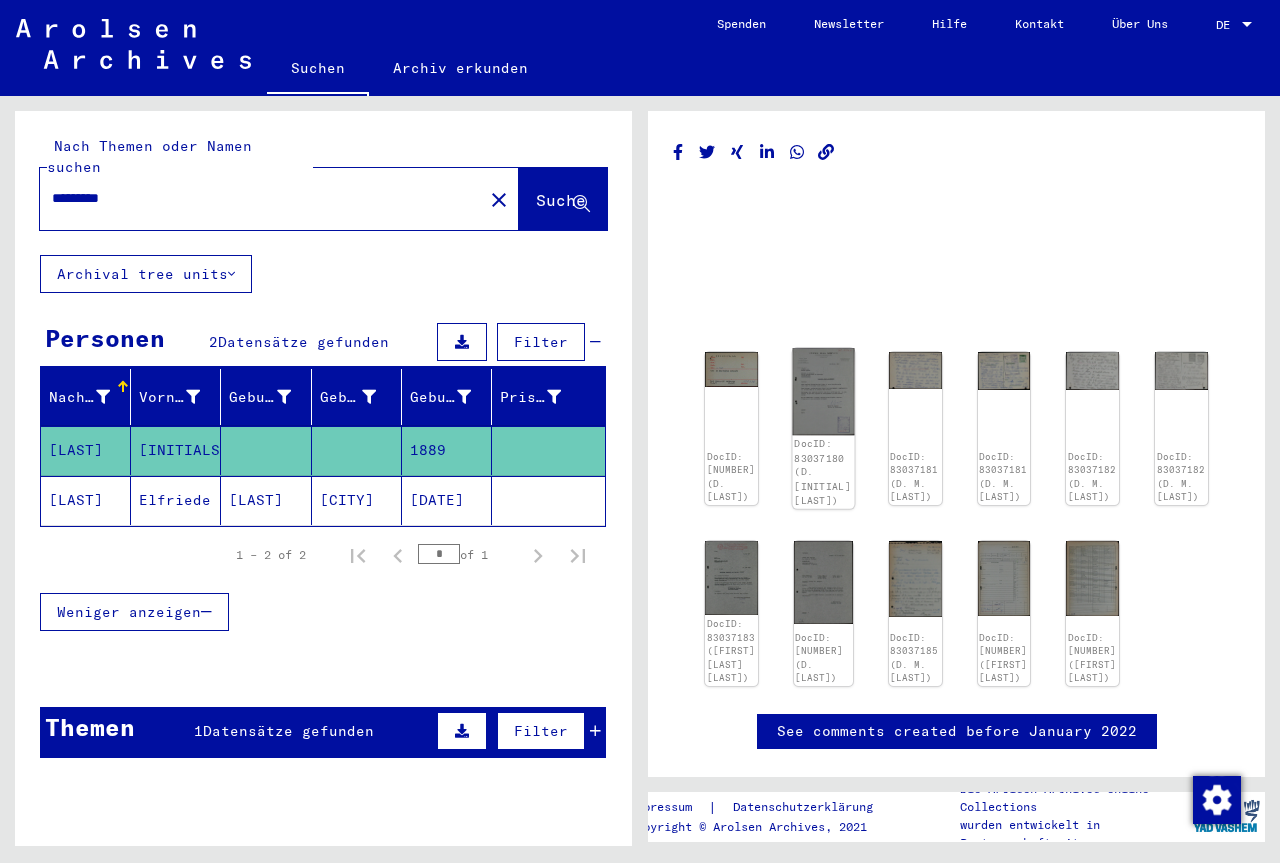 click 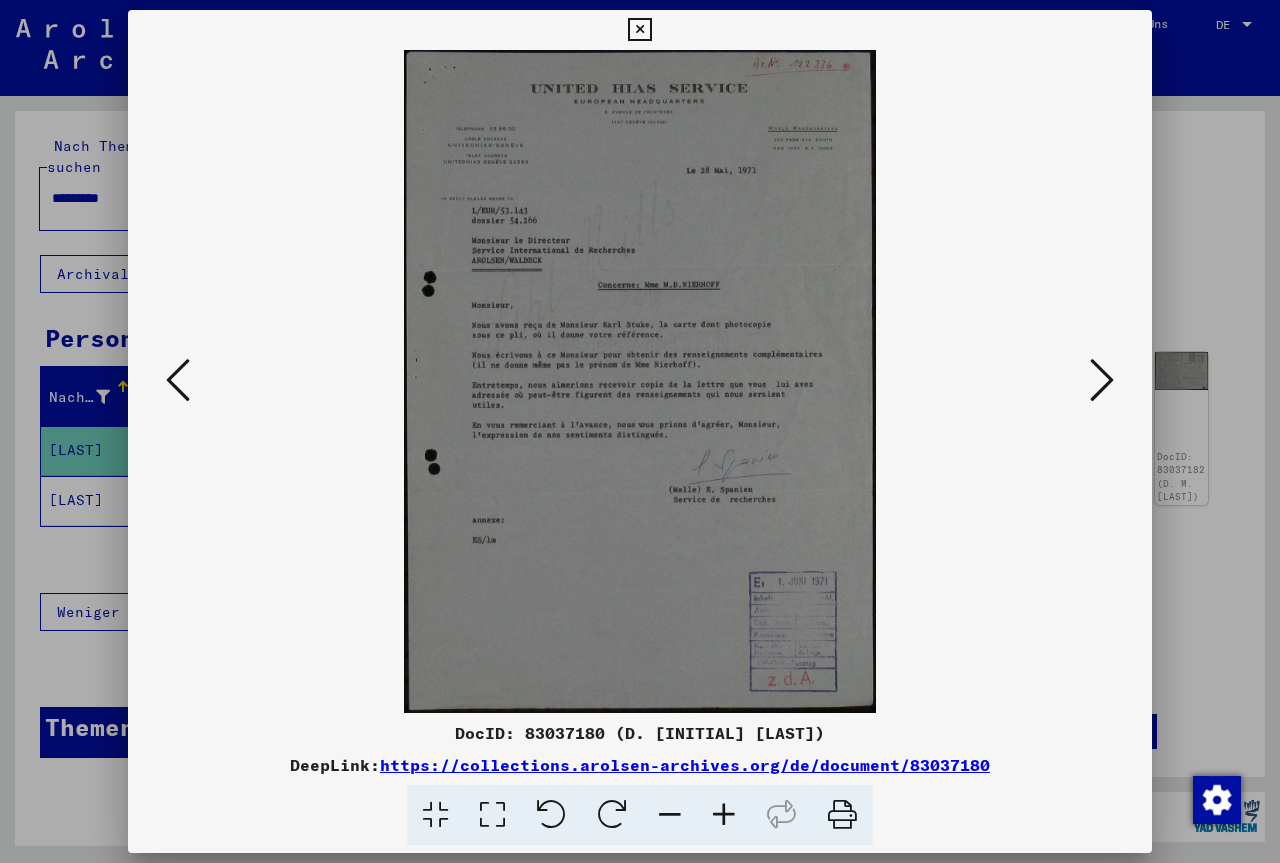 click at bounding box center [724, 815] 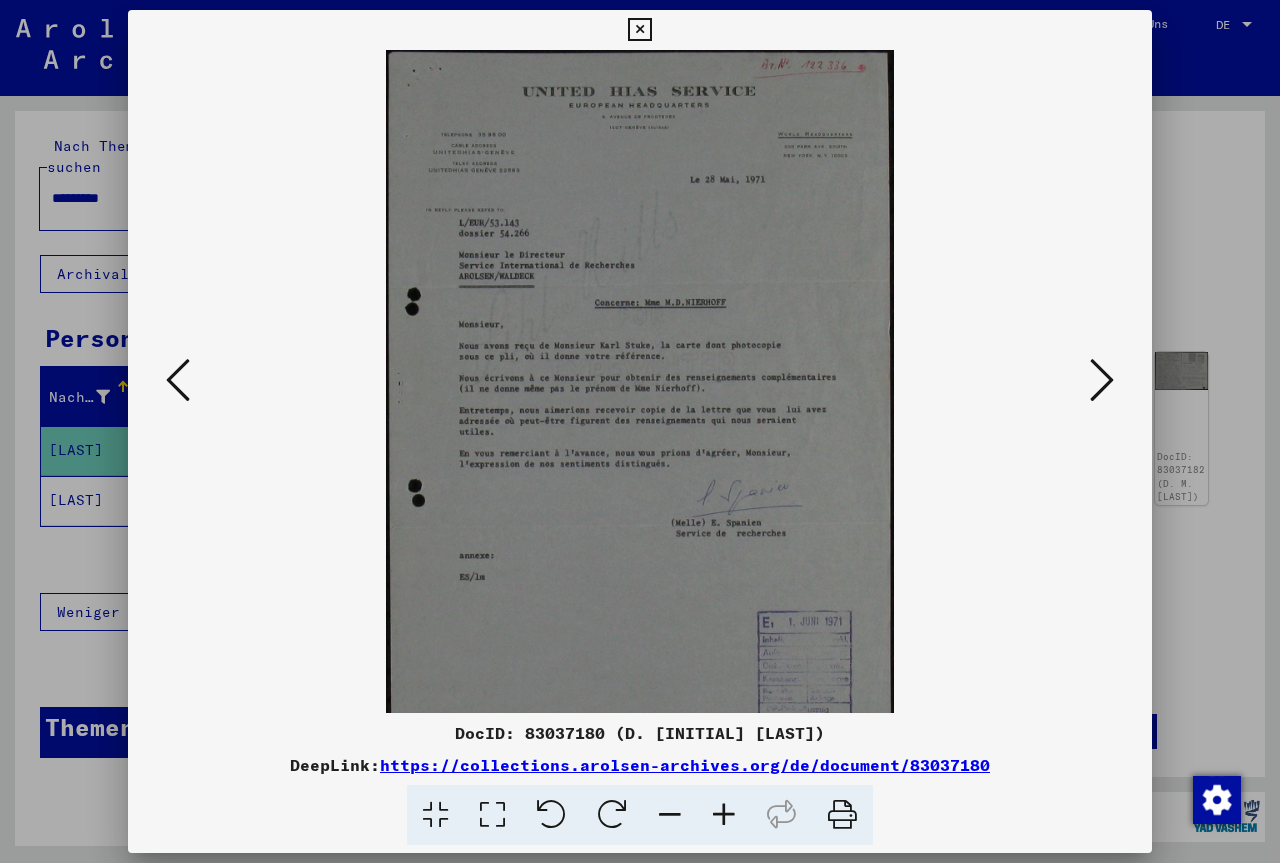 click at bounding box center (724, 815) 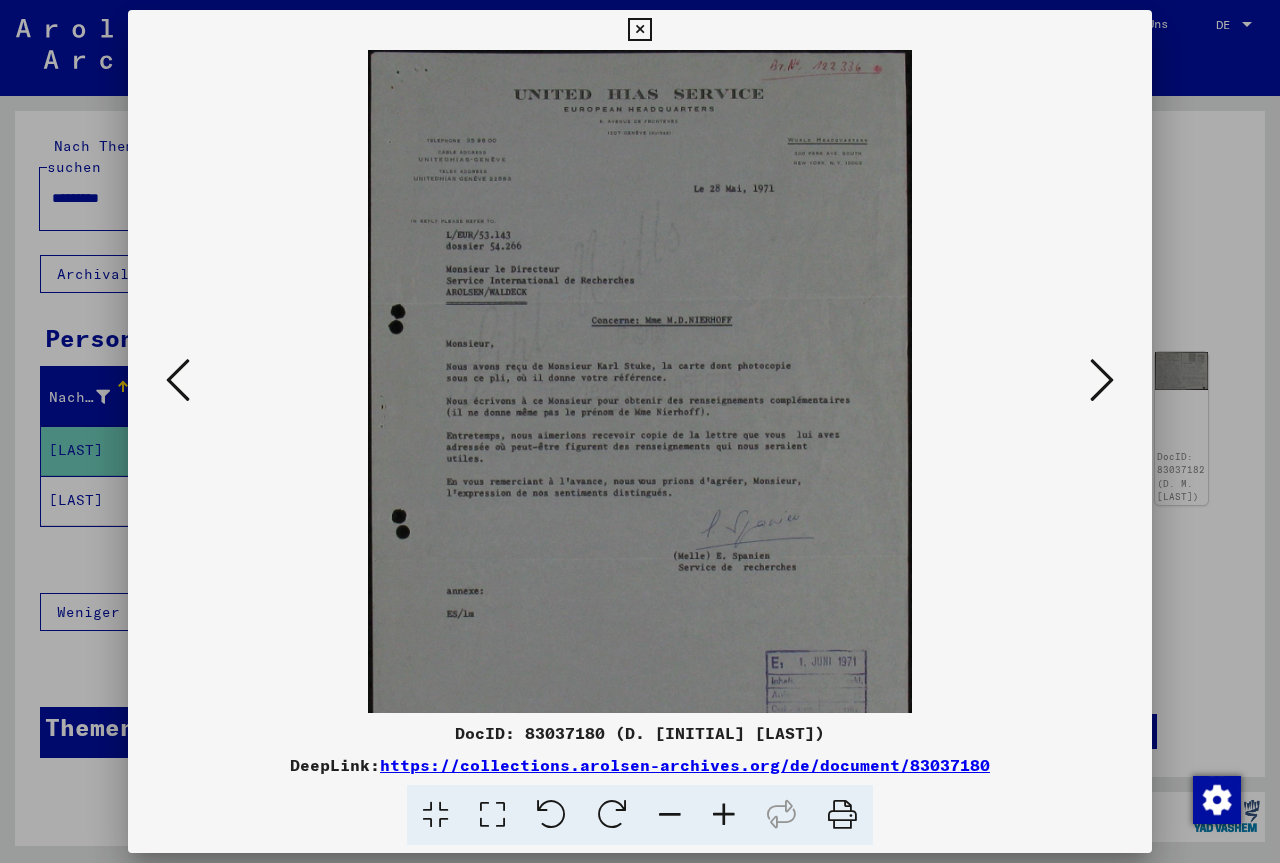 click at bounding box center (724, 815) 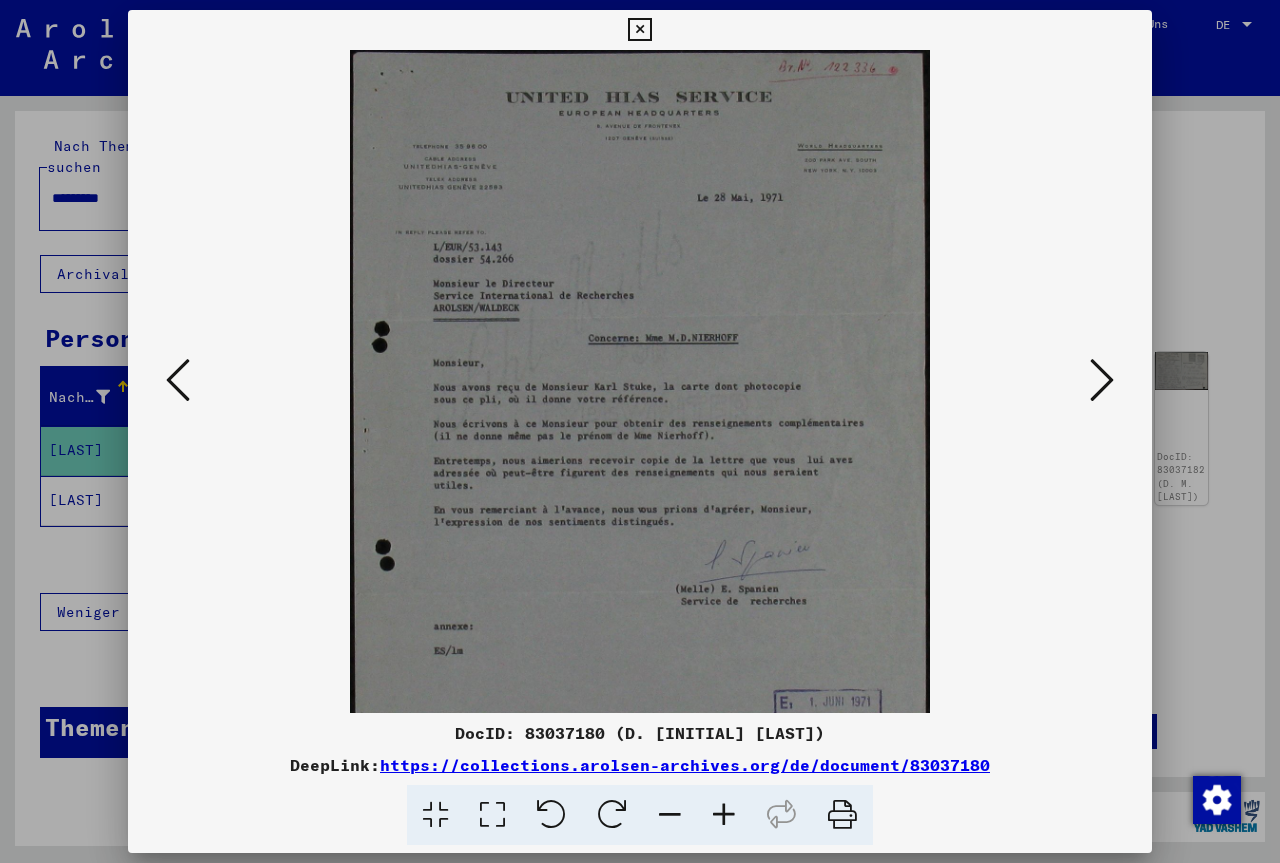 click at bounding box center (724, 815) 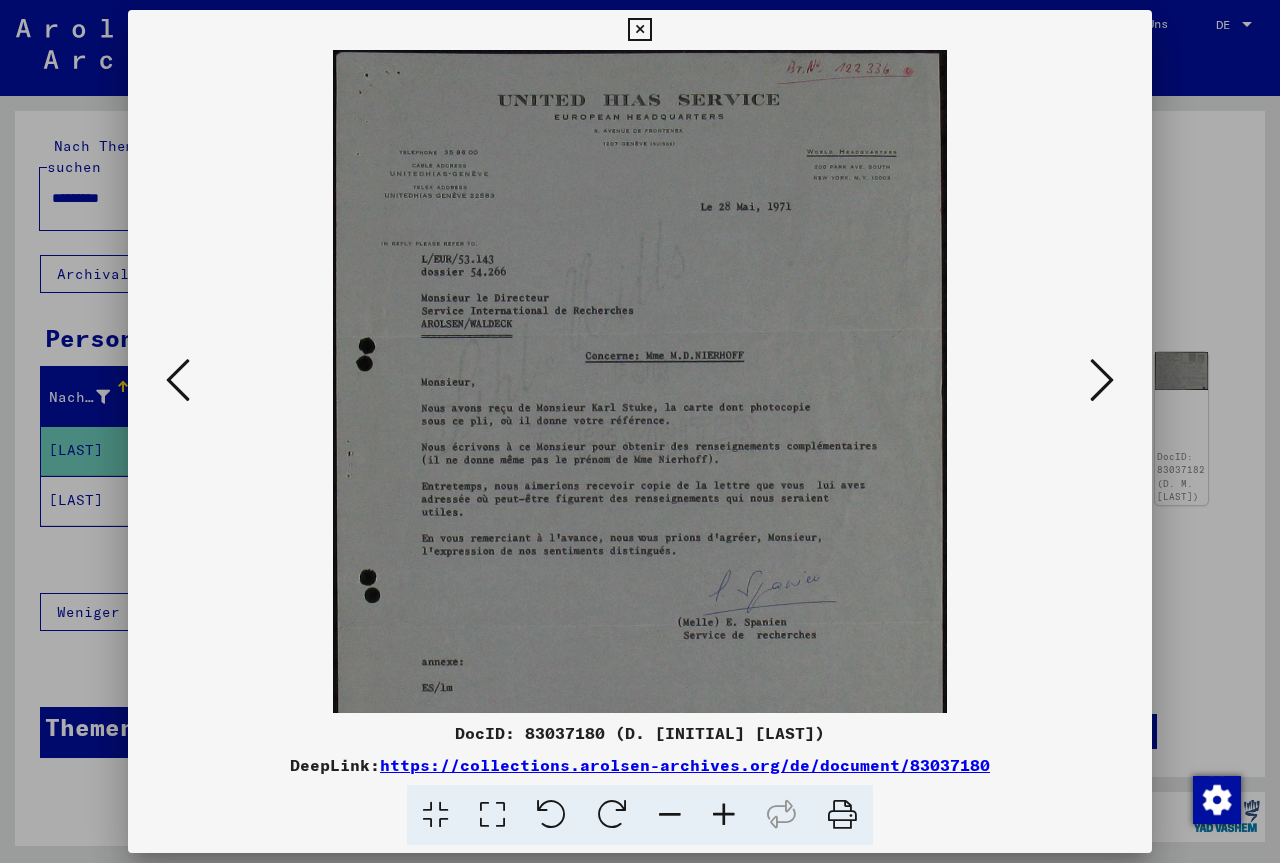 click at bounding box center (724, 815) 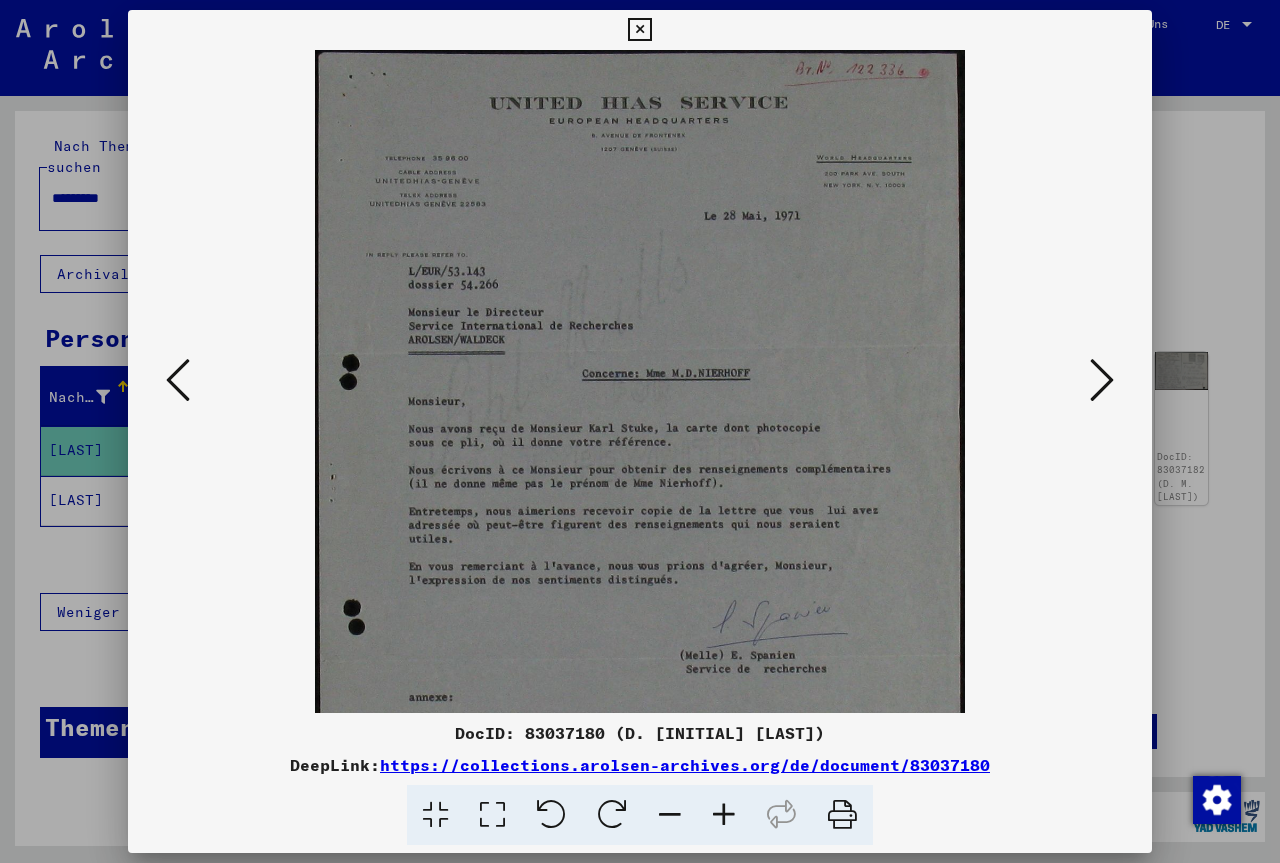 click at bounding box center (724, 815) 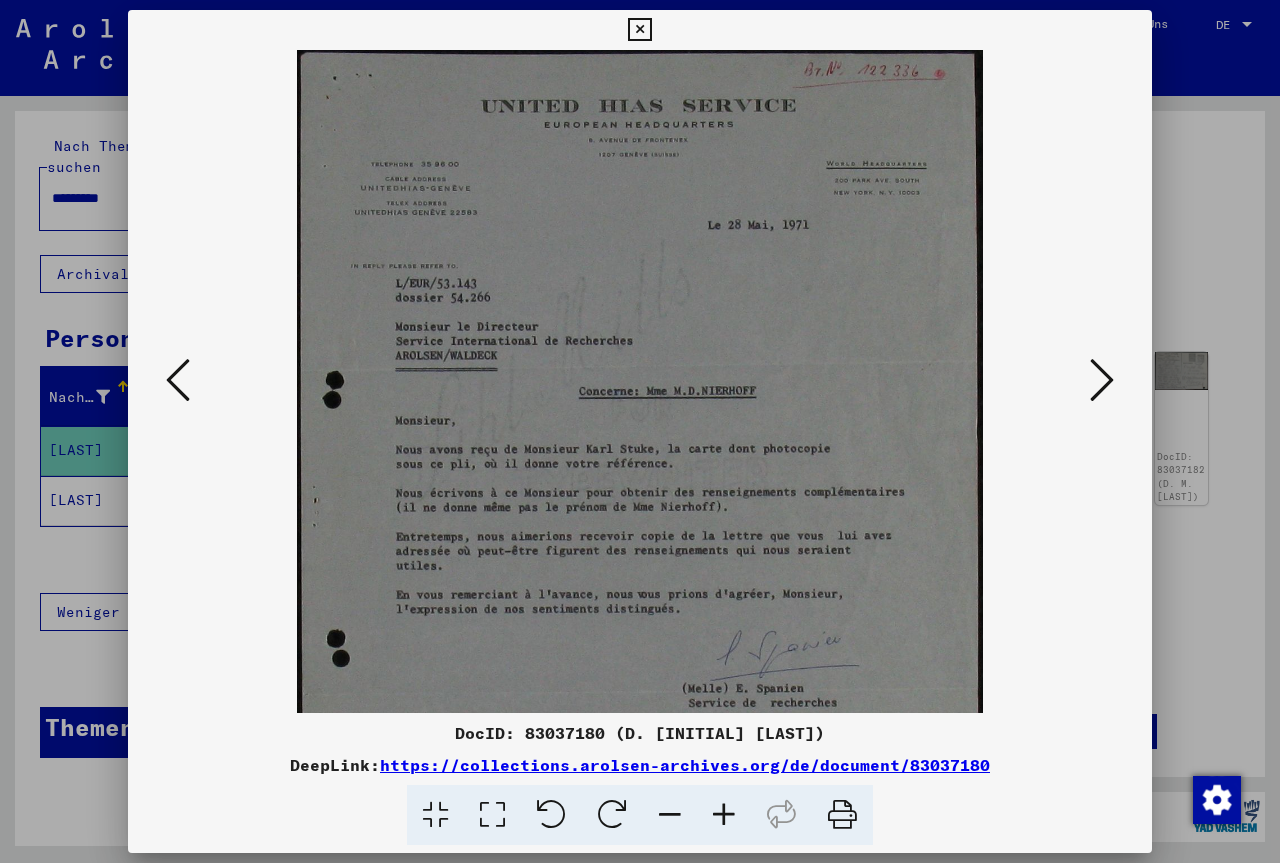 click at bounding box center (724, 815) 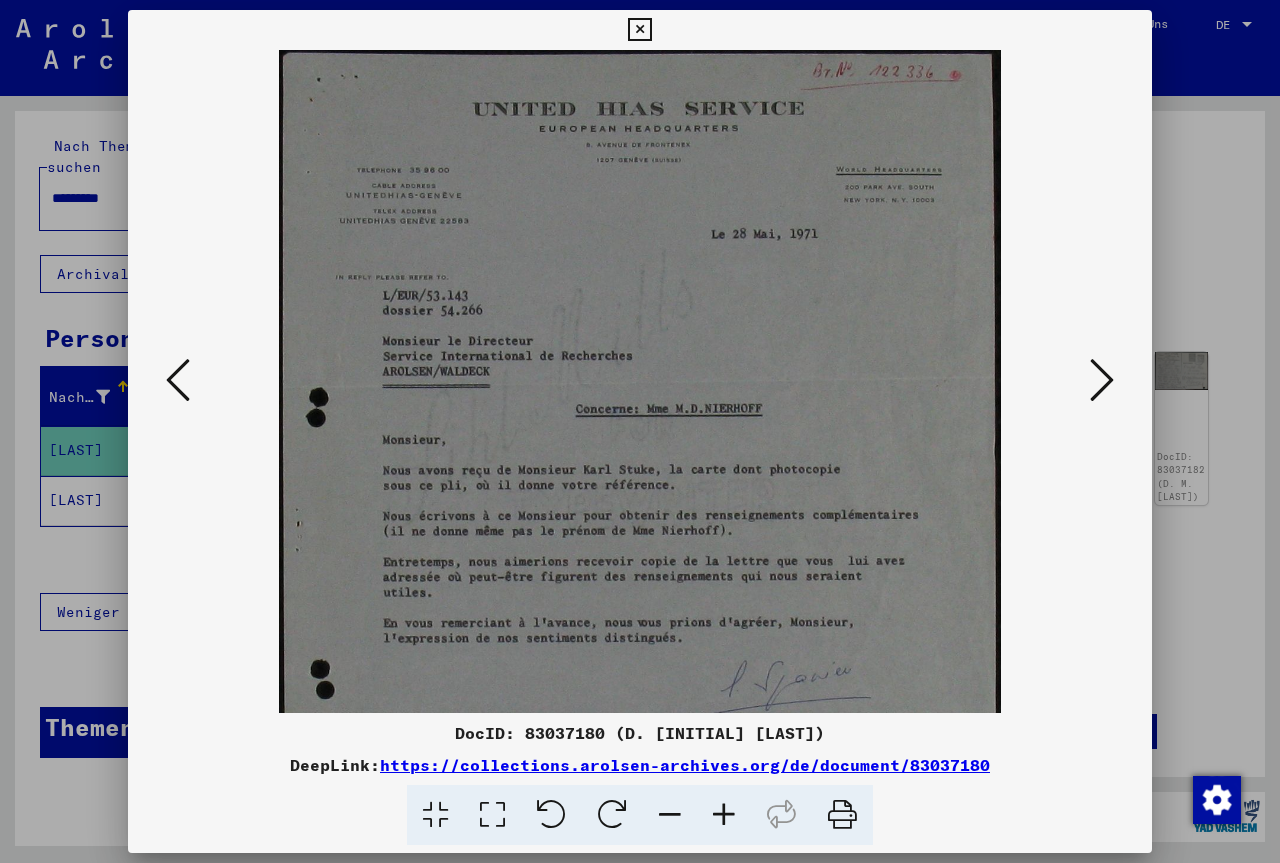 click at bounding box center (724, 815) 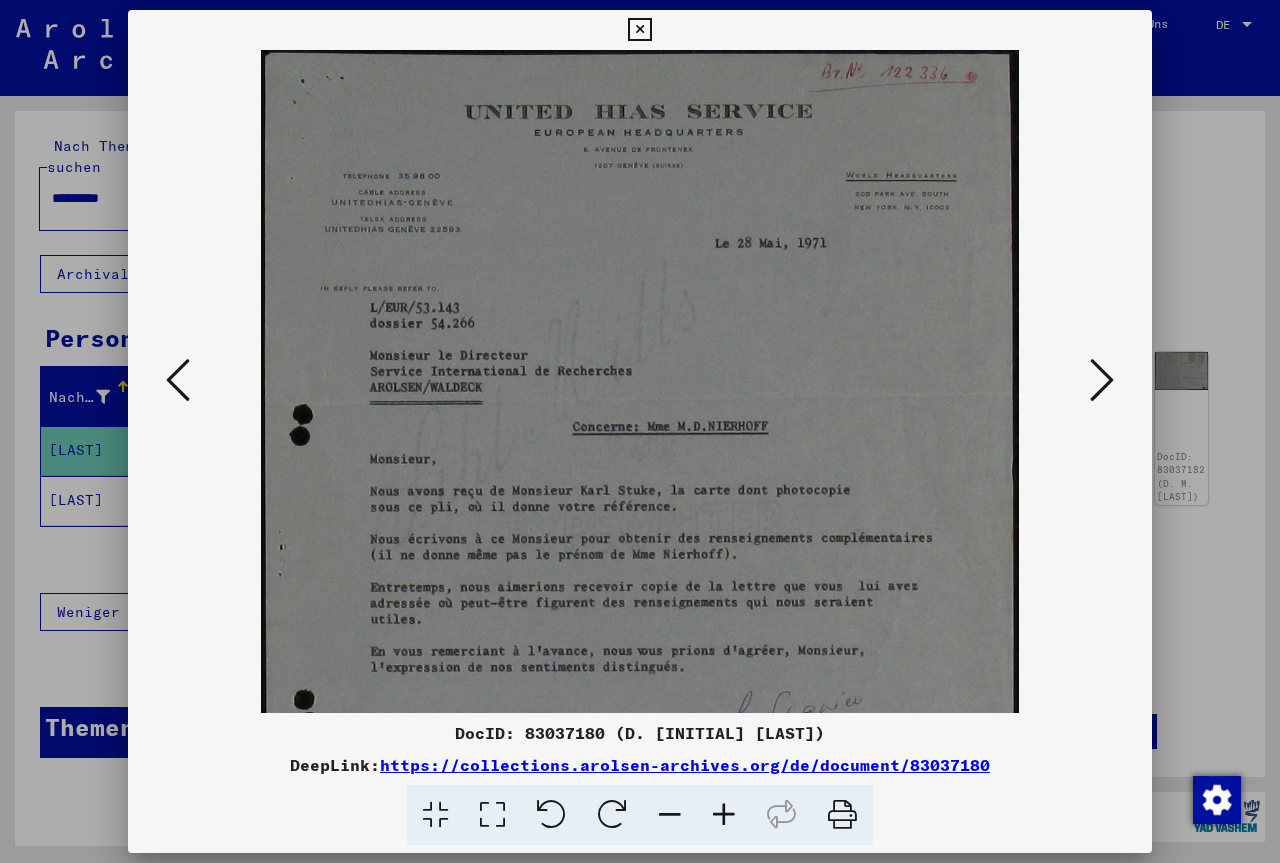 click at bounding box center (724, 815) 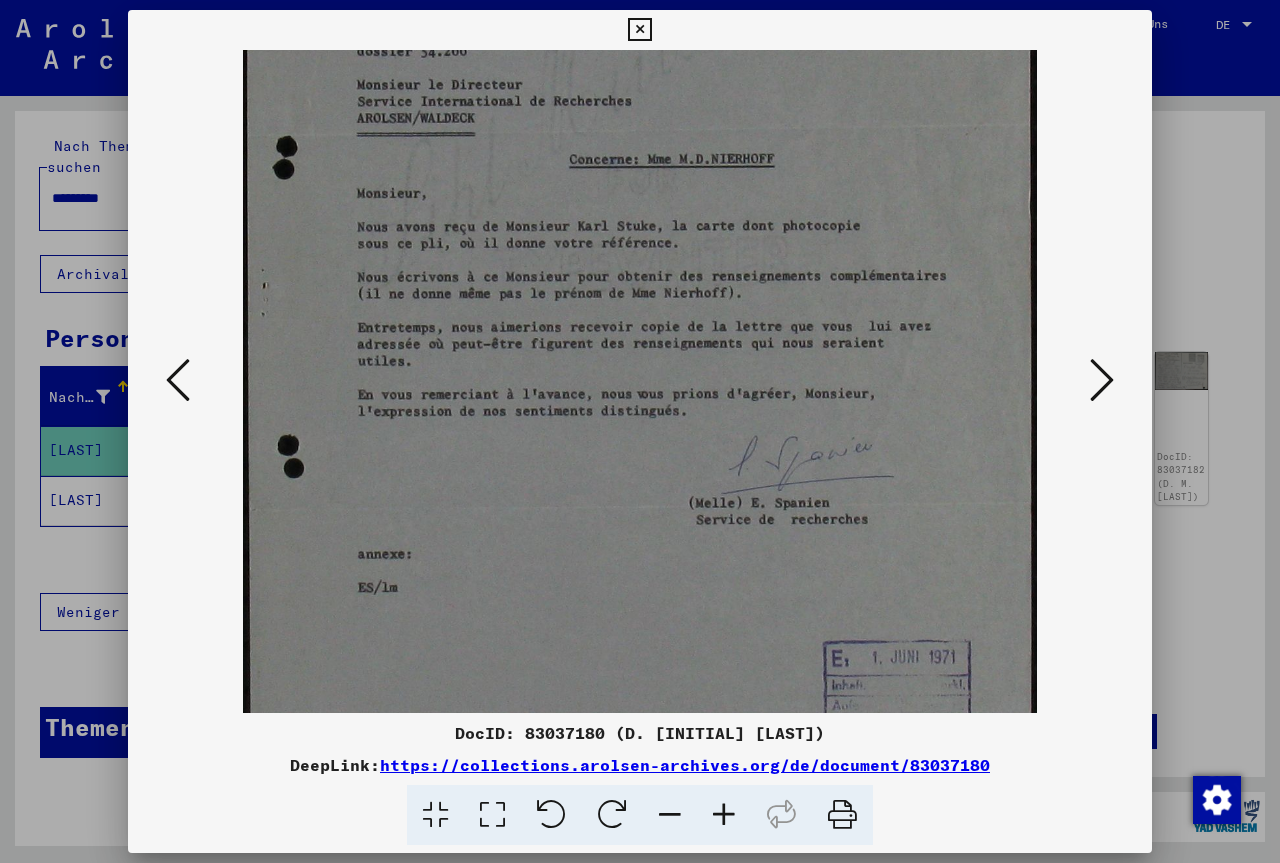 scroll, scrollTop: 296, scrollLeft: 0, axis: vertical 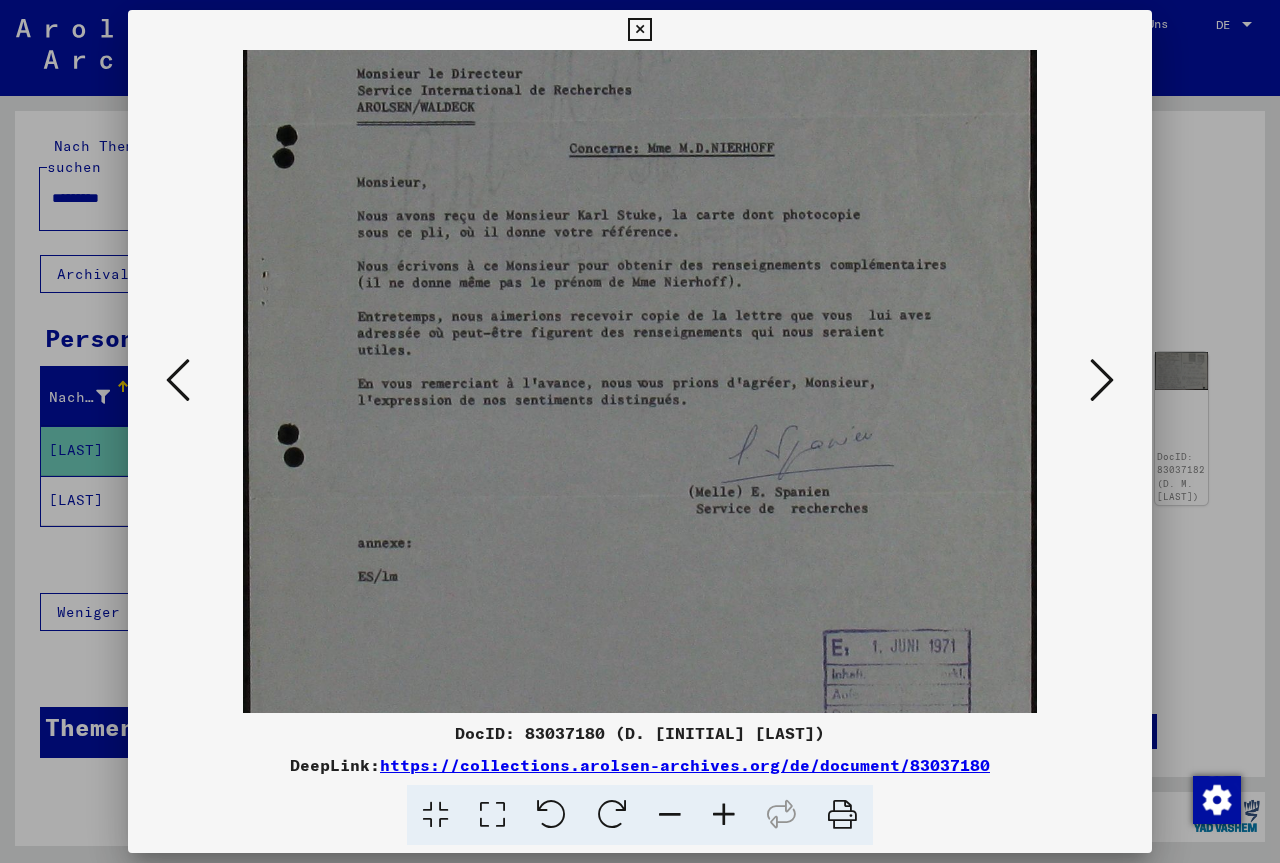 drag, startPoint x: 642, startPoint y: 571, endPoint x: 628, endPoint y: 275, distance: 296.3309 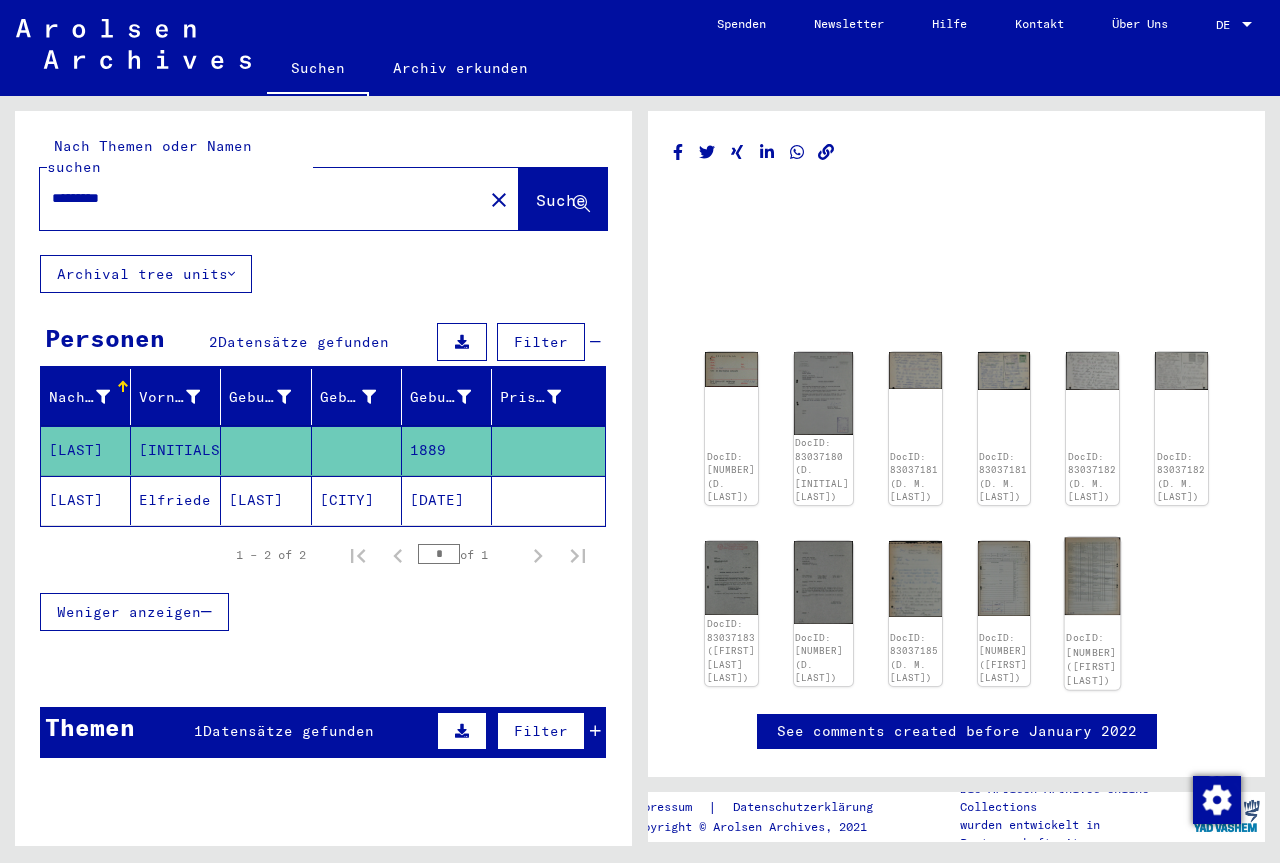 click 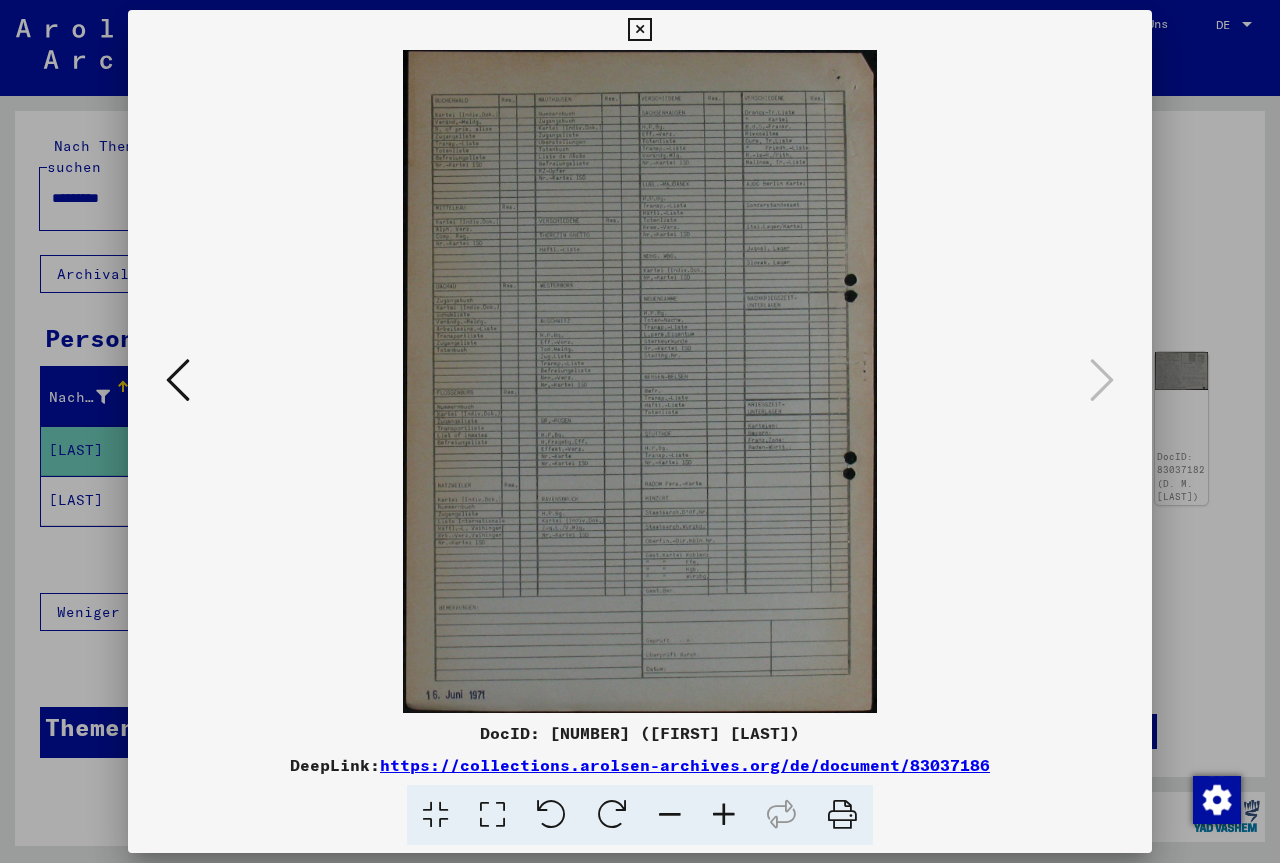 click at bounding box center [639, 30] 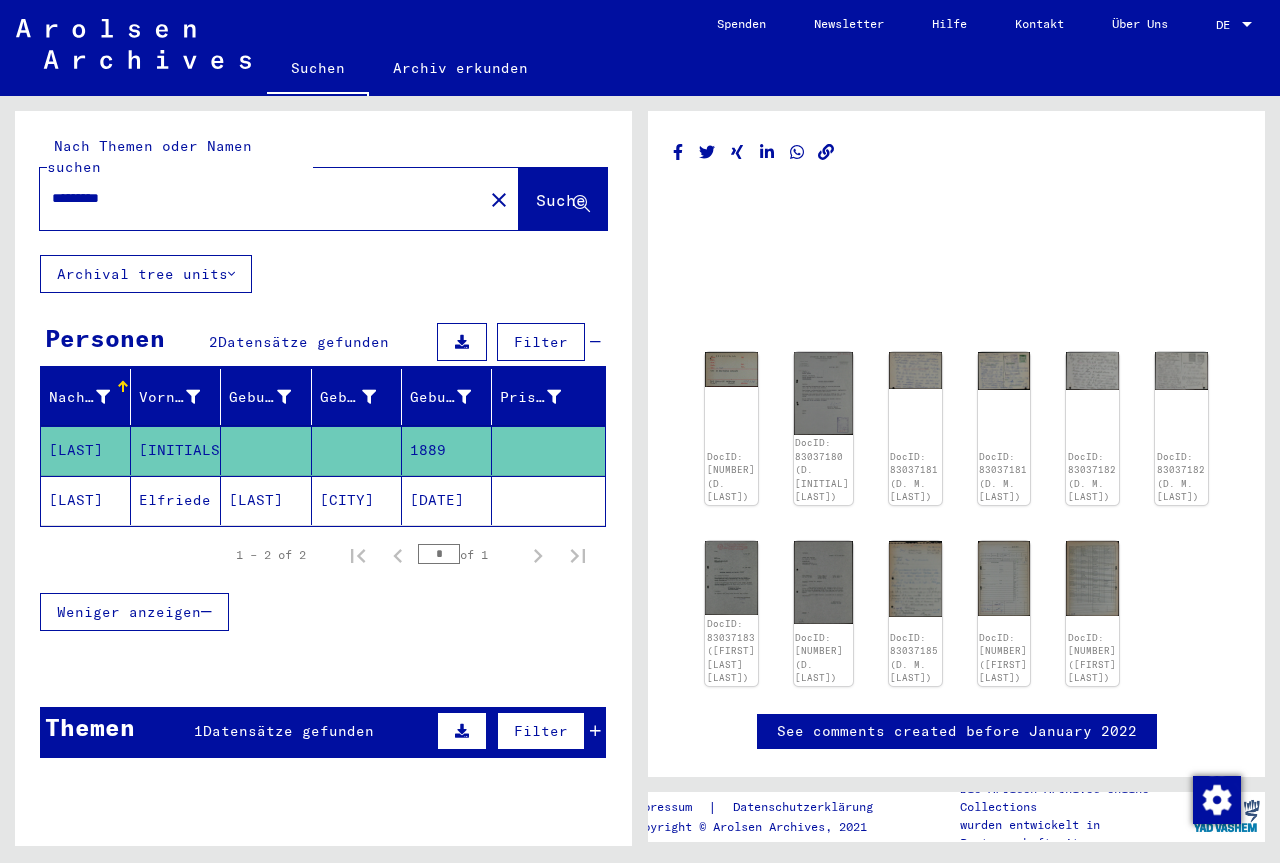 click on "[LAST]" 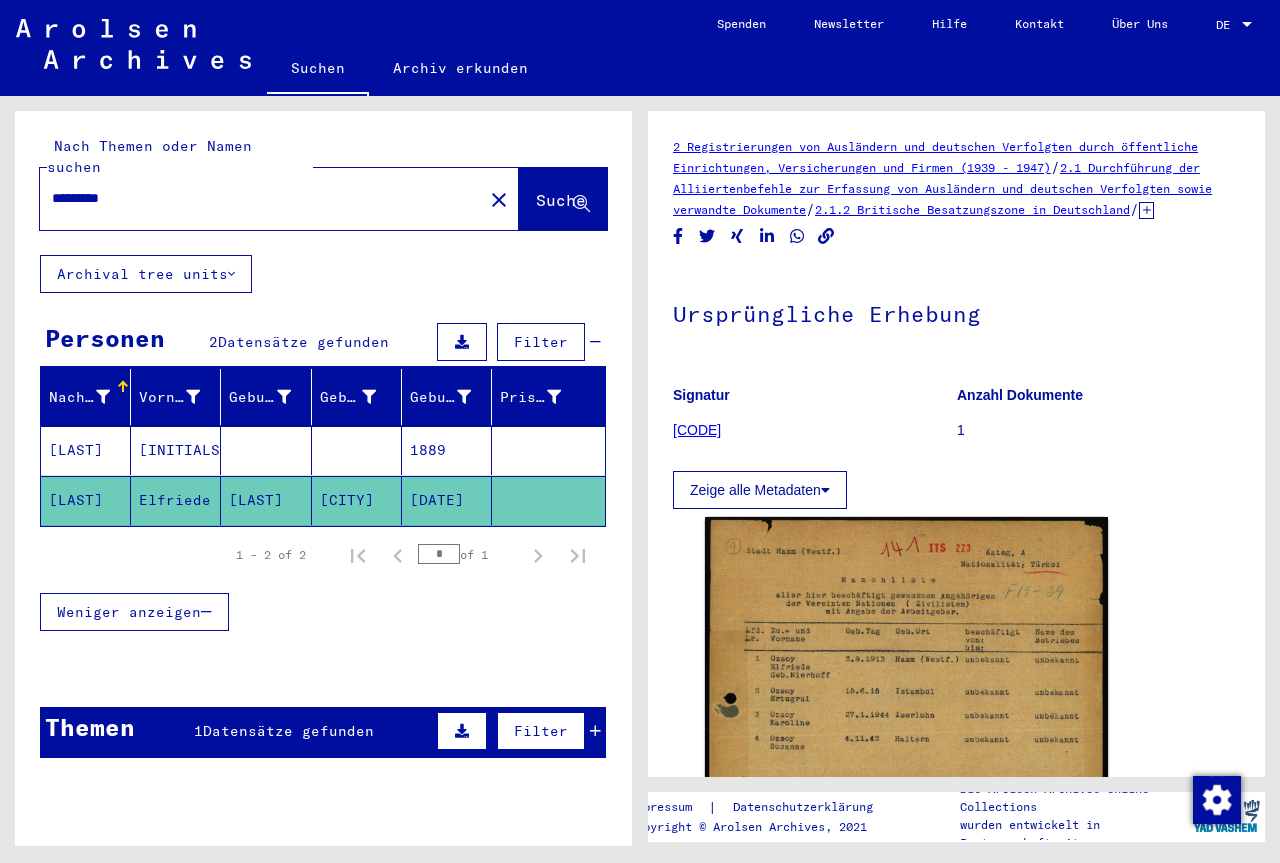 scroll, scrollTop: 0, scrollLeft: 0, axis: both 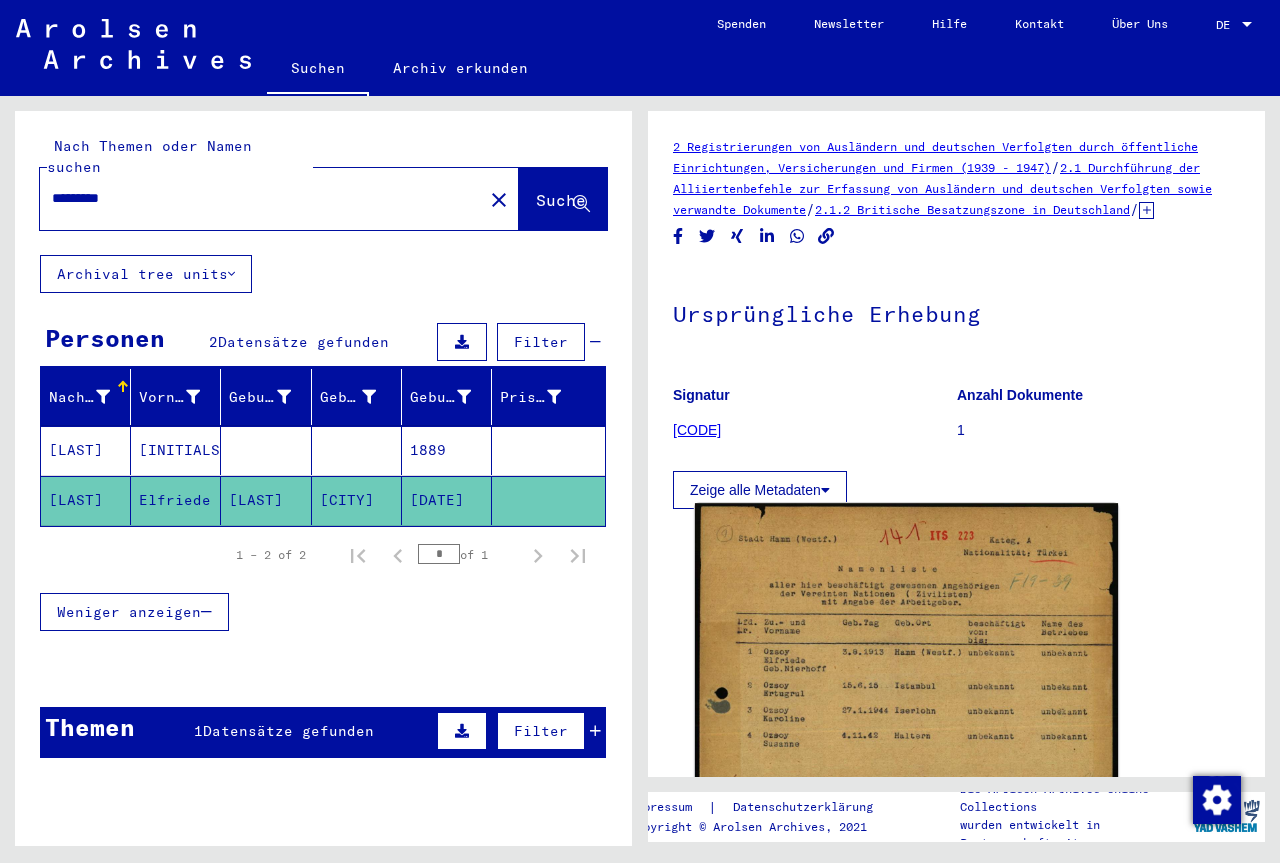 click 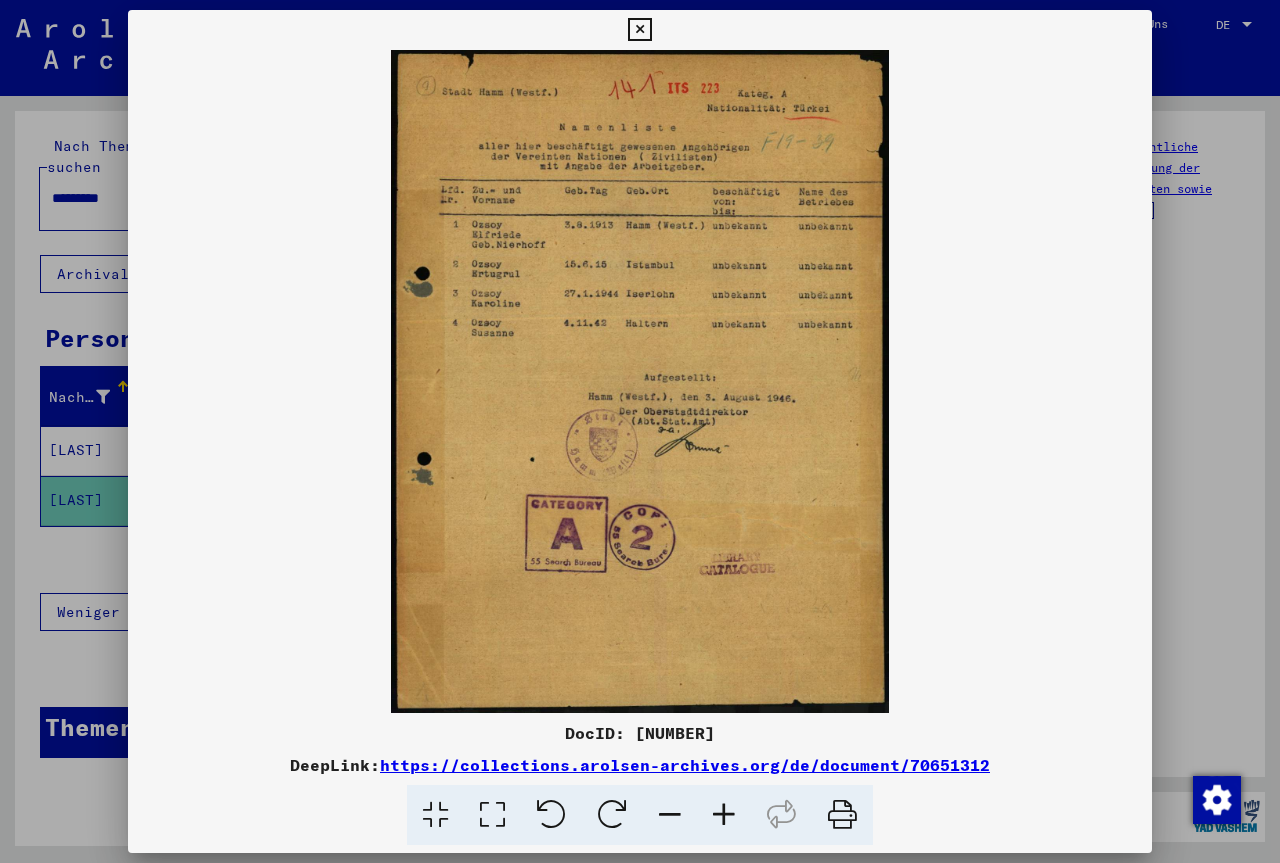 click at bounding box center (639, 30) 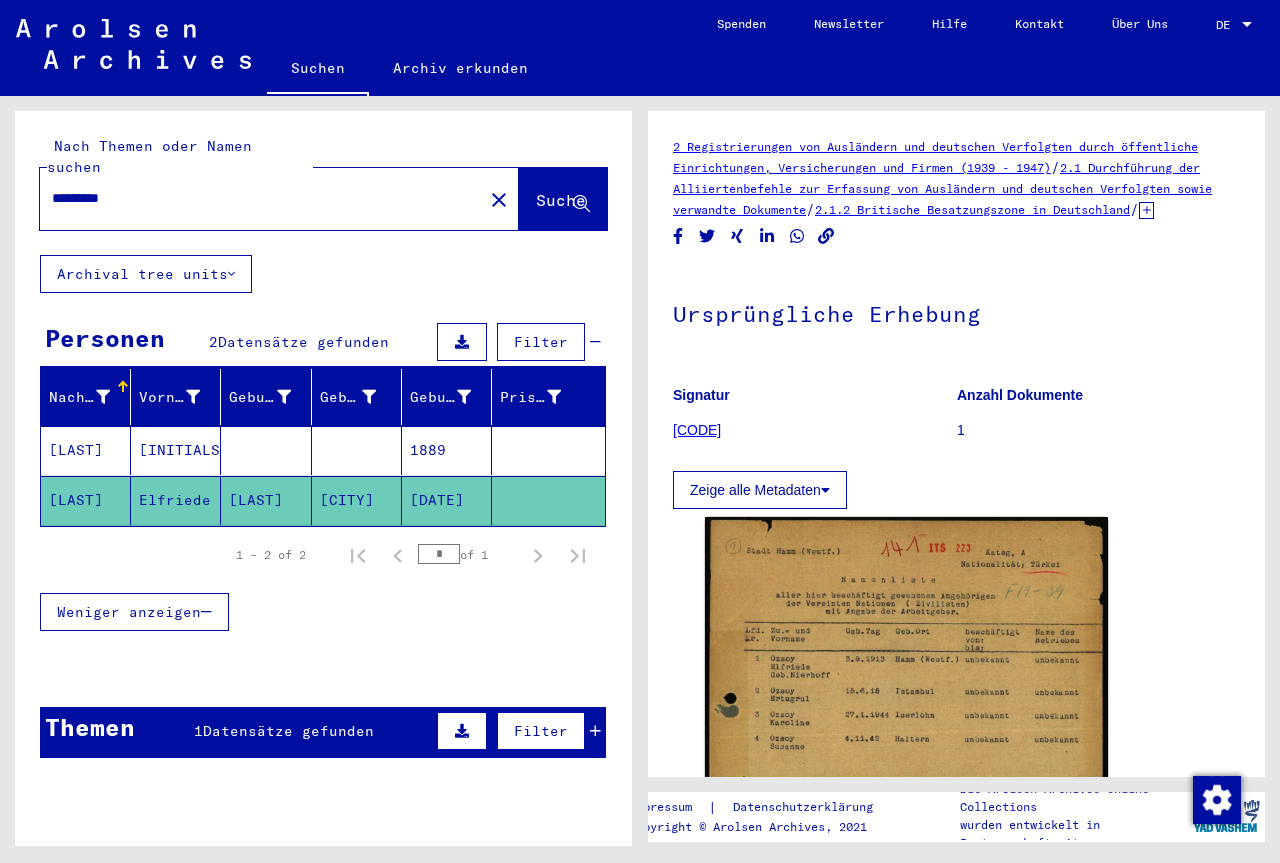 click on "********" at bounding box center (261, 198) 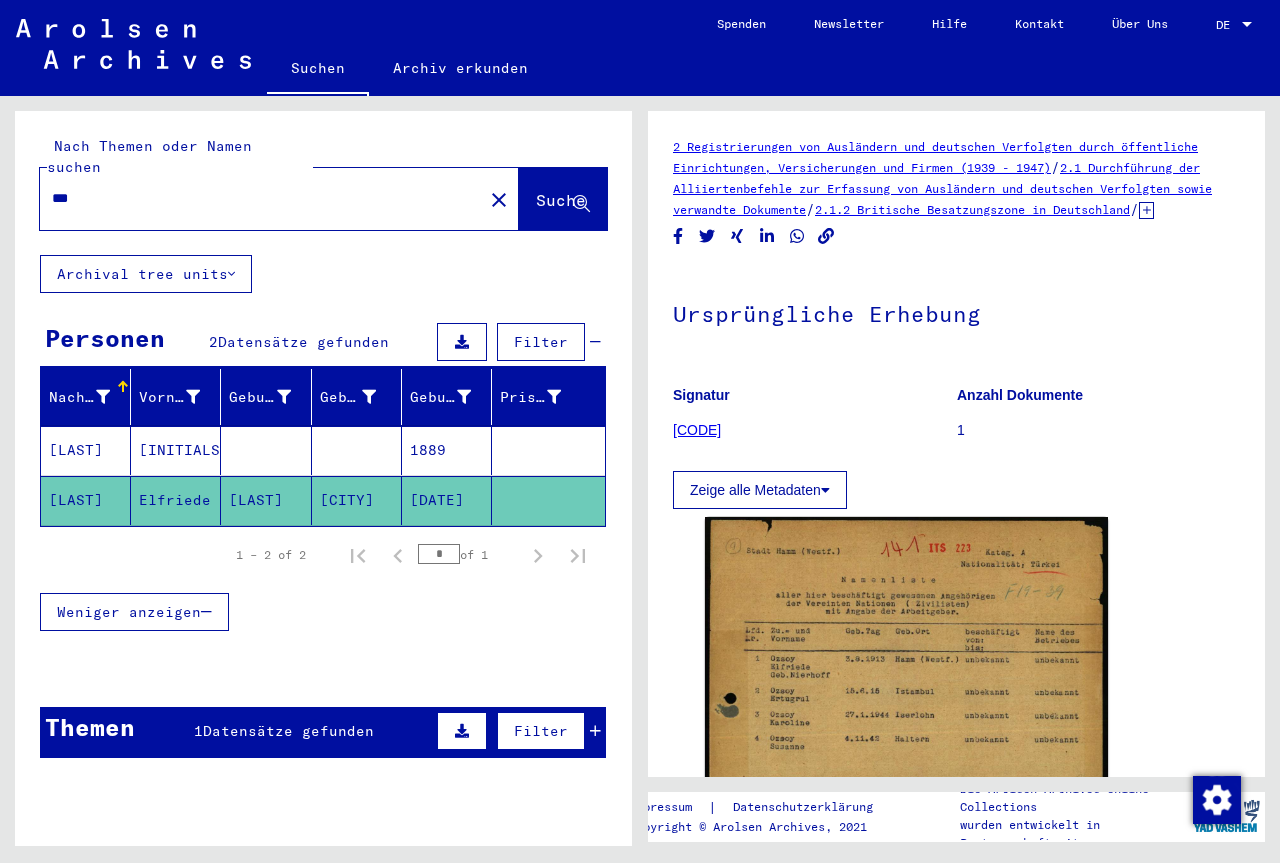 type on "*" 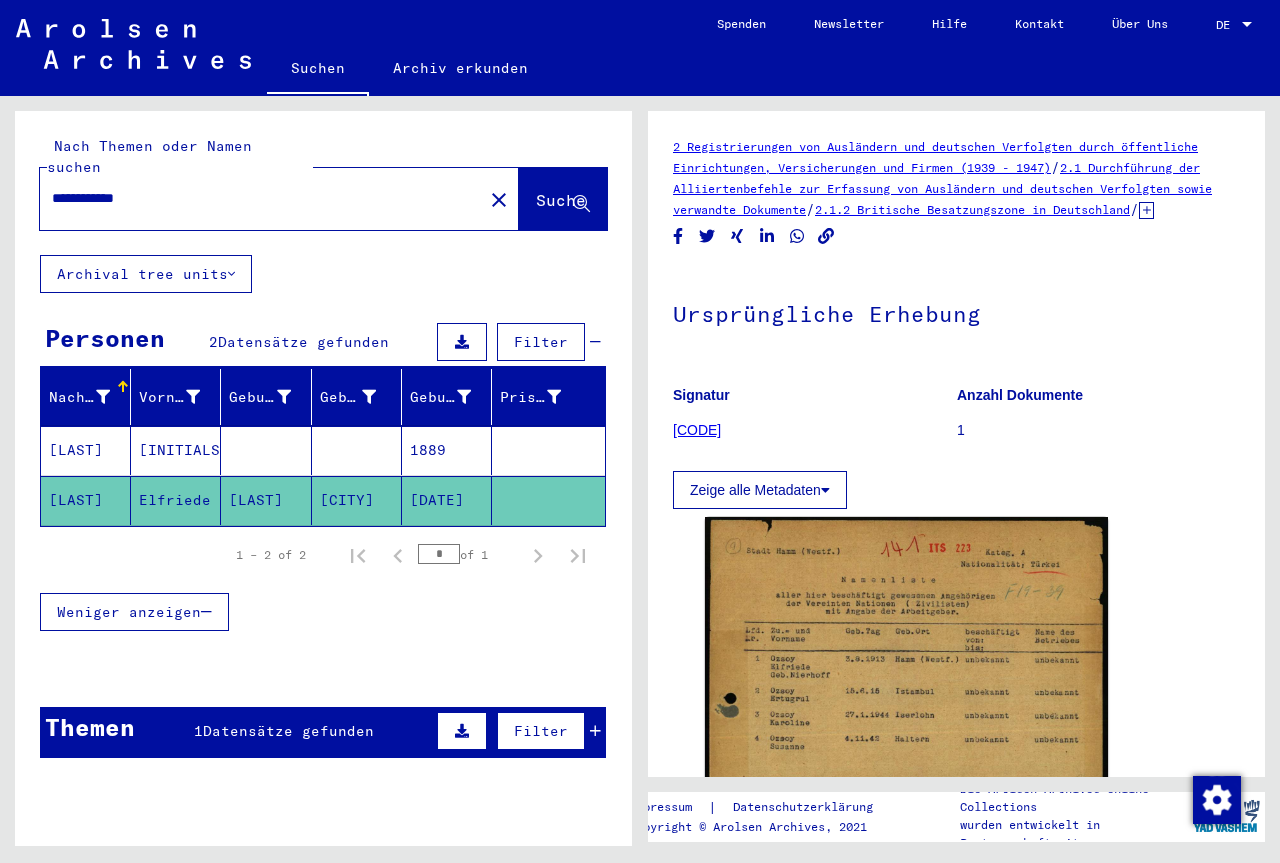 type on "**********" 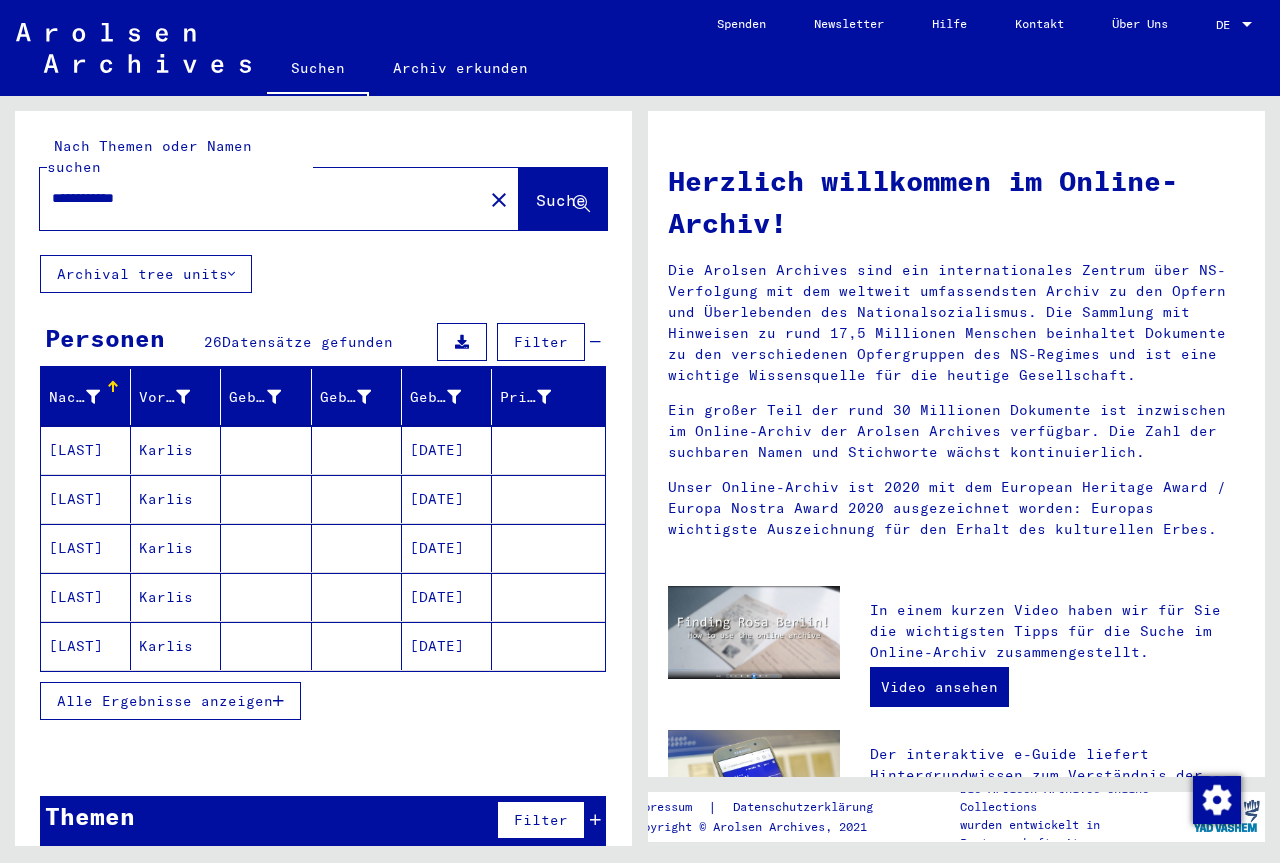 click on "[LAST]" at bounding box center (86, 499) 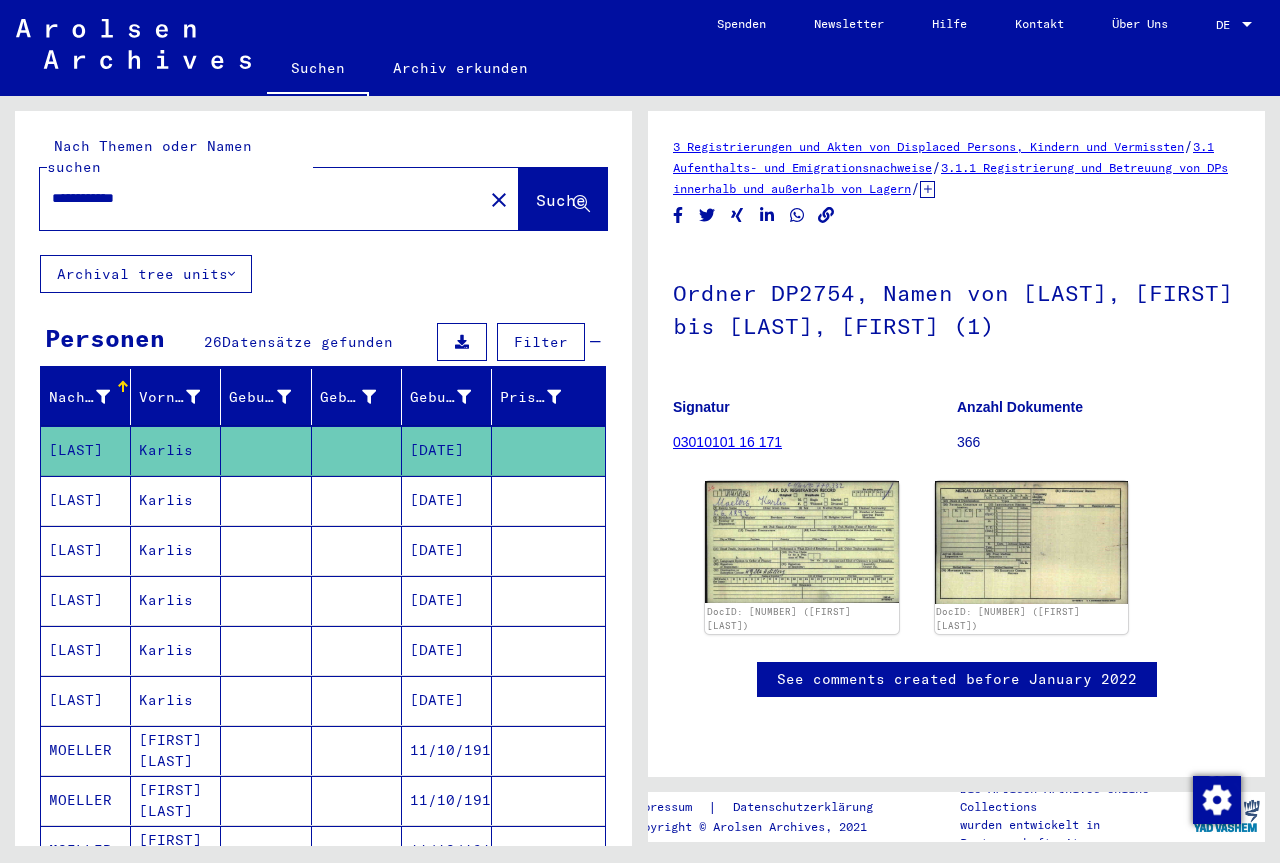 scroll, scrollTop: 0, scrollLeft: 0, axis: both 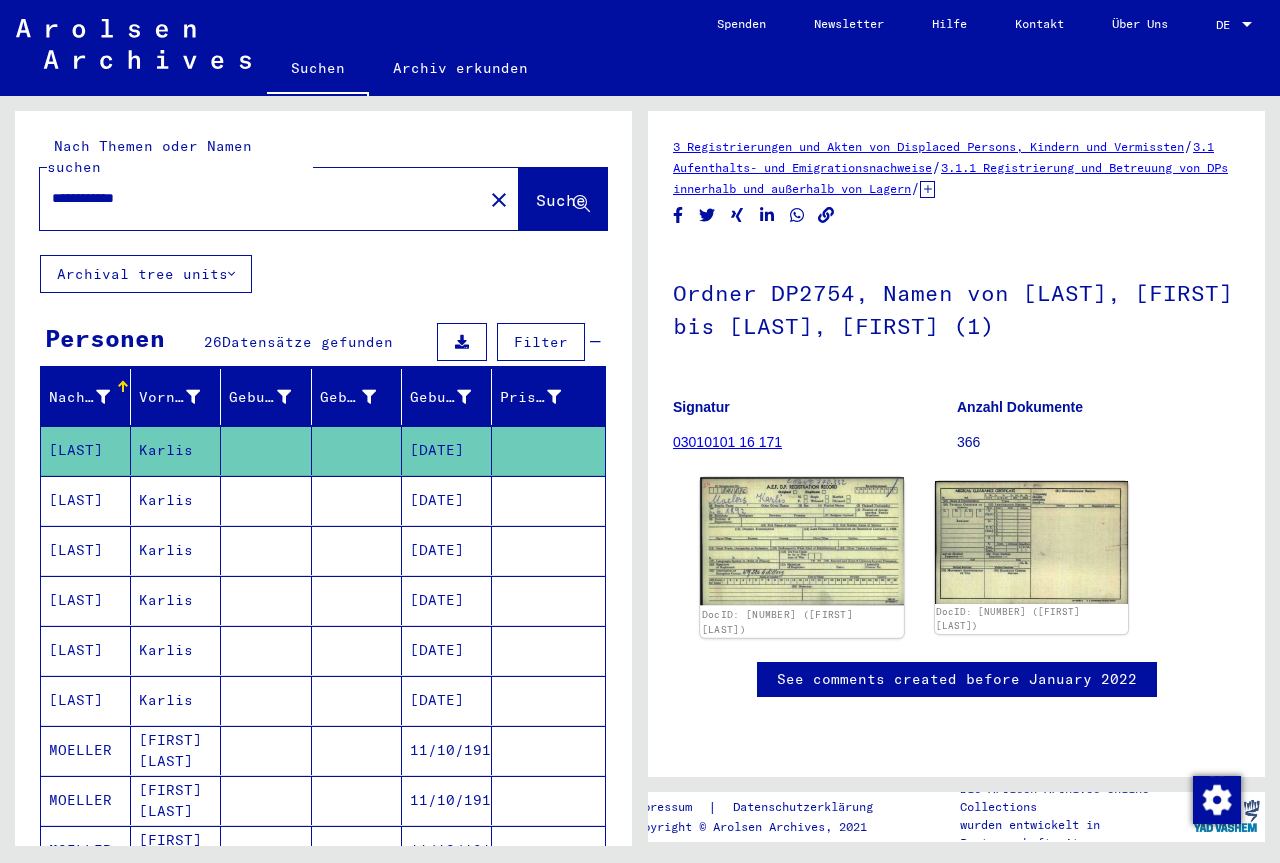 click 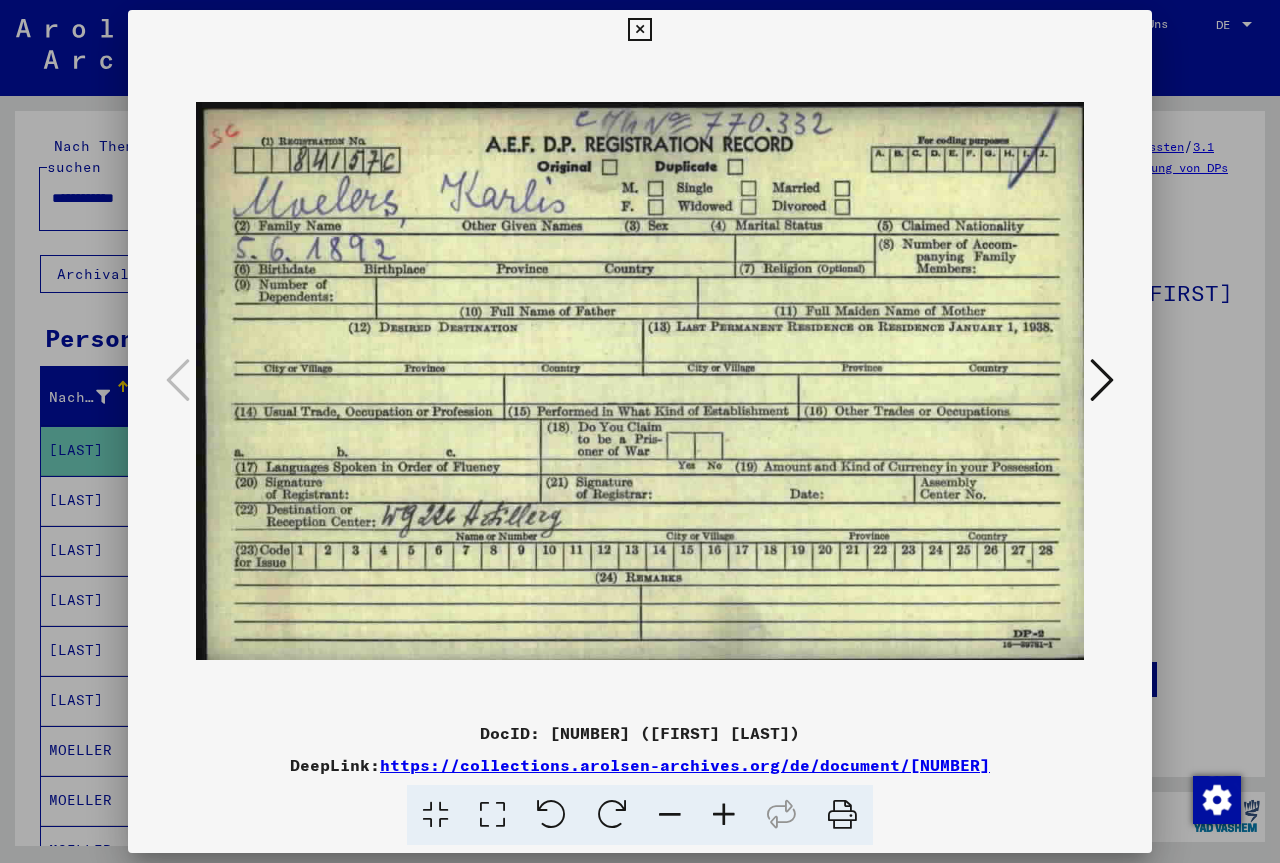 click at bounding box center (639, 30) 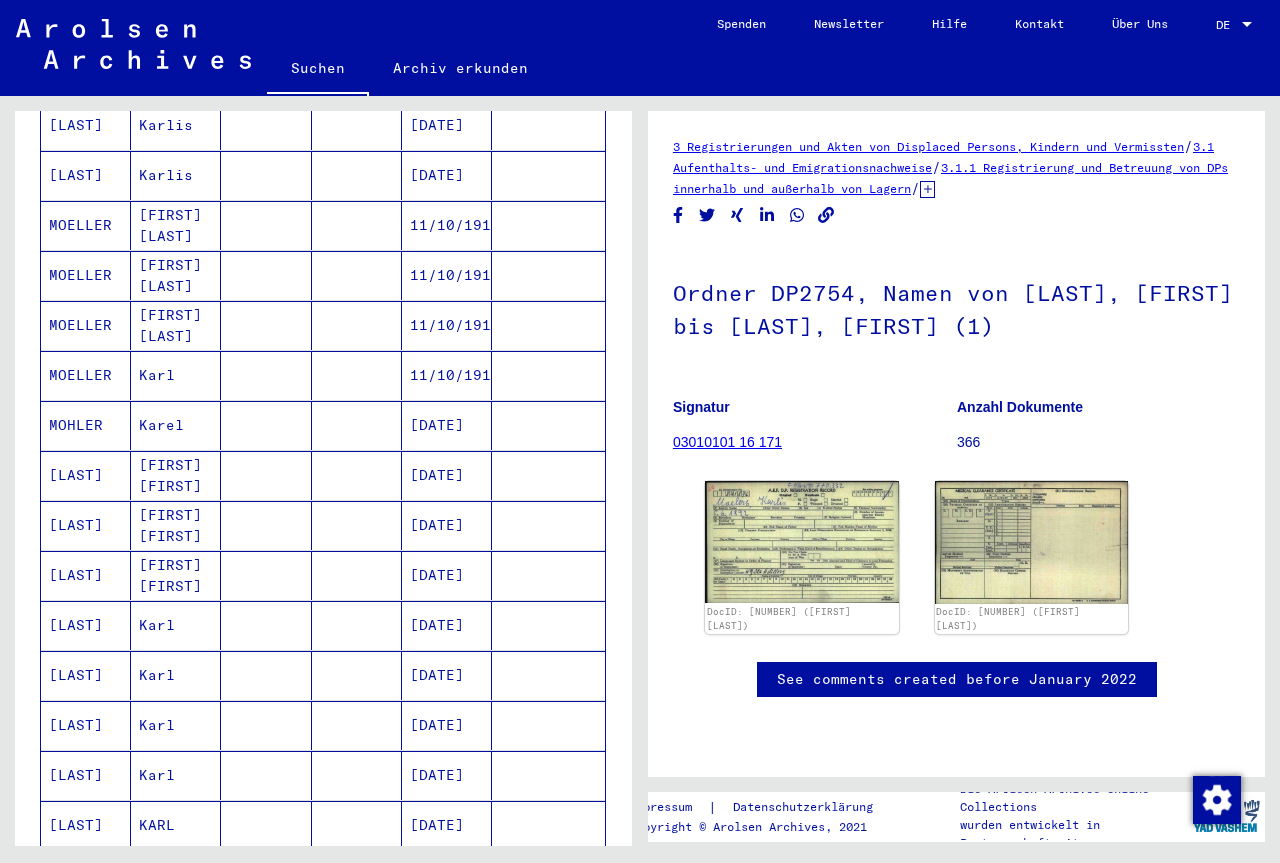scroll, scrollTop: 860, scrollLeft: 0, axis: vertical 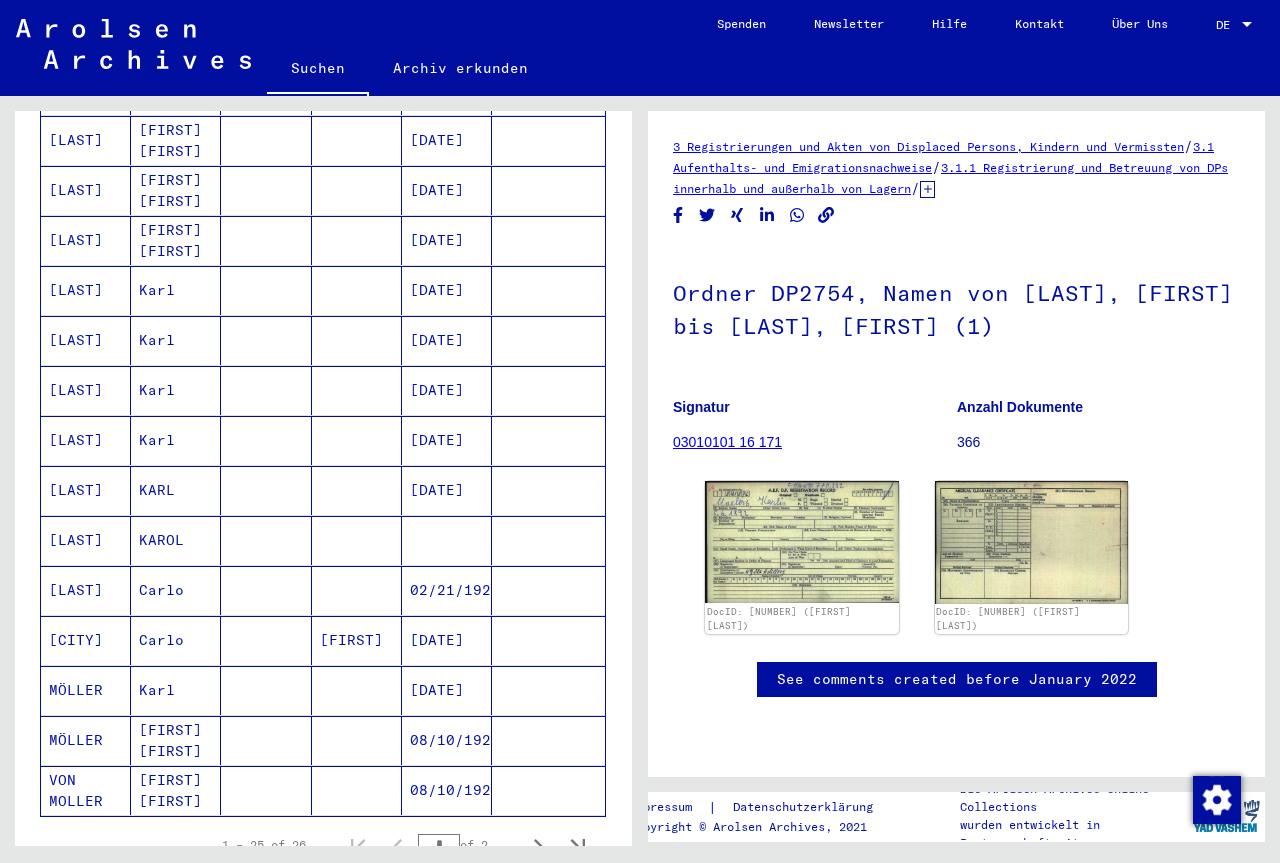 click on "[LAST]" at bounding box center (86, 590) 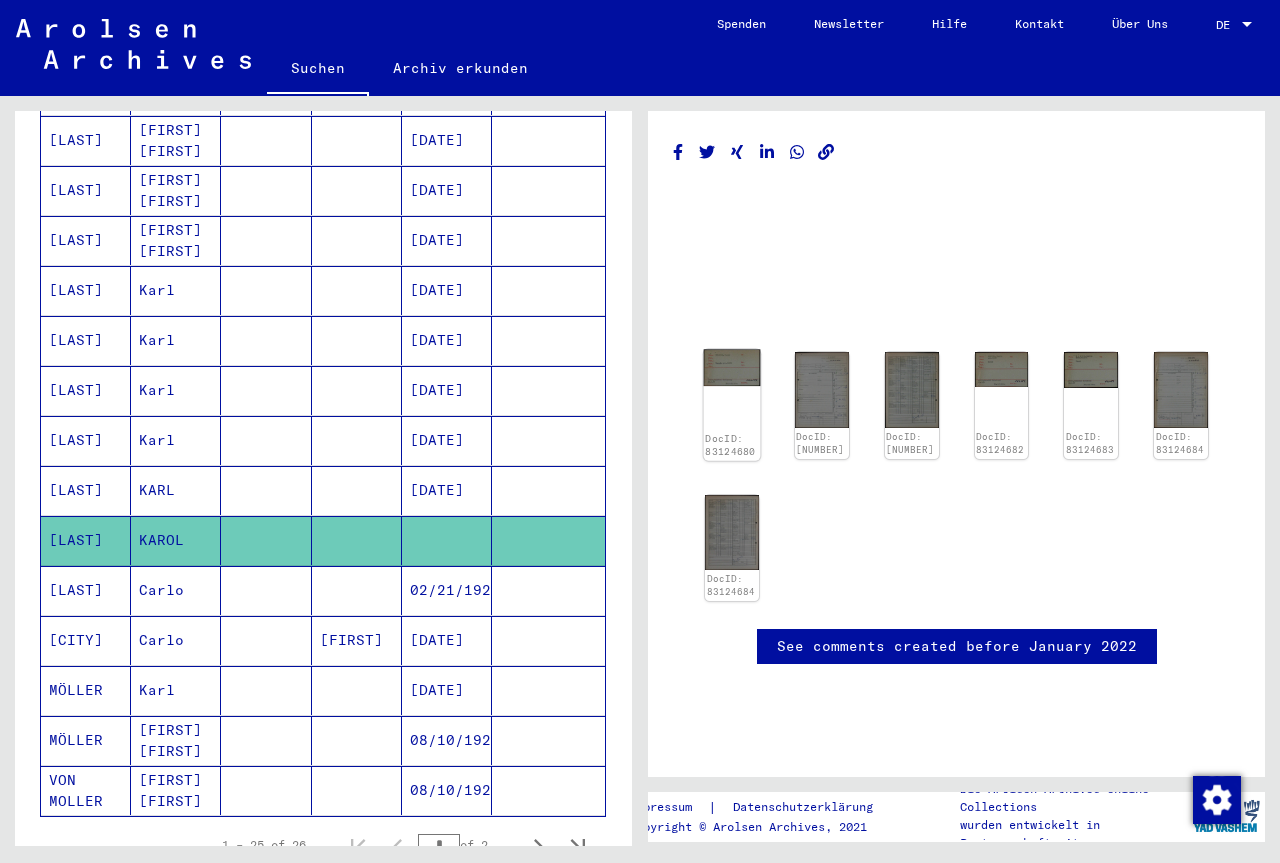 click 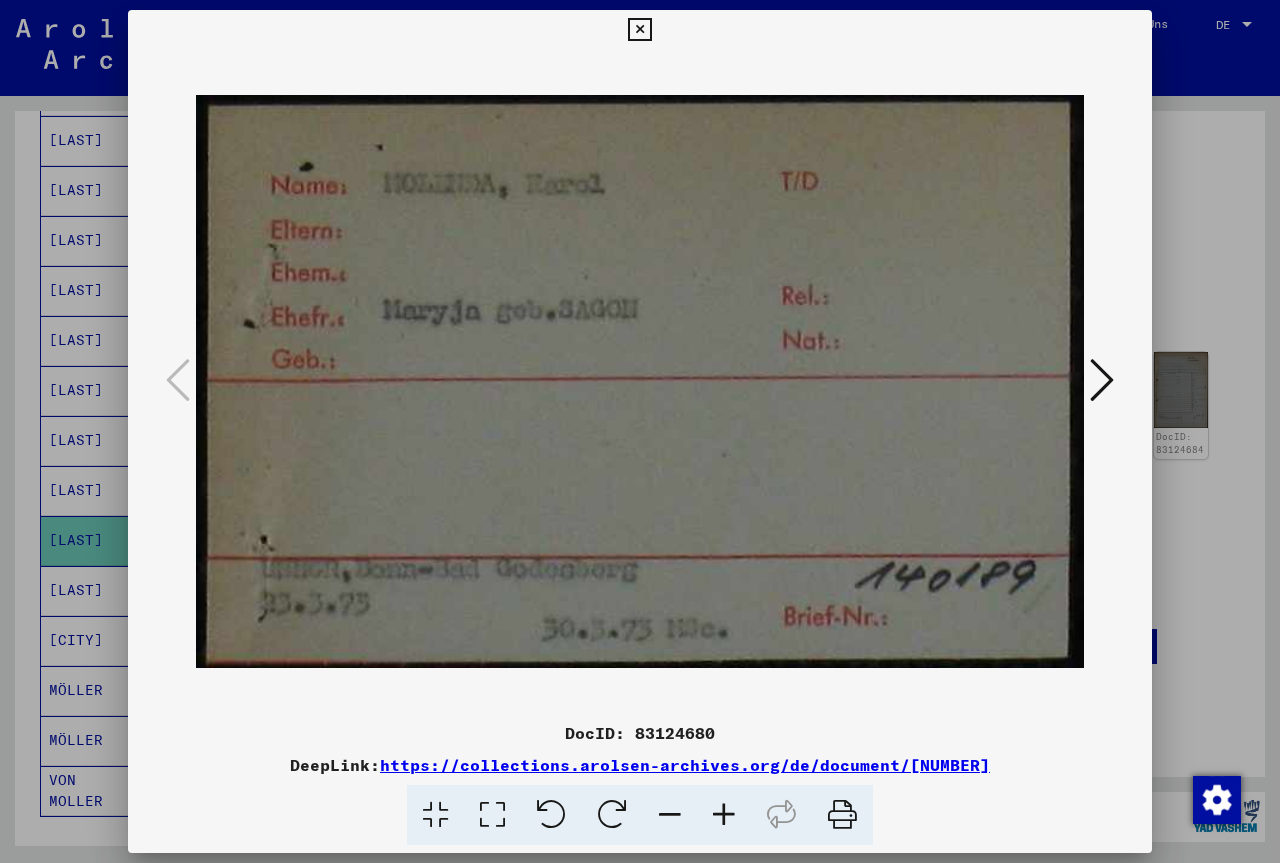 click at bounding box center (639, 30) 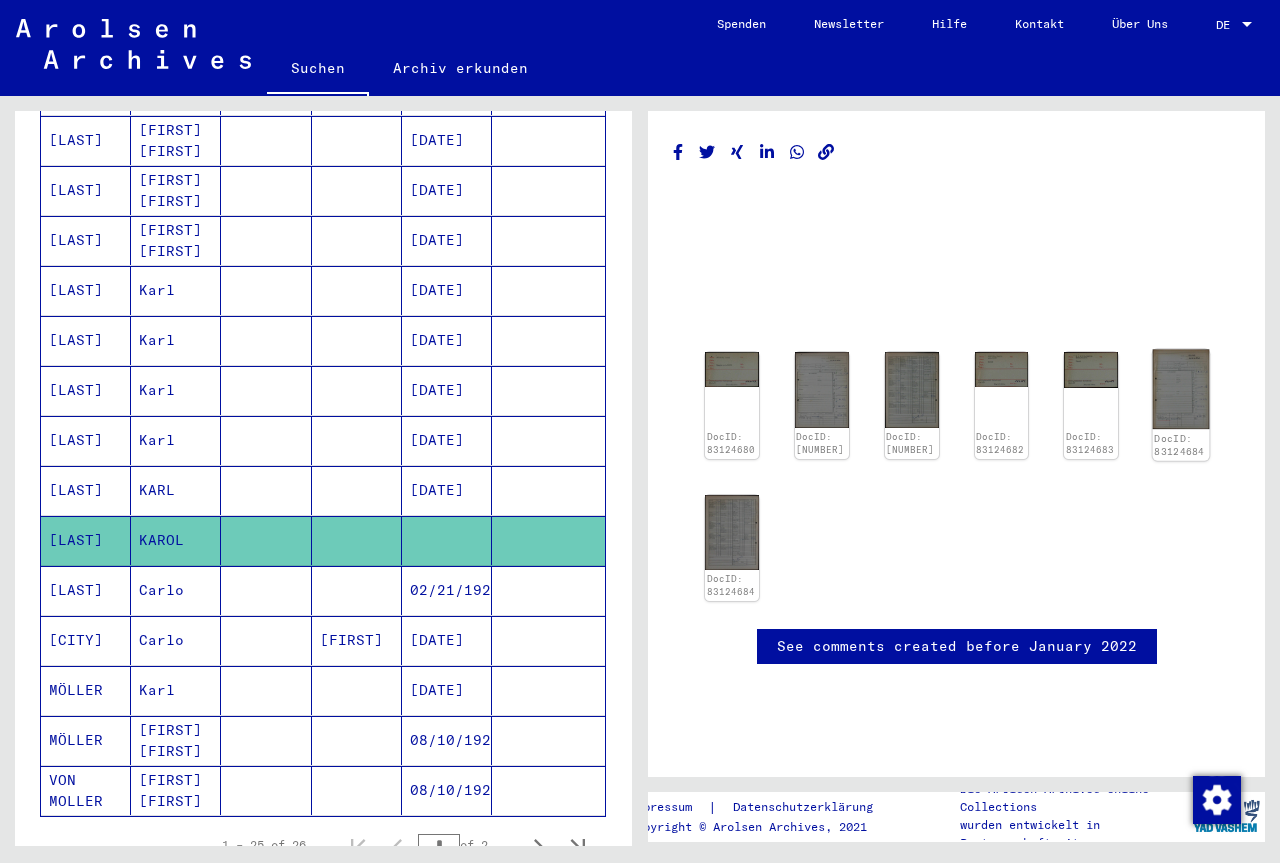 click 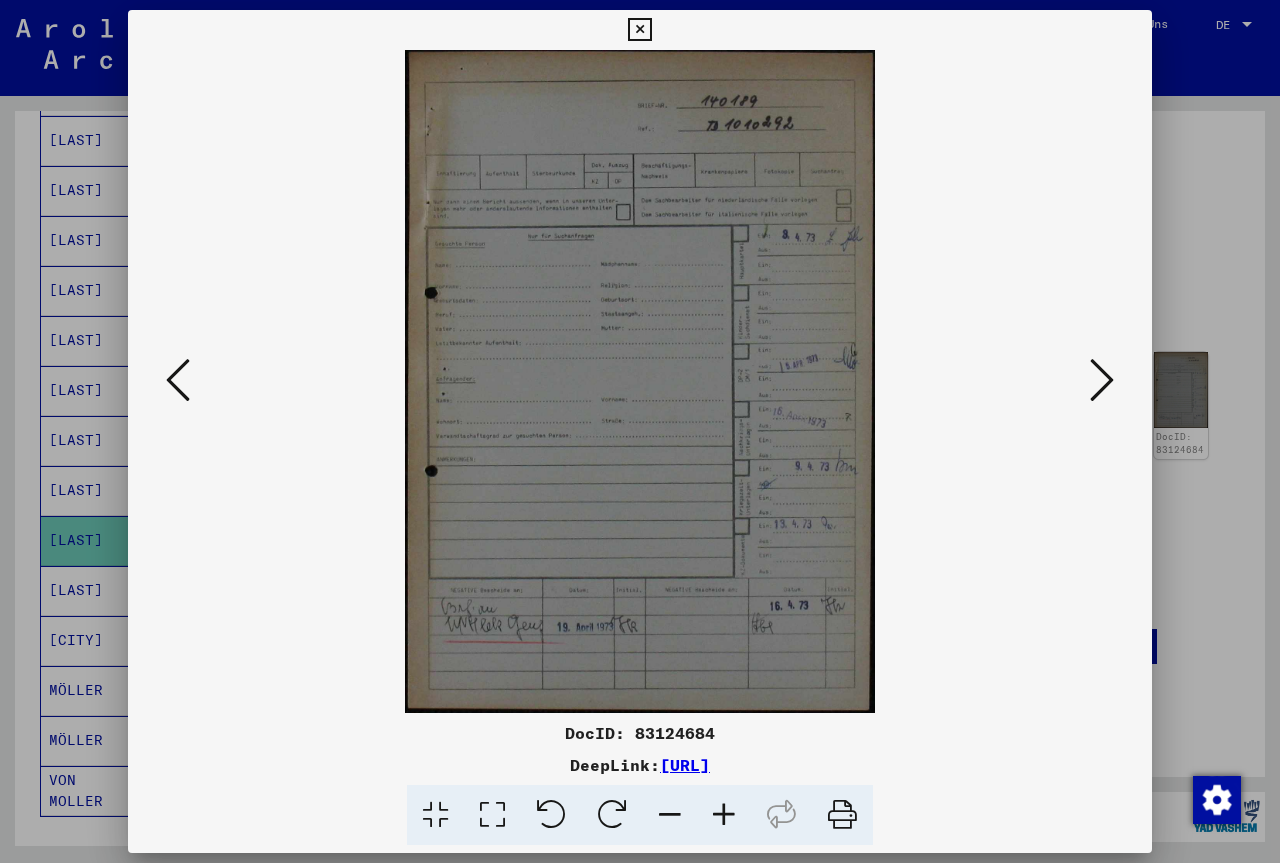 click at bounding box center (724, 815) 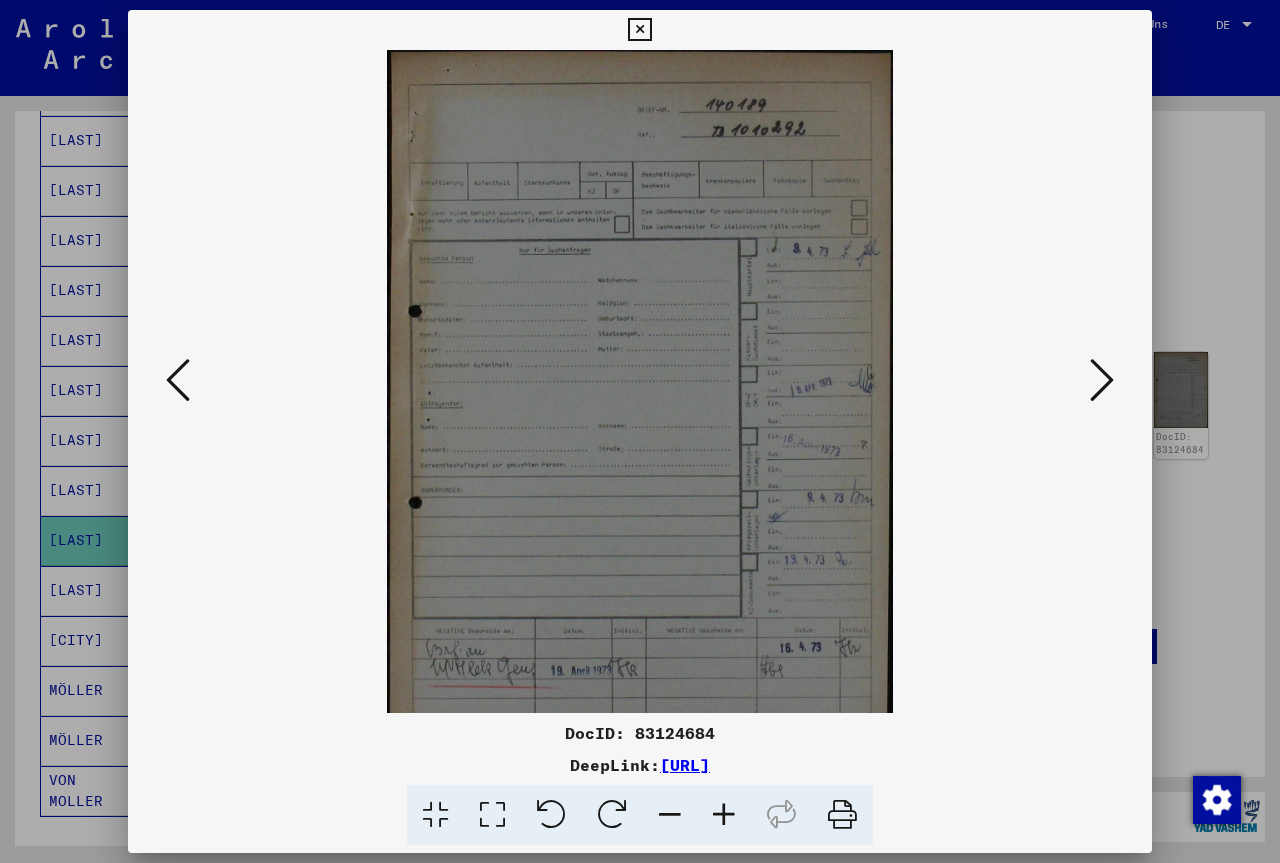click at bounding box center [724, 815] 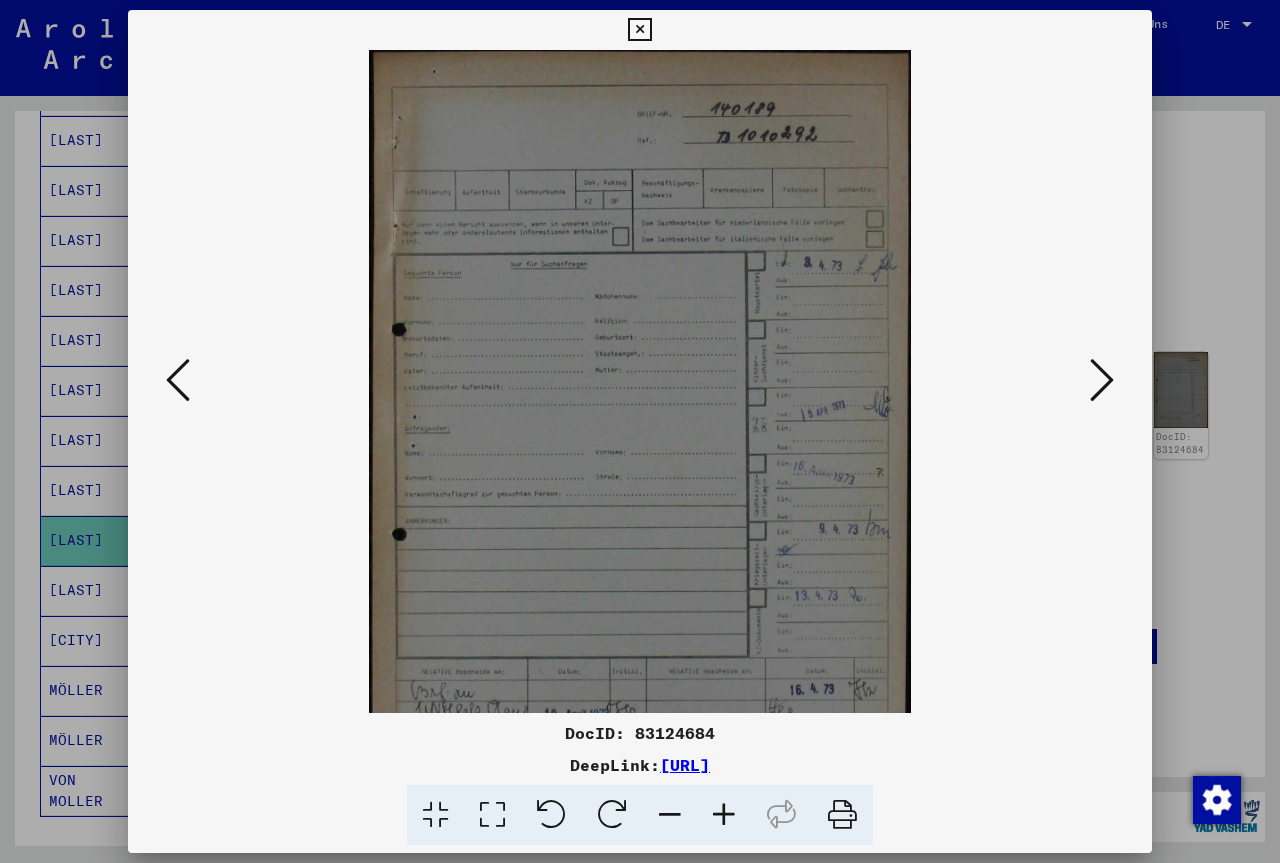click at bounding box center (724, 815) 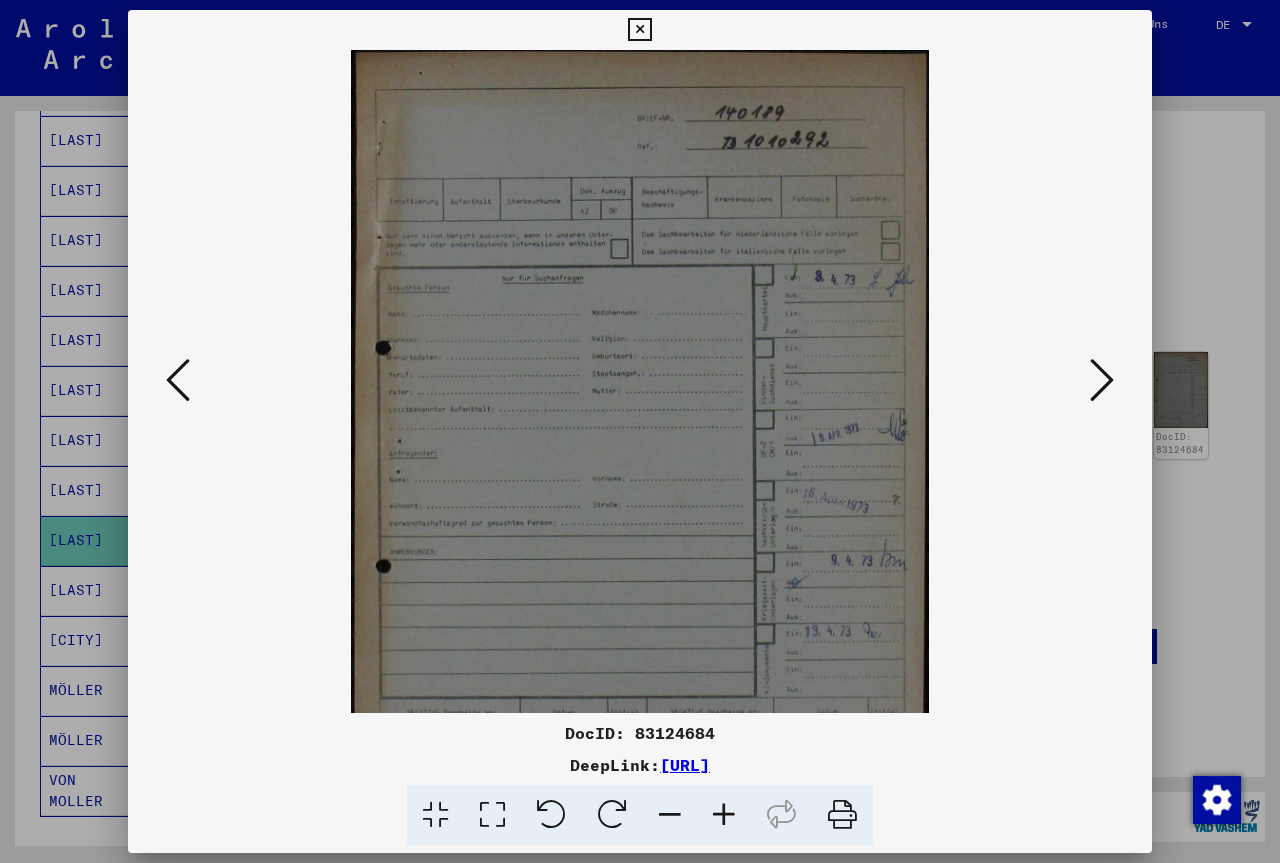 scroll, scrollTop: 150, scrollLeft: 0, axis: vertical 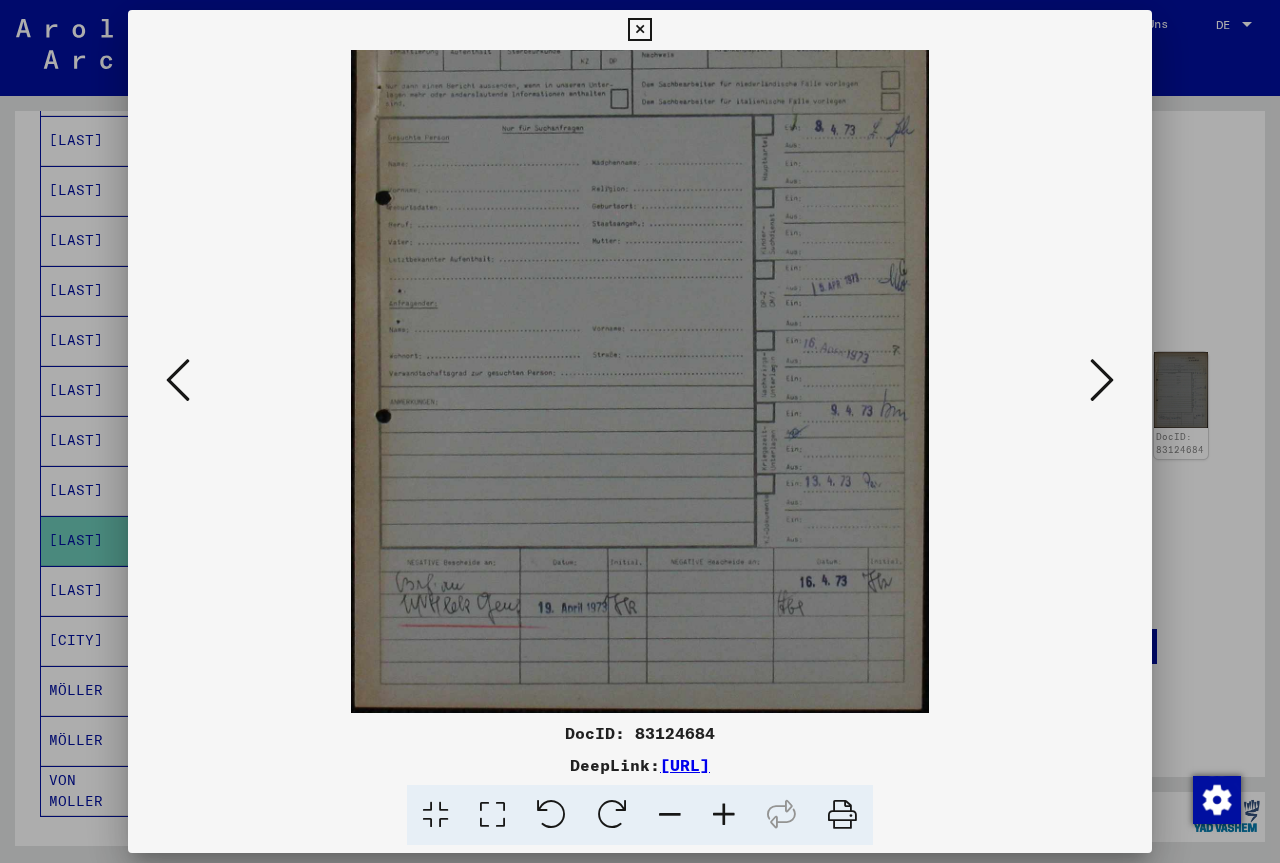 drag, startPoint x: 609, startPoint y: 537, endPoint x: 617, endPoint y: 111, distance: 426.0751 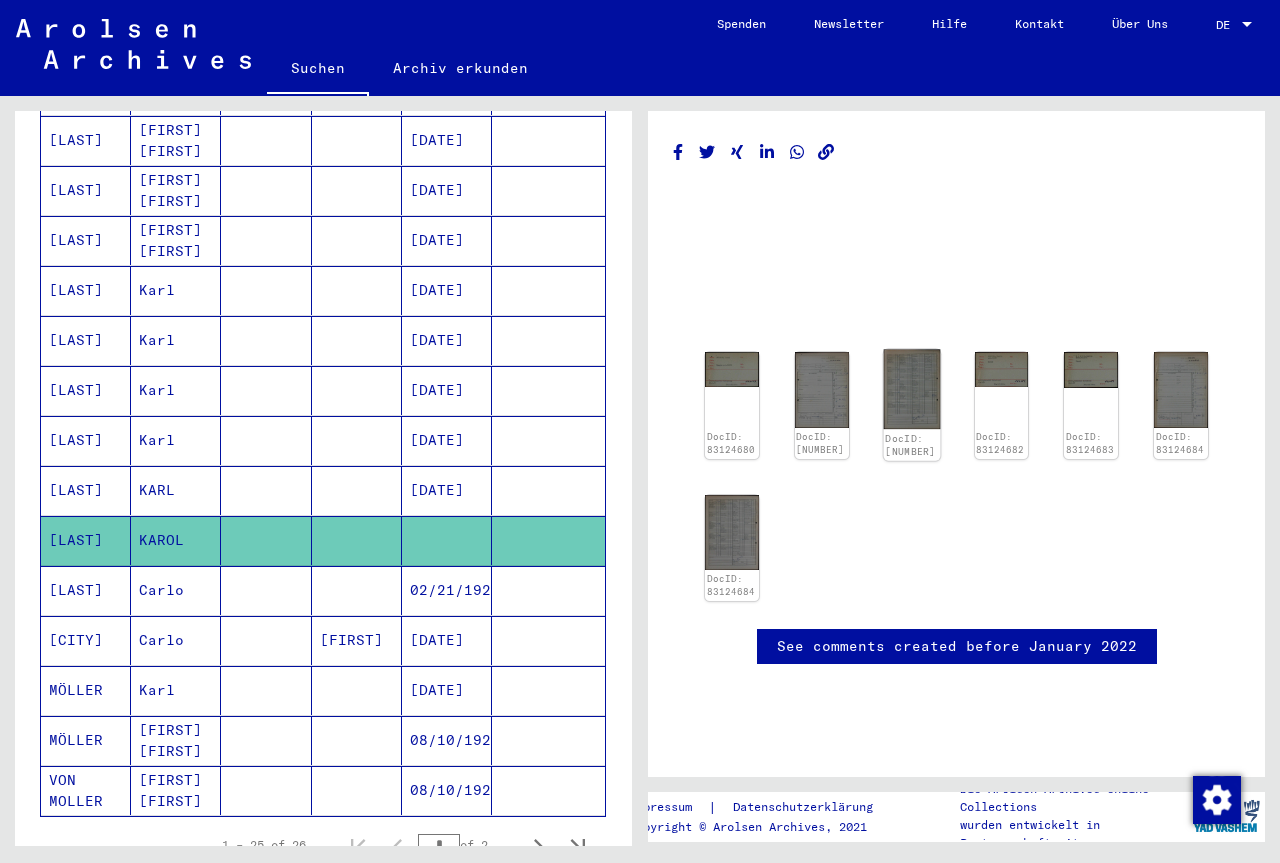 click 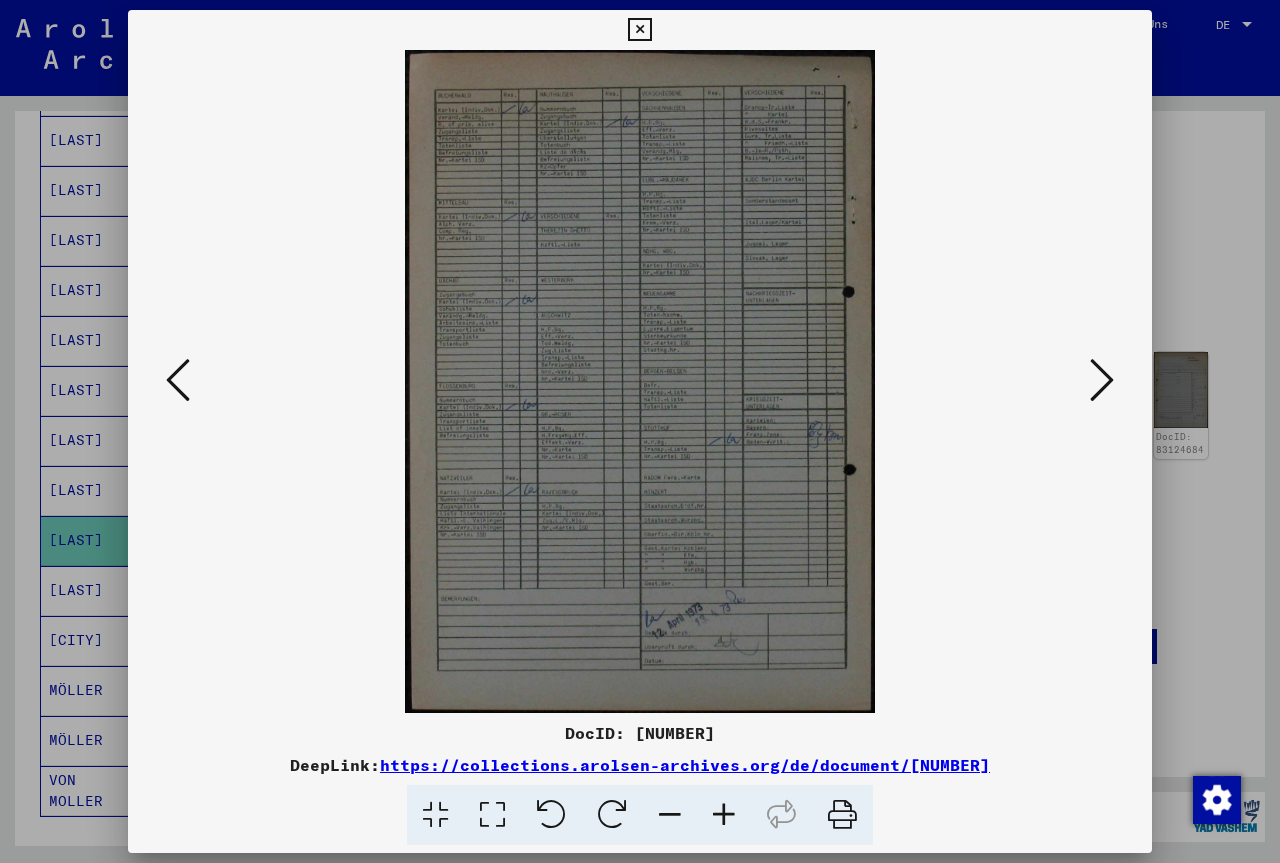 click at bounding box center (724, 815) 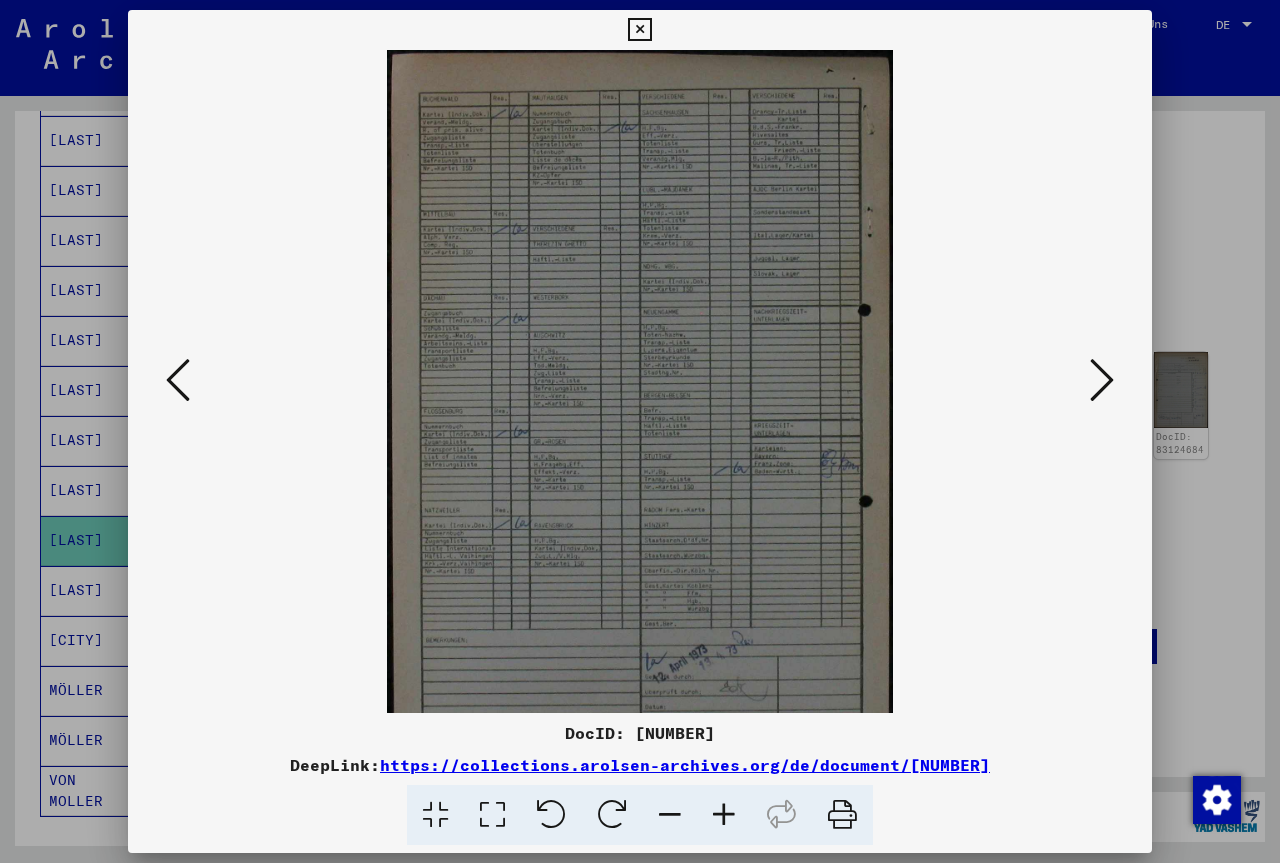 click at bounding box center [724, 815] 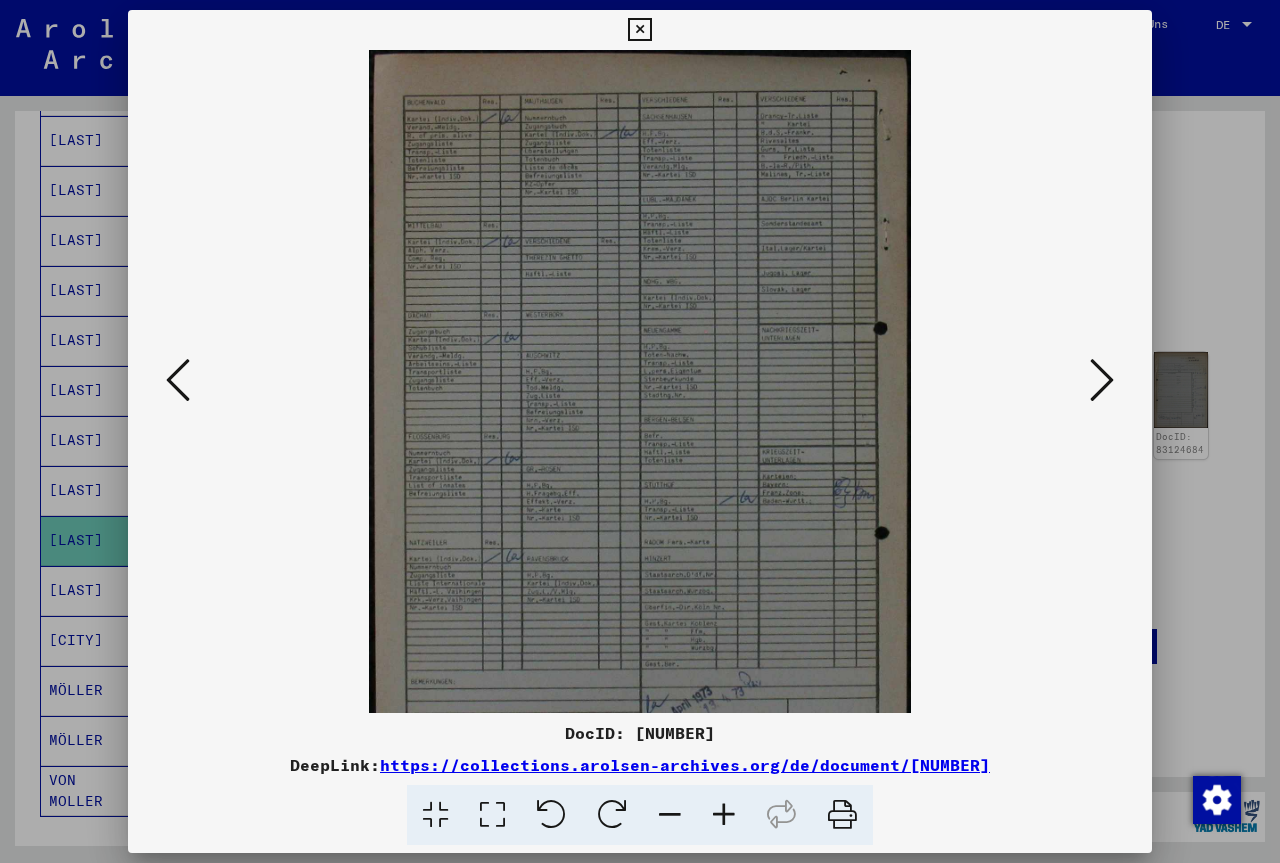 click at bounding box center (724, 815) 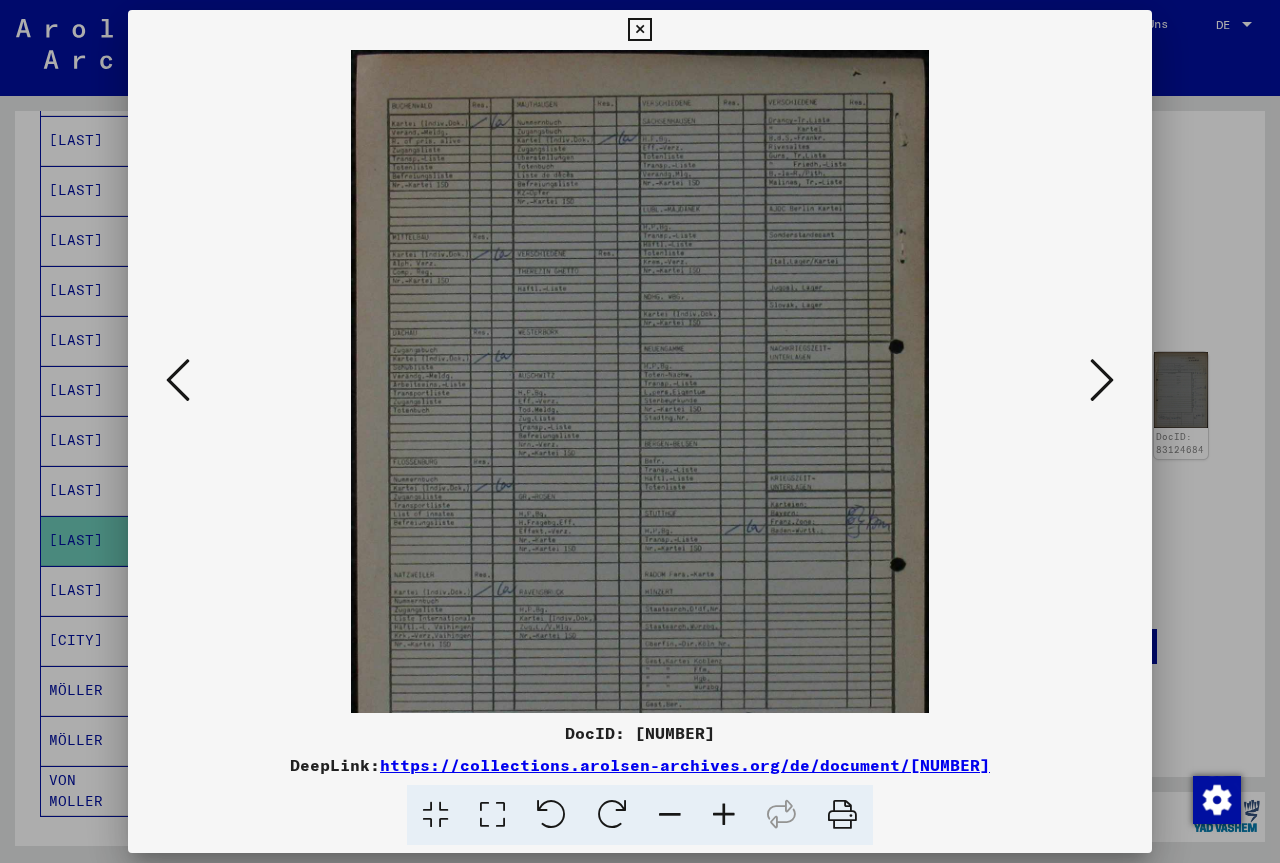click at bounding box center [724, 815] 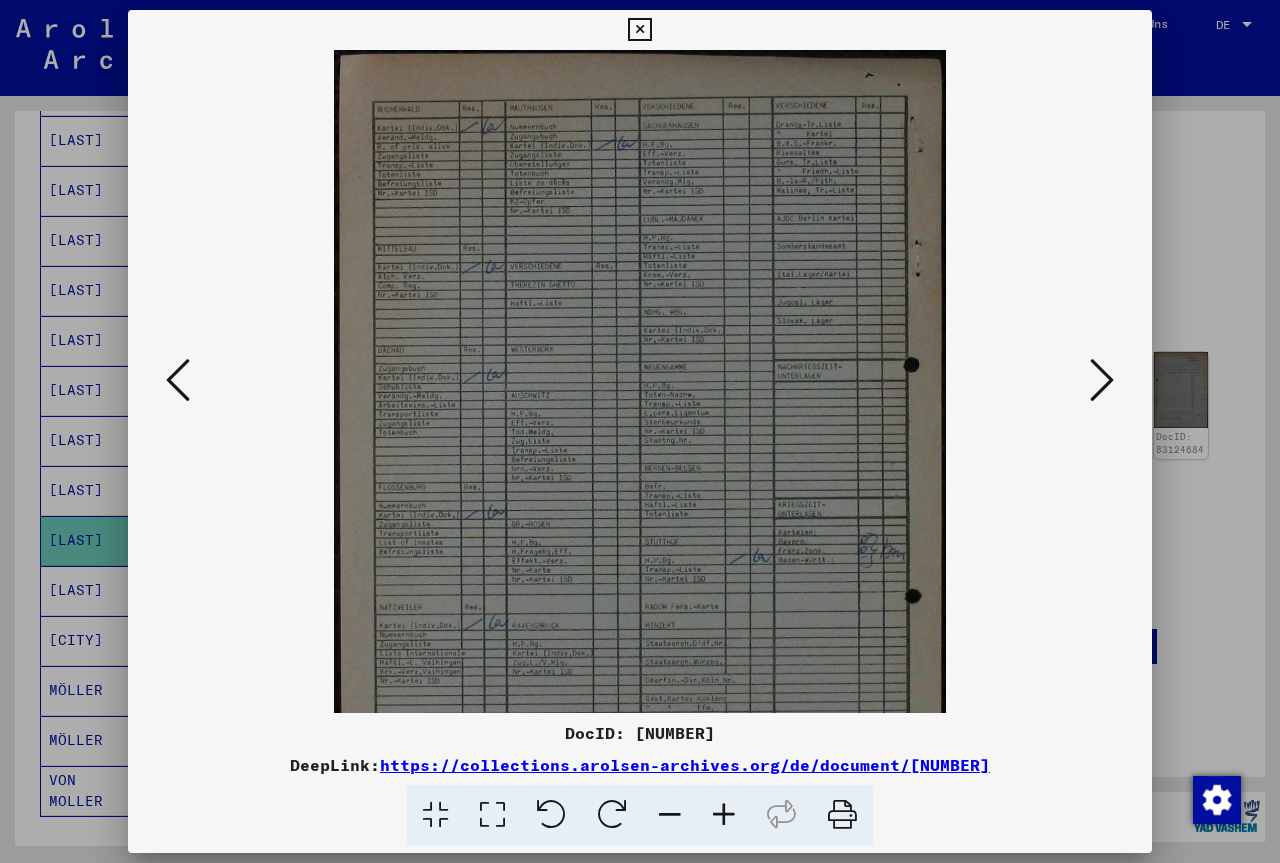 click at bounding box center (724, 815) 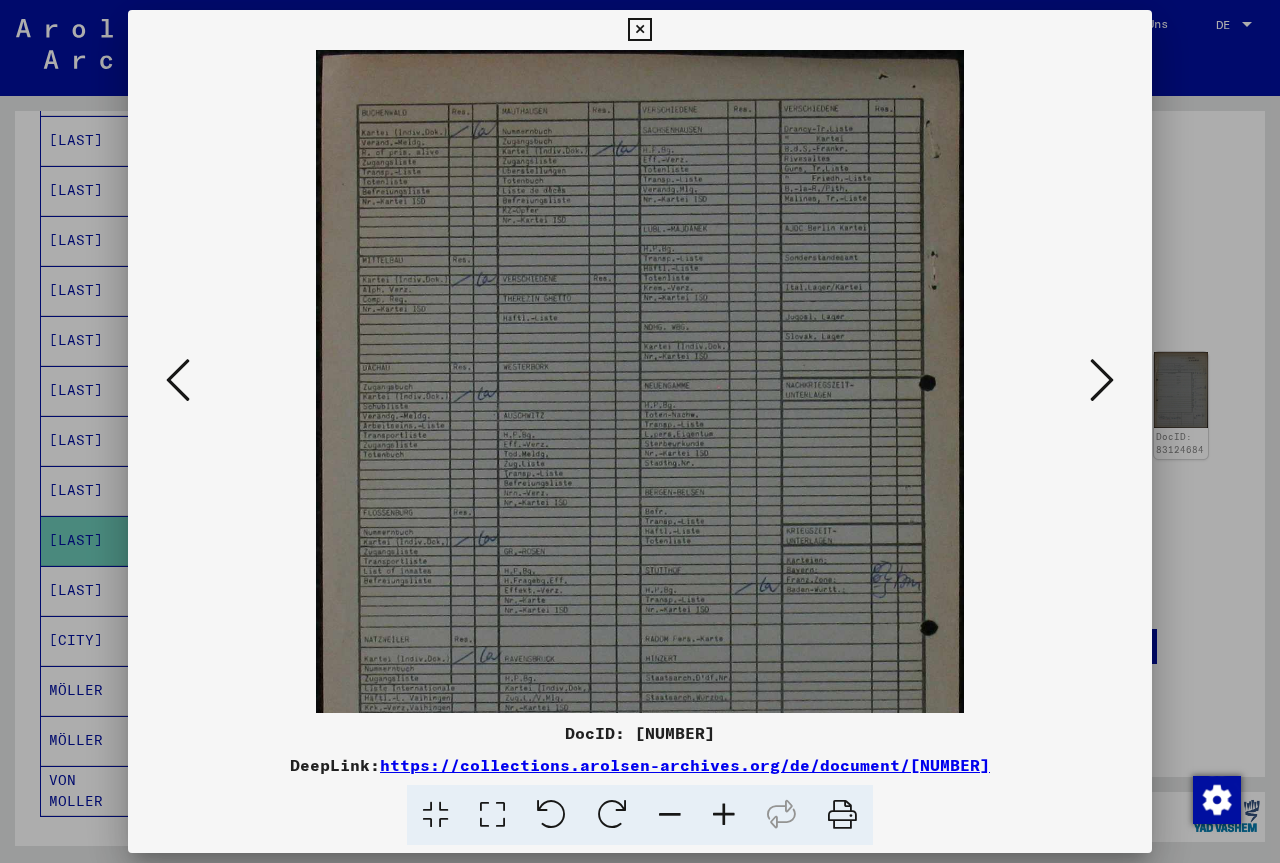 click at bounding box center (724, 815) 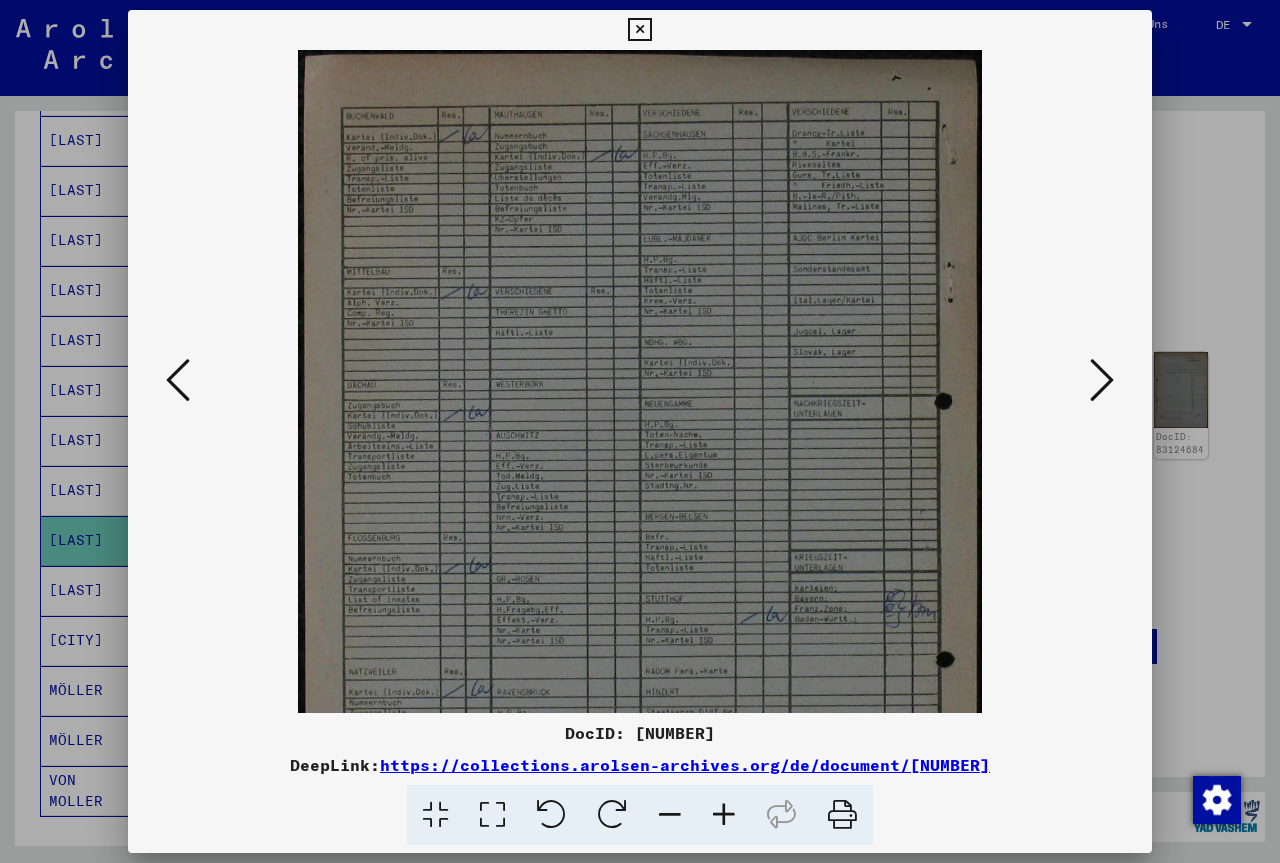 click at bounding box center (724, 815) 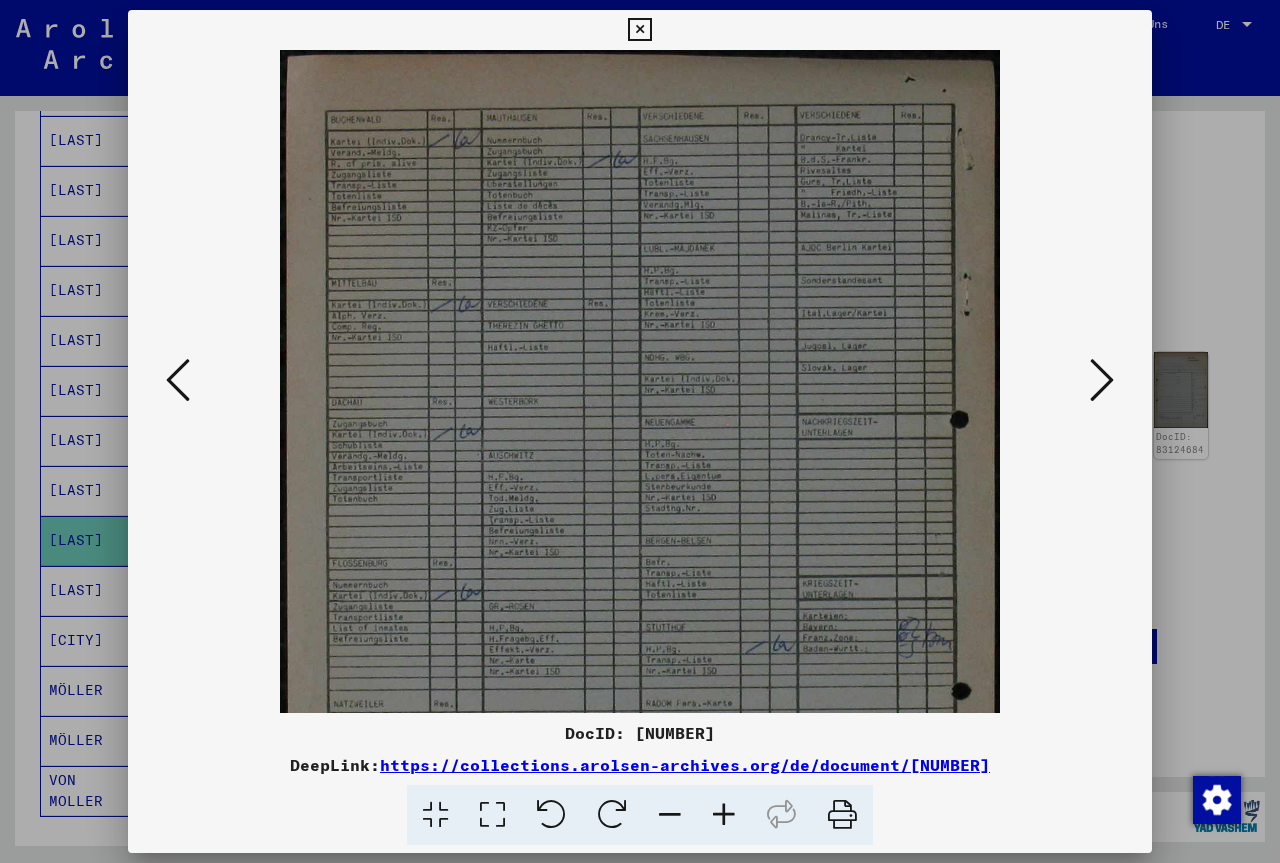 click at bounding box center [724, 815] 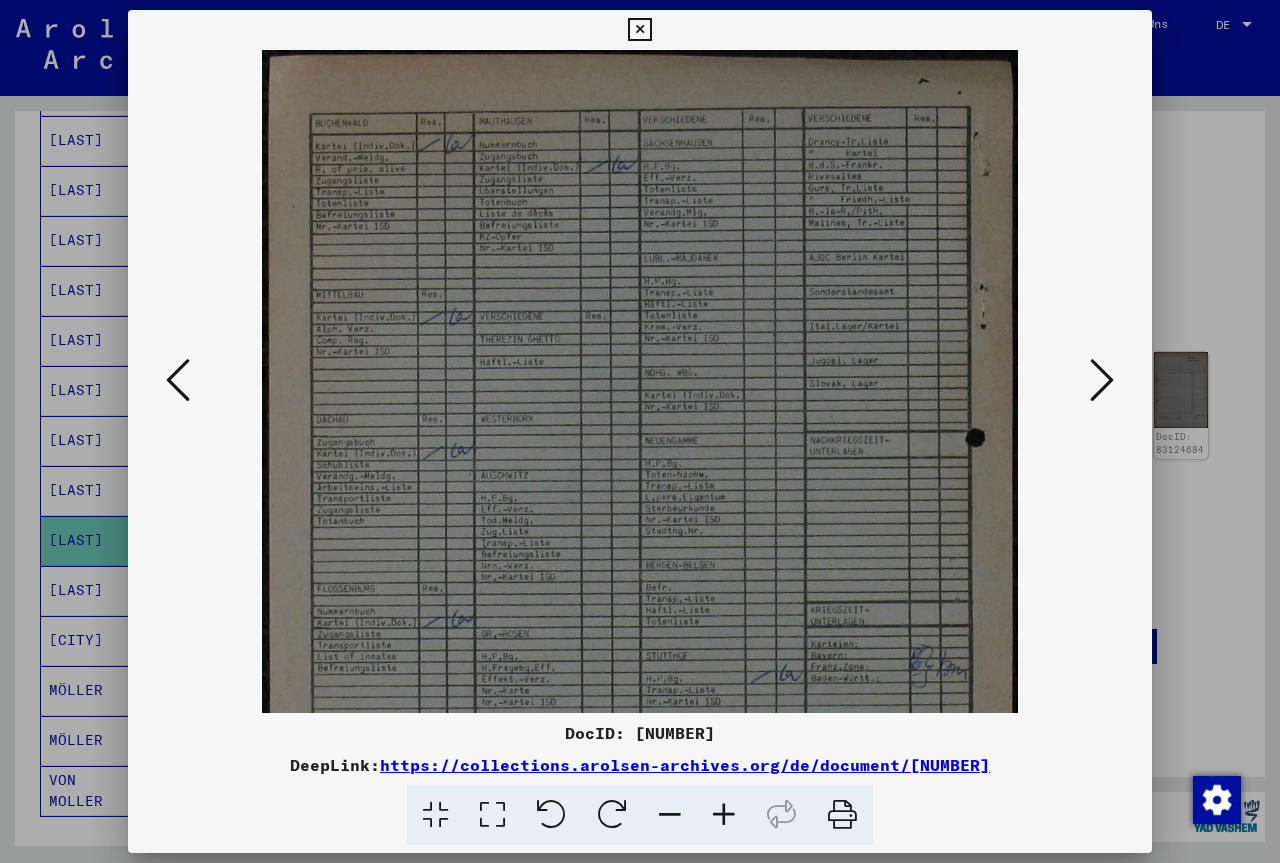click at bounding box center (724, 815) 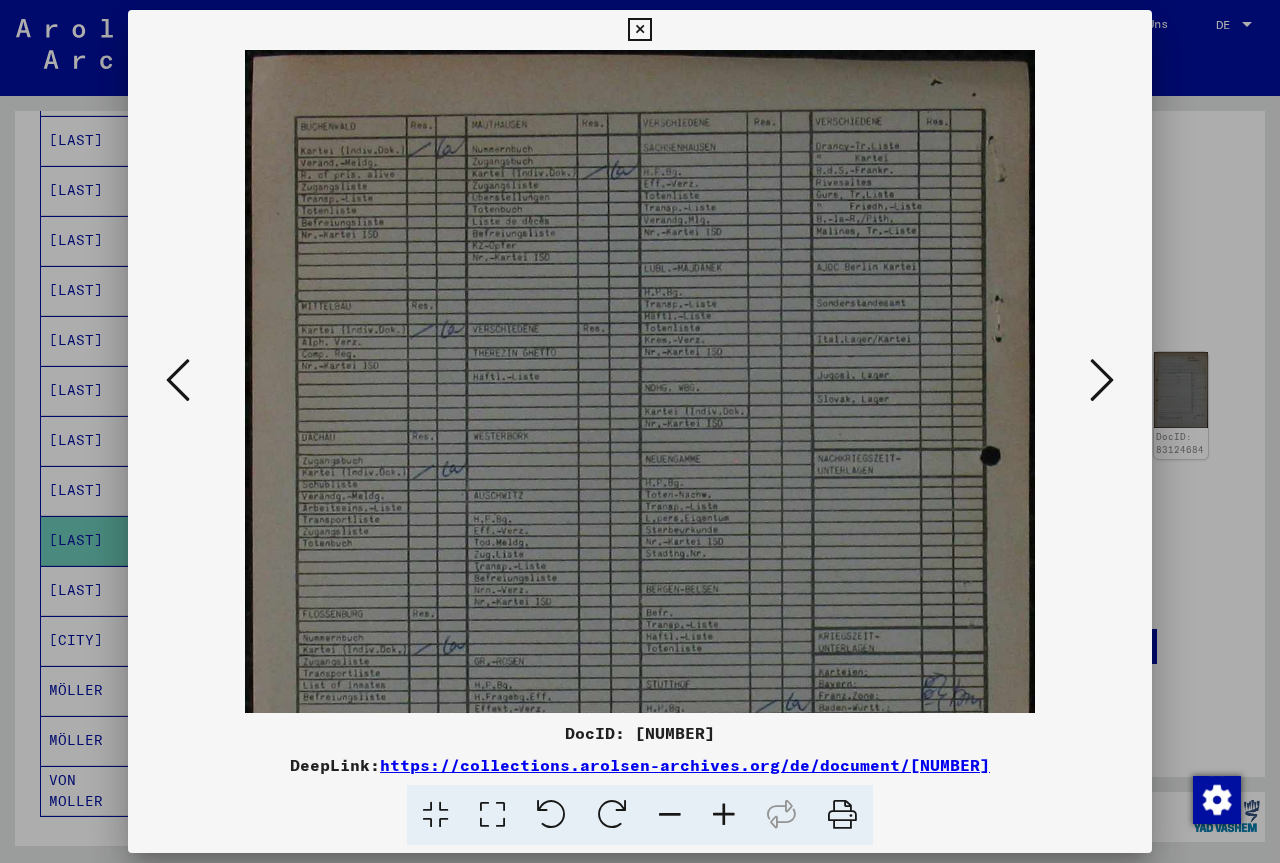 click at bounding box center (724, 815) 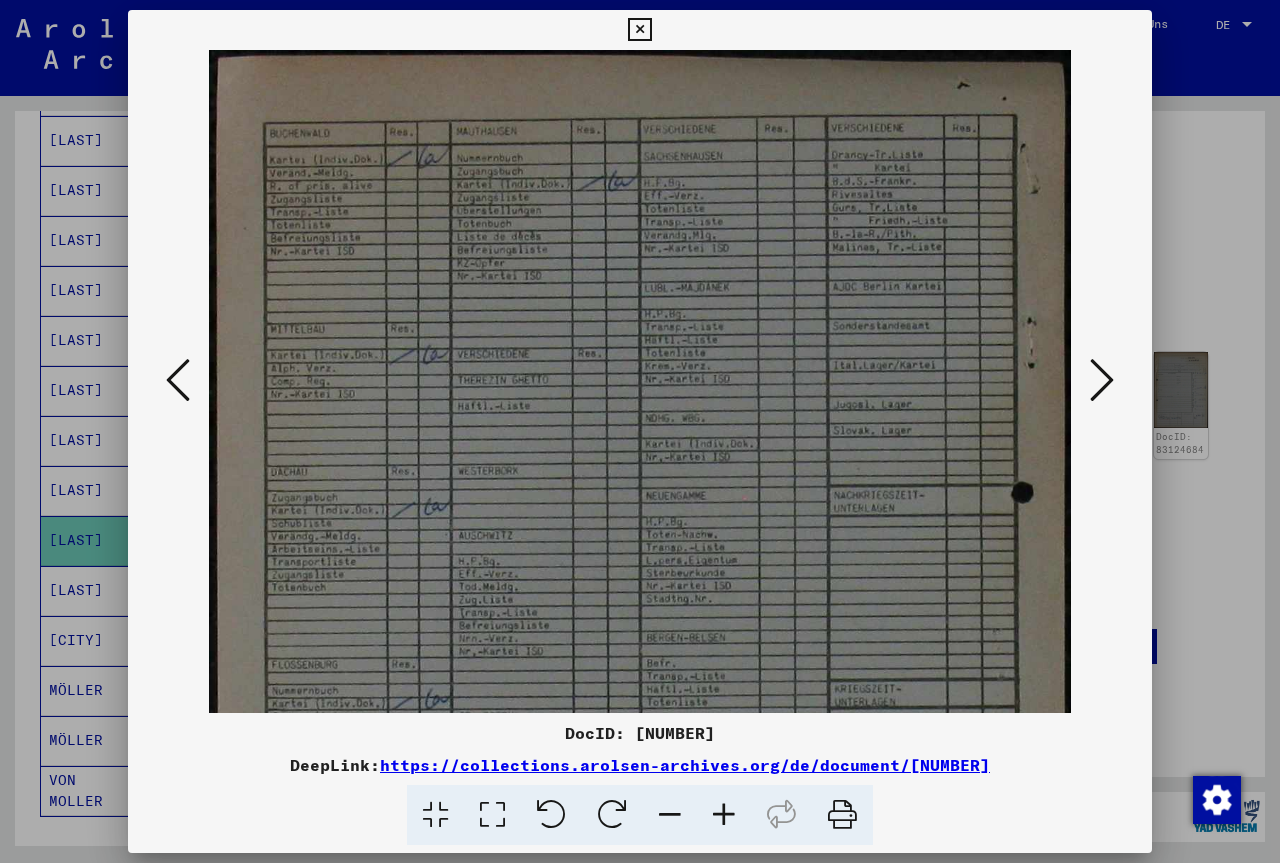 click at bounding box center (724, 815) 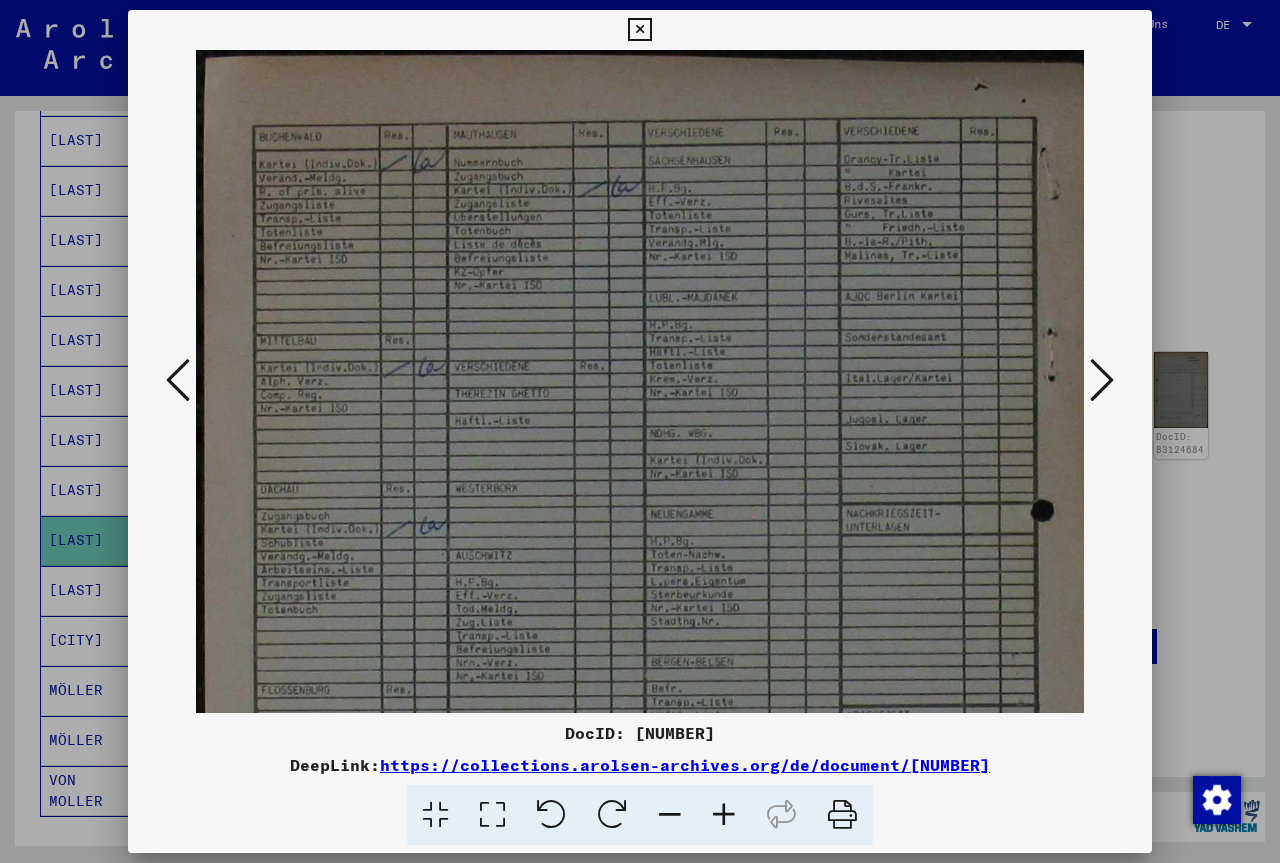 click at bounding box center [724, 815] 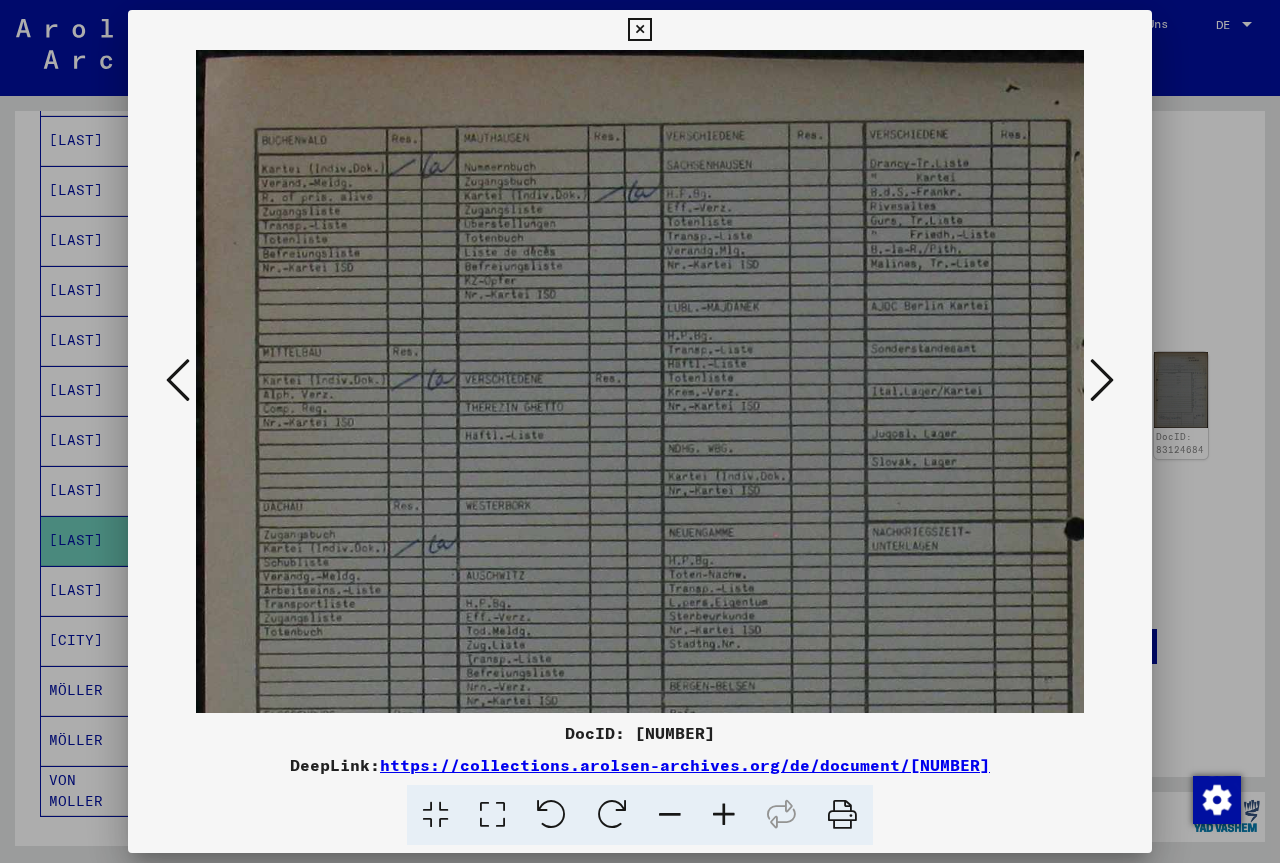 click at bounding box center [724, 815] 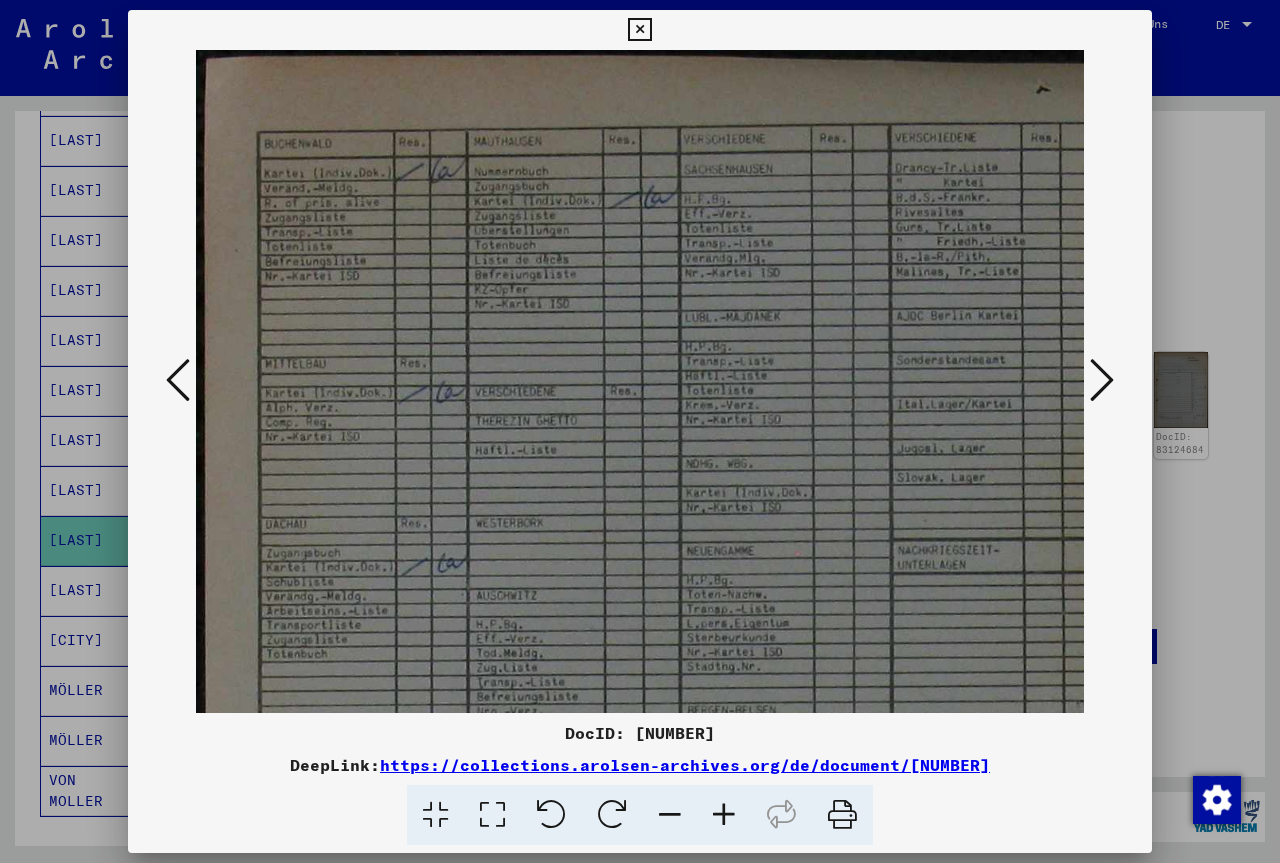 click at bounding box center [724, 815] 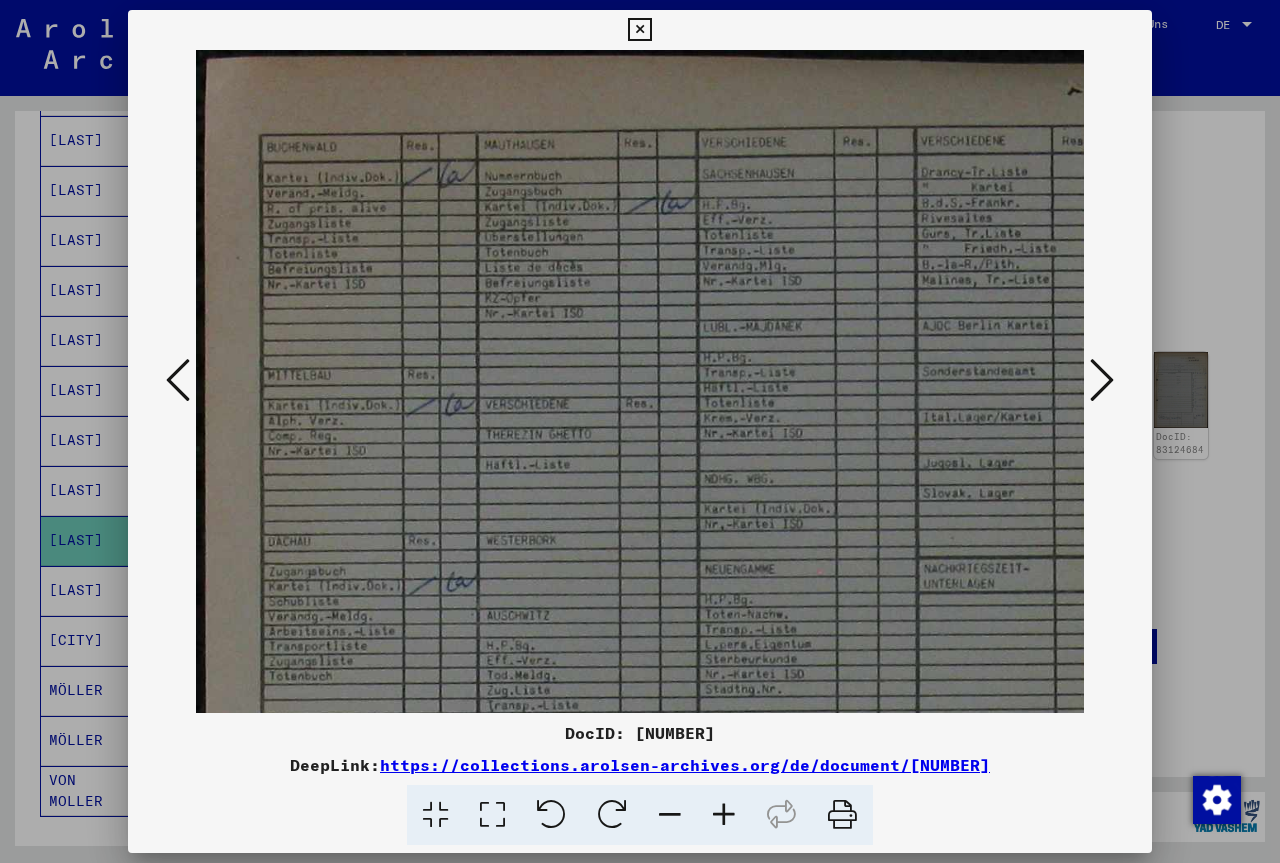click at bounding box center [724, 815] 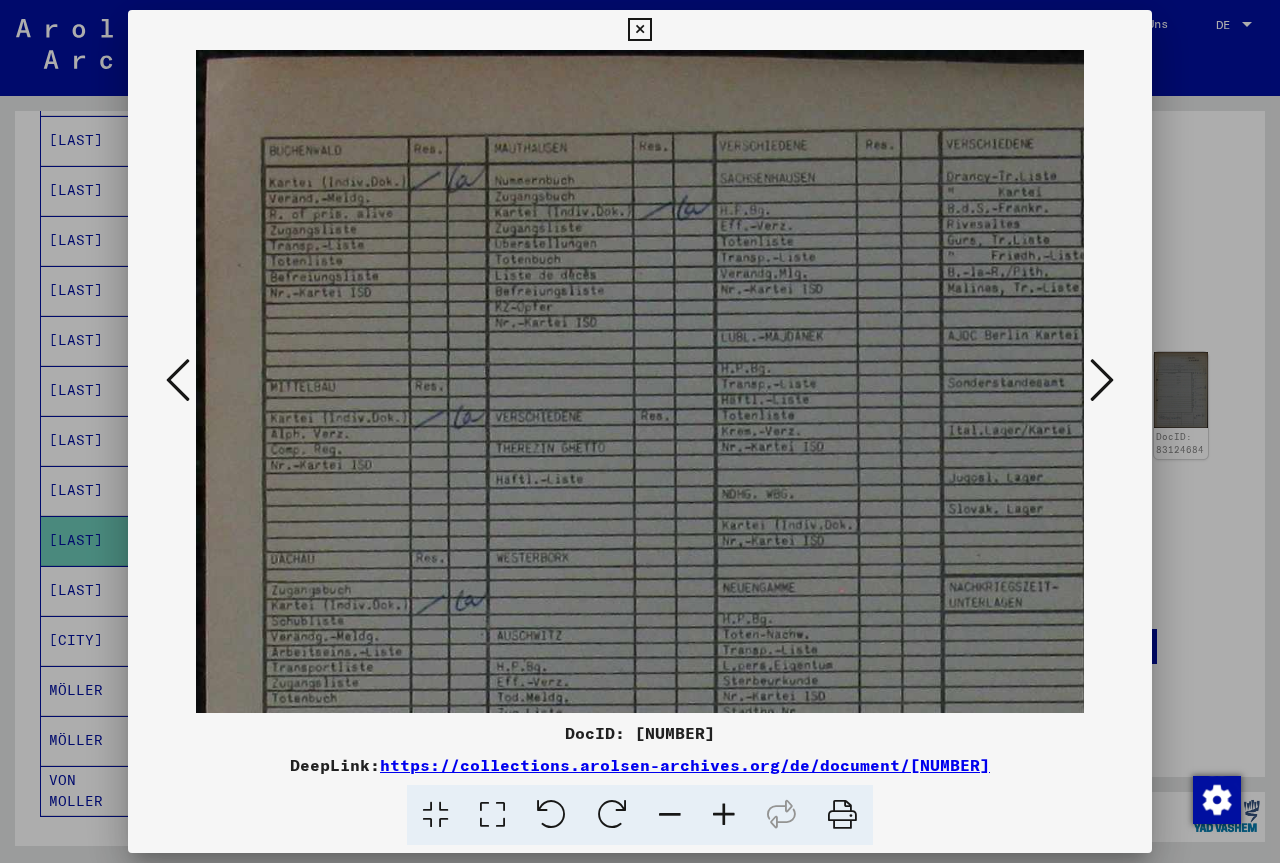 click at bounding box center [724, 815] 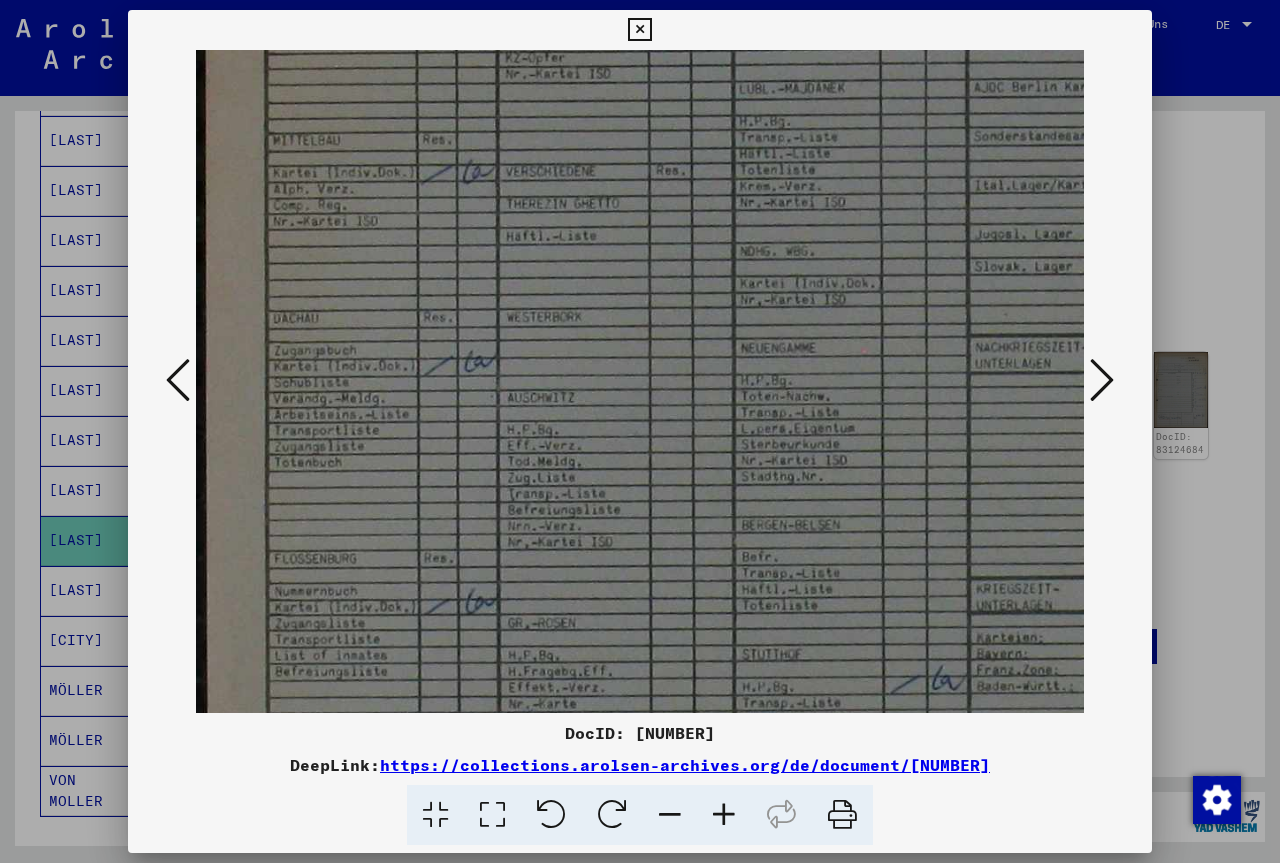 scroll, scrollTop: 263, scrollLeft: 0, axis: vertical 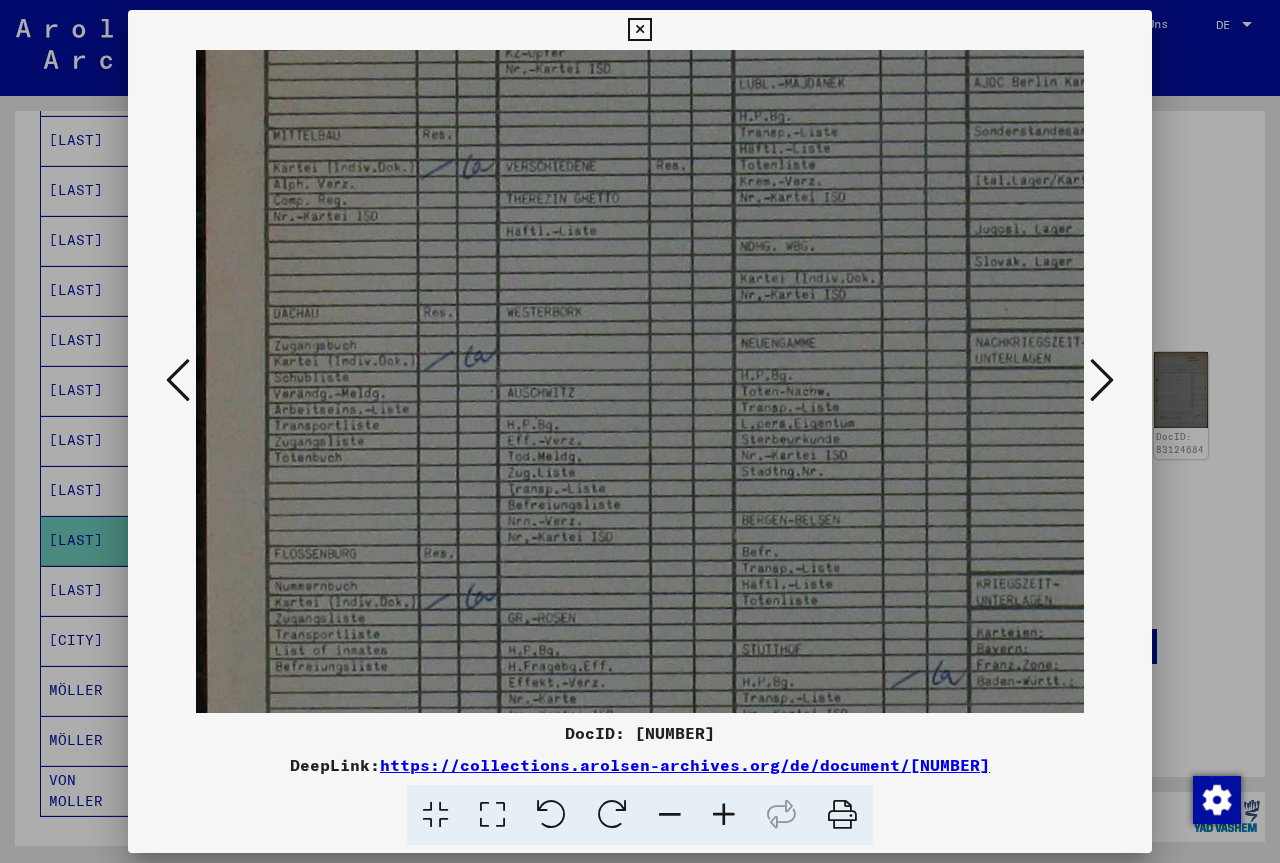 drag, startPoint x: 695, startPoint y: 588, endPoint x: 765, endPoint y: 325, distance: 272.15622 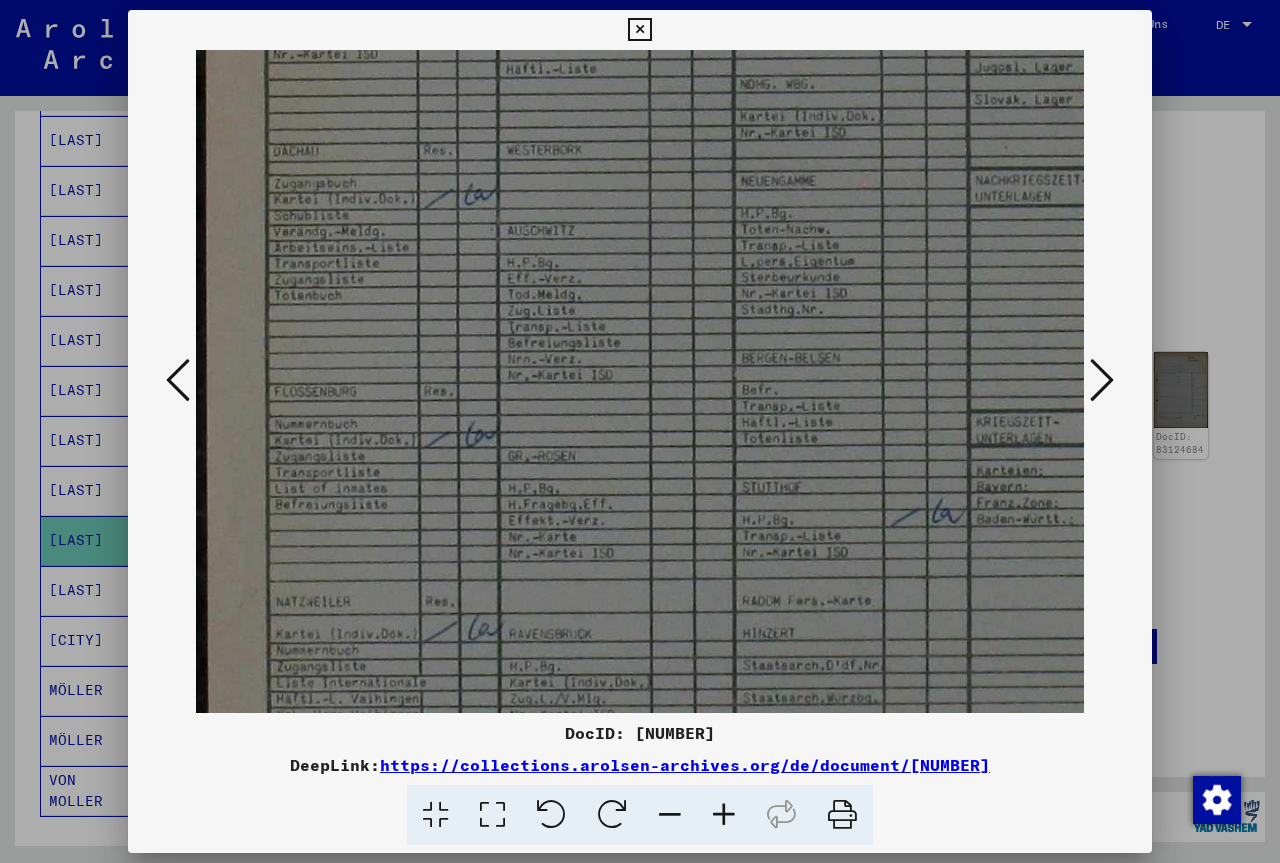 scroll, scrollTop: 495, scrollLeft: 0, axis: vertical 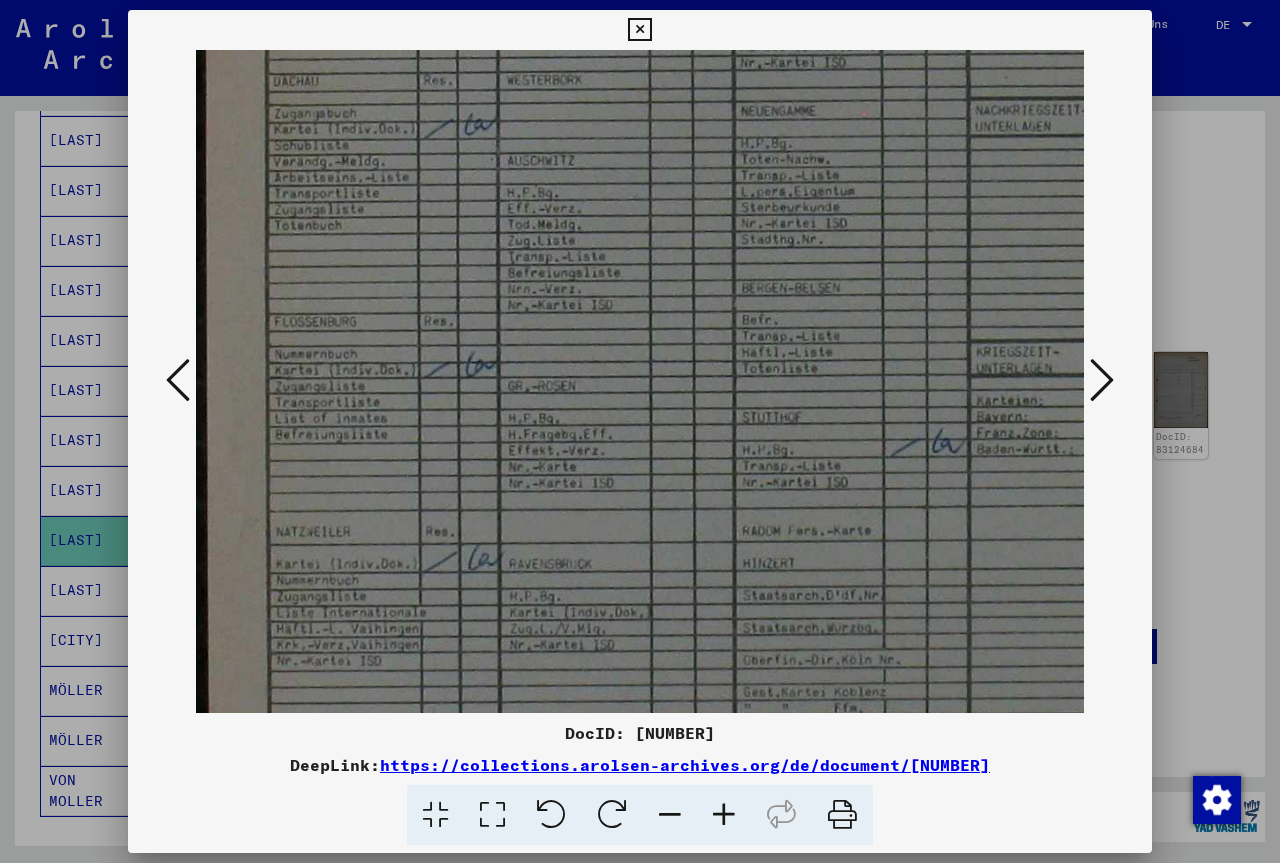 drag, startPoint x: 721, startPoint y: 545, endPoint x: 777, endPoint y: 313, distance: 238.66295 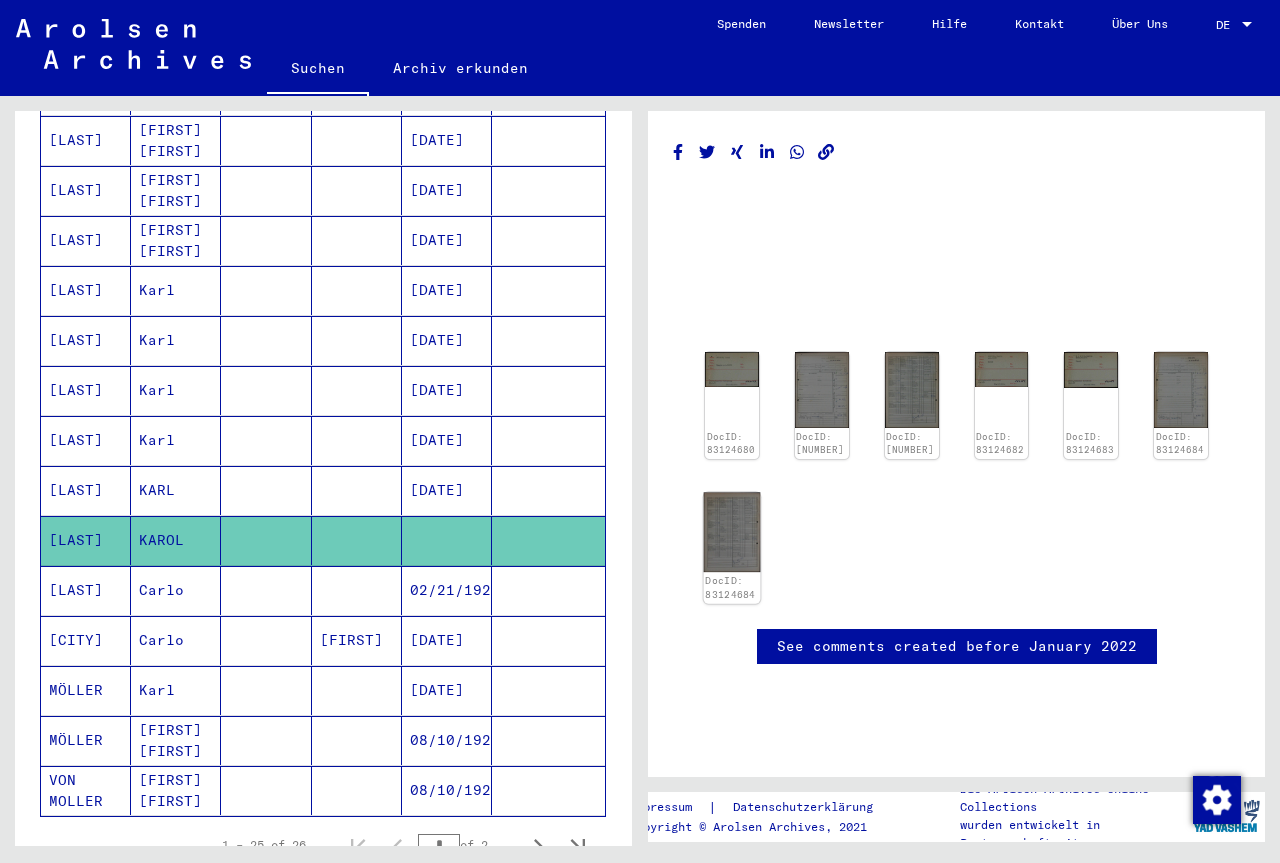 click 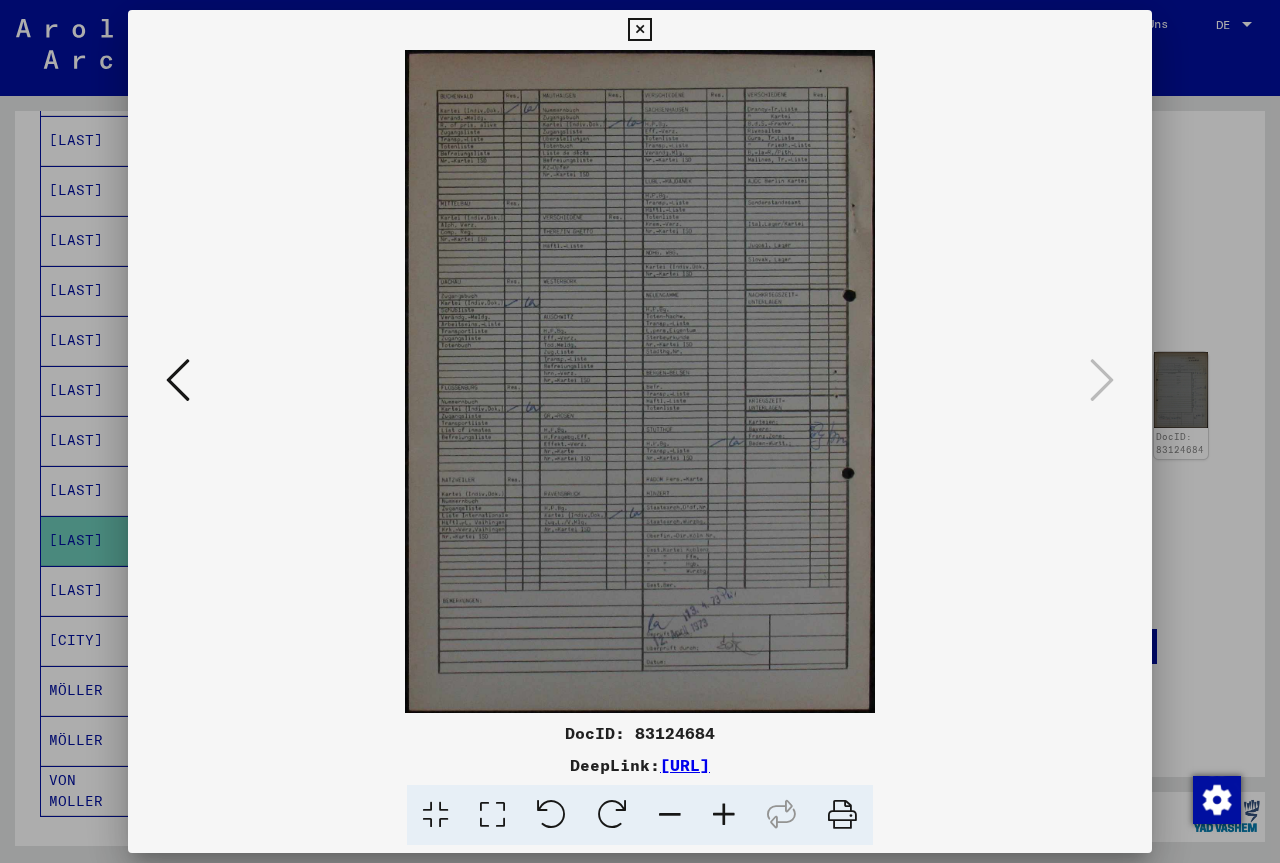 click at bounding box center [639, 30] 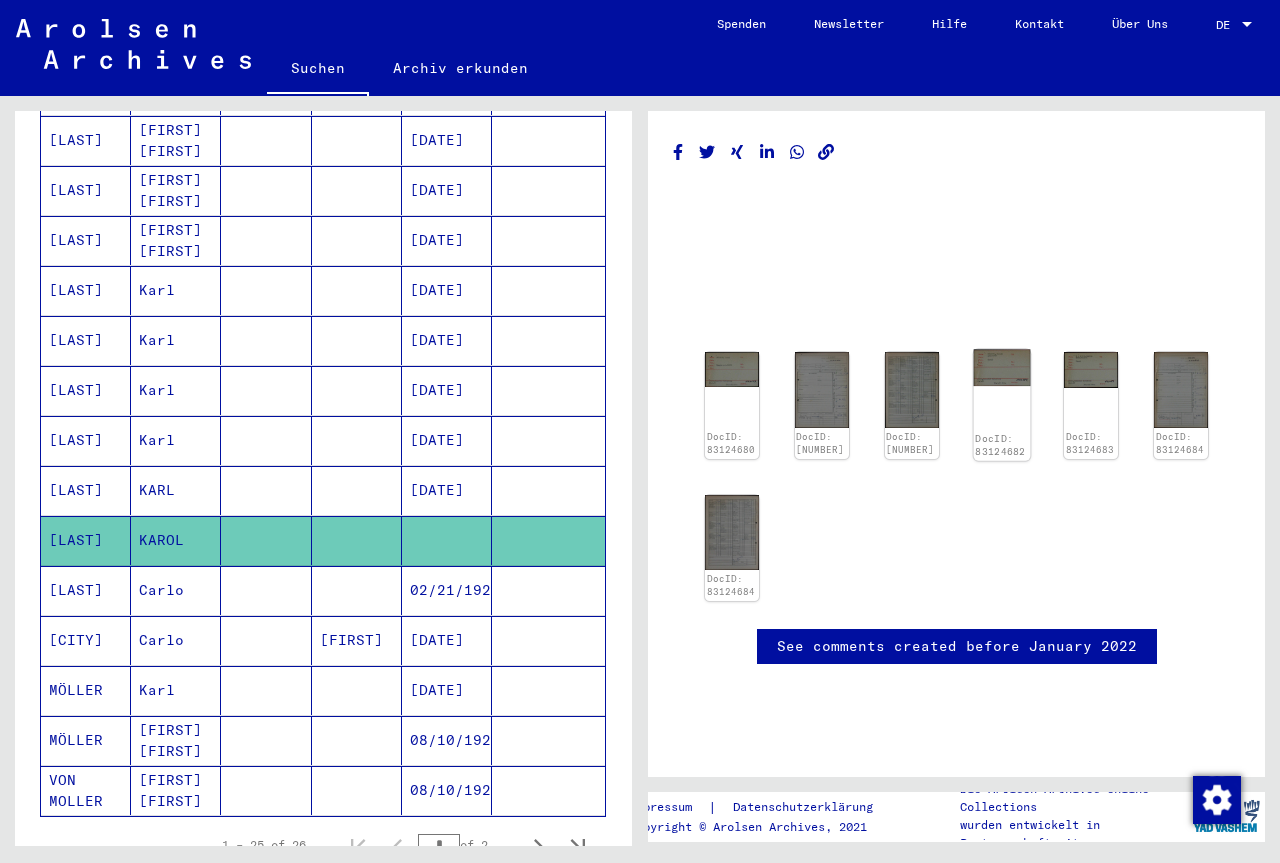 click 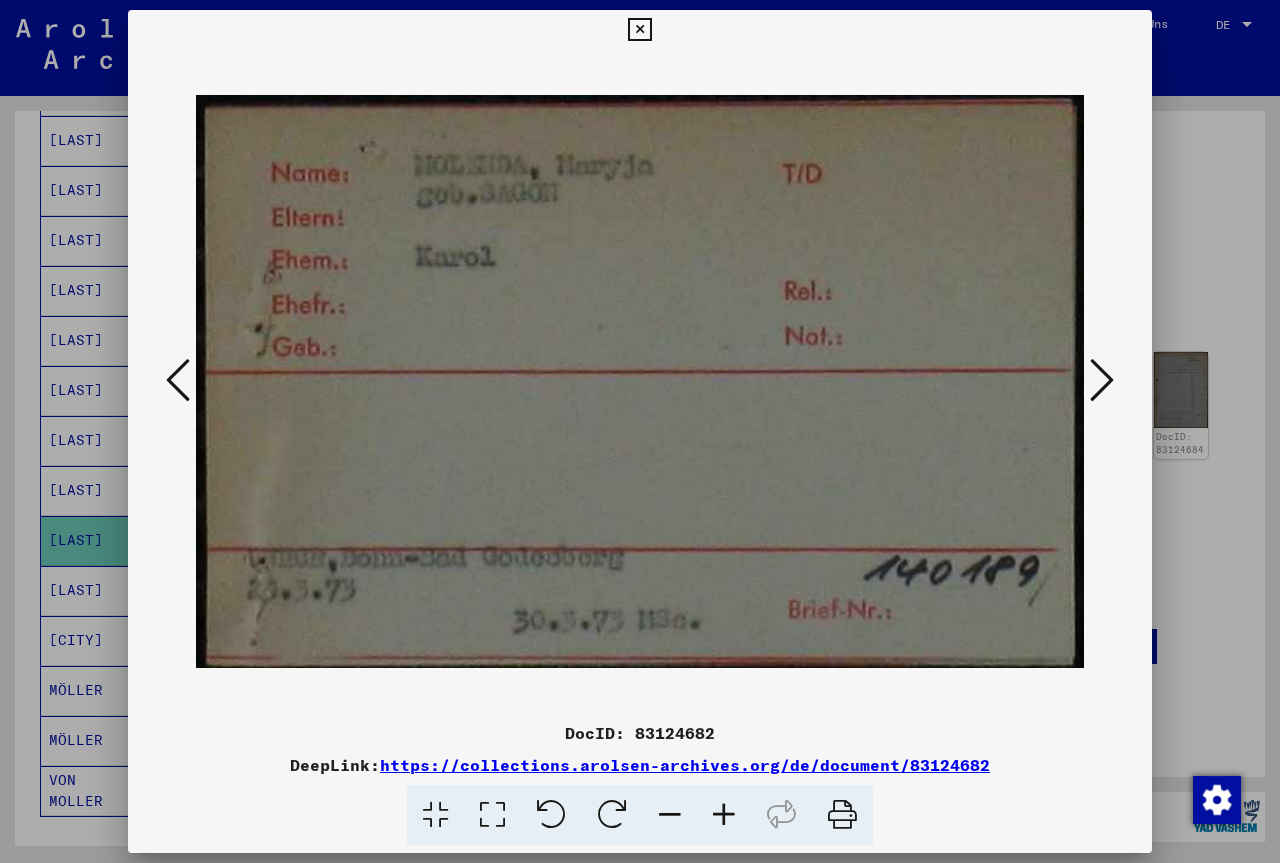 click at bounding box center [639, 30] 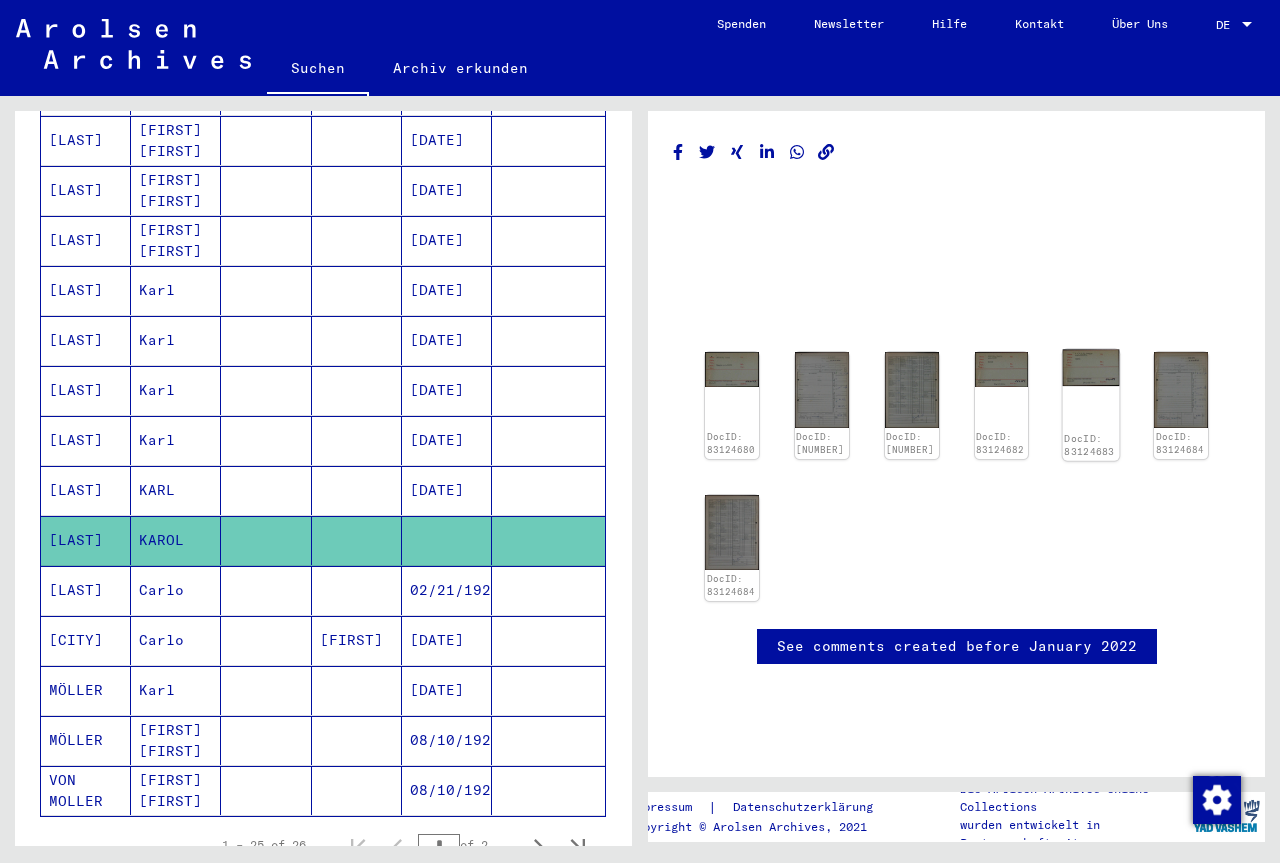 click 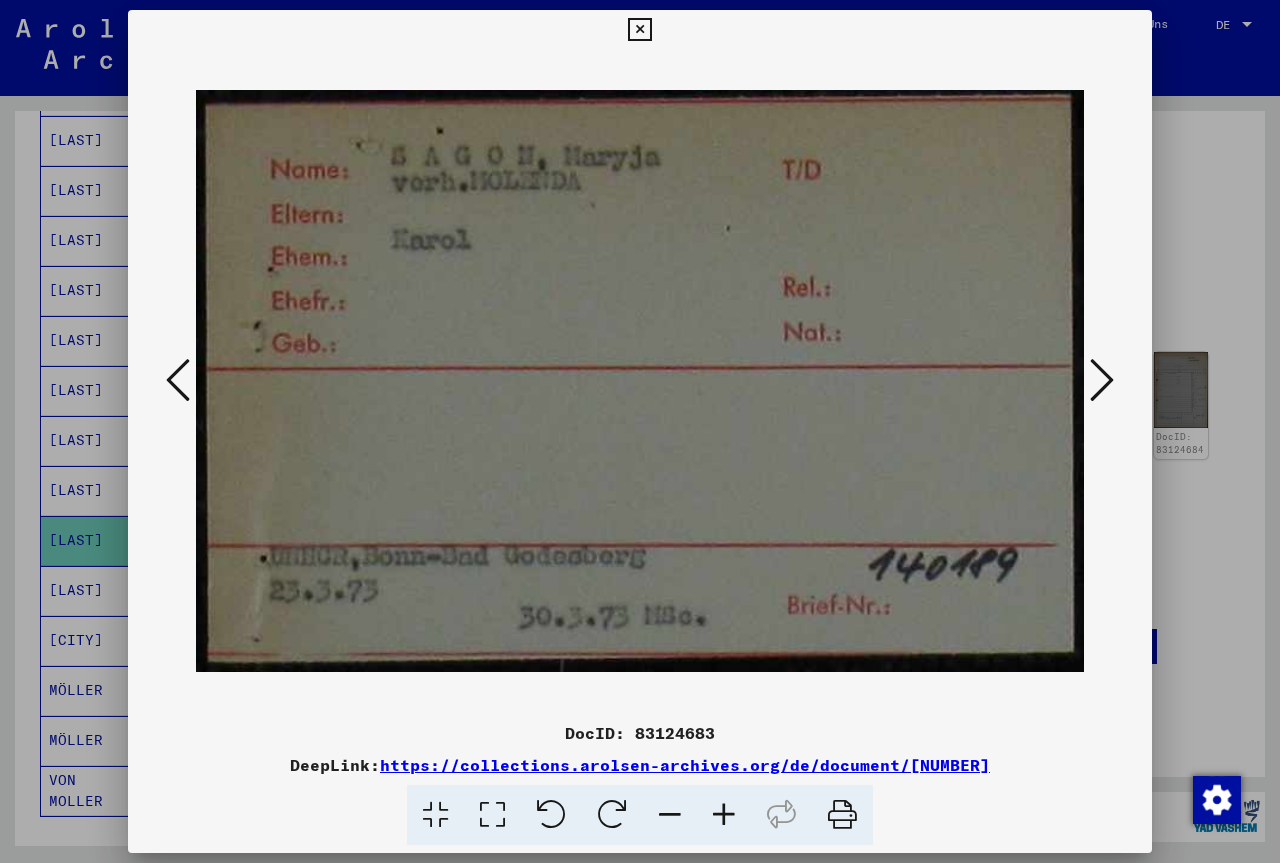 click at bounding box center [639, 30] 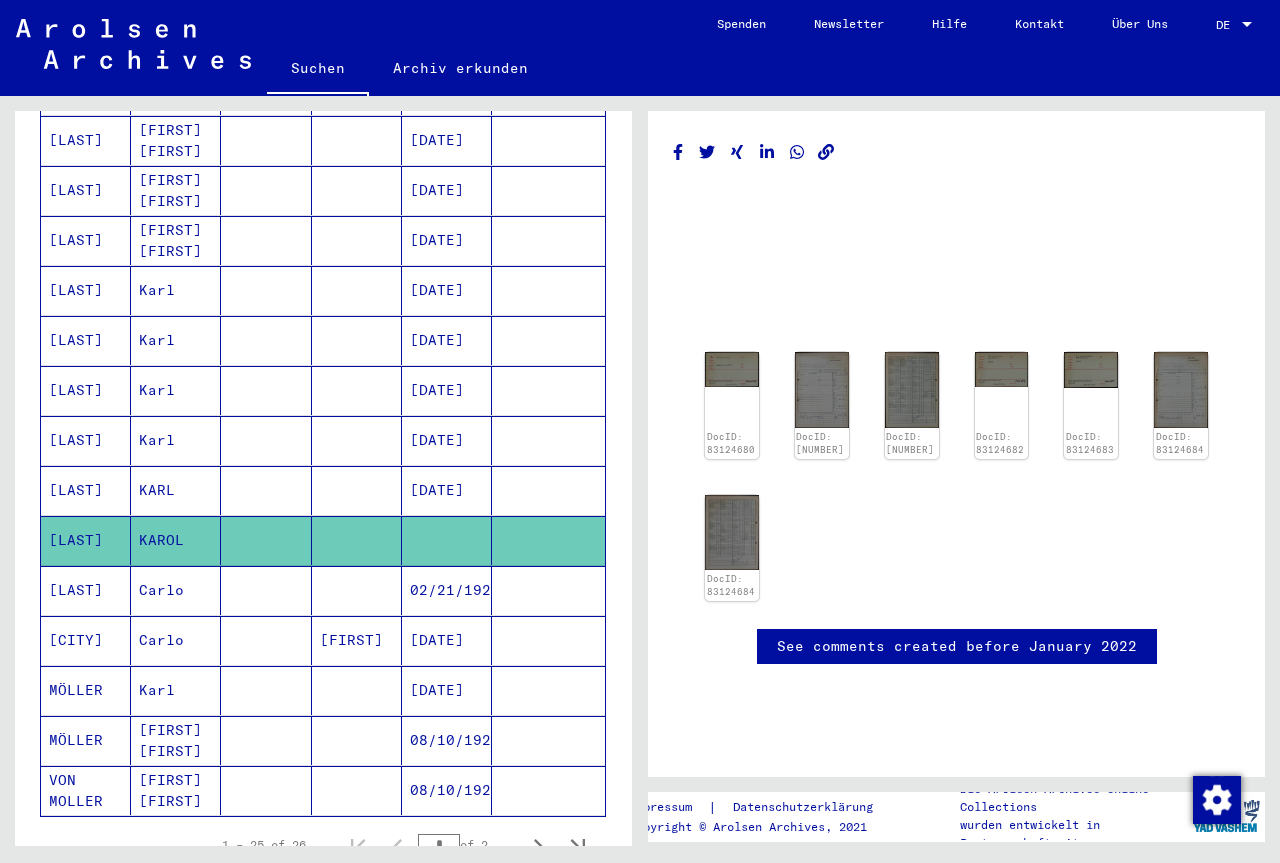 scroll, scrollTop: 1063, scrollLeft: 0, axis: vertical 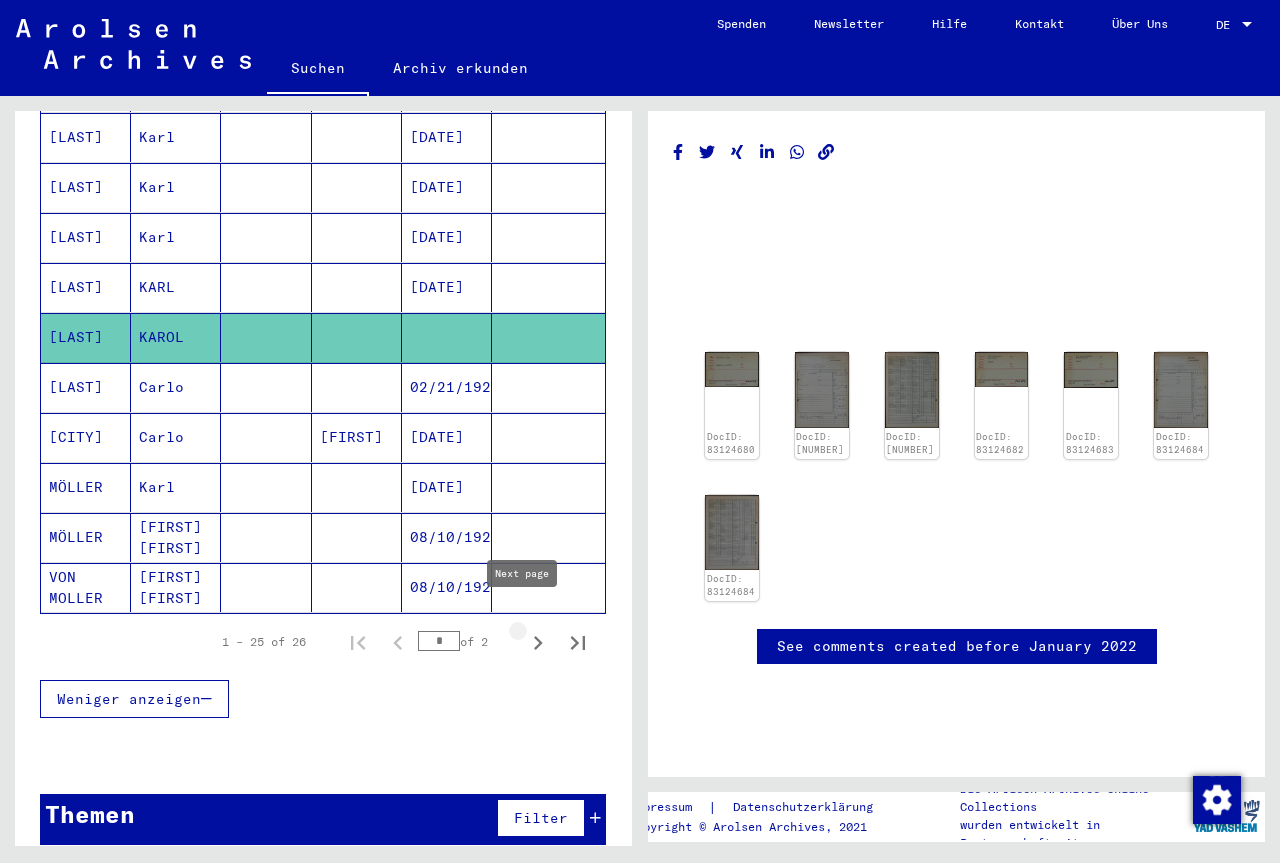 click 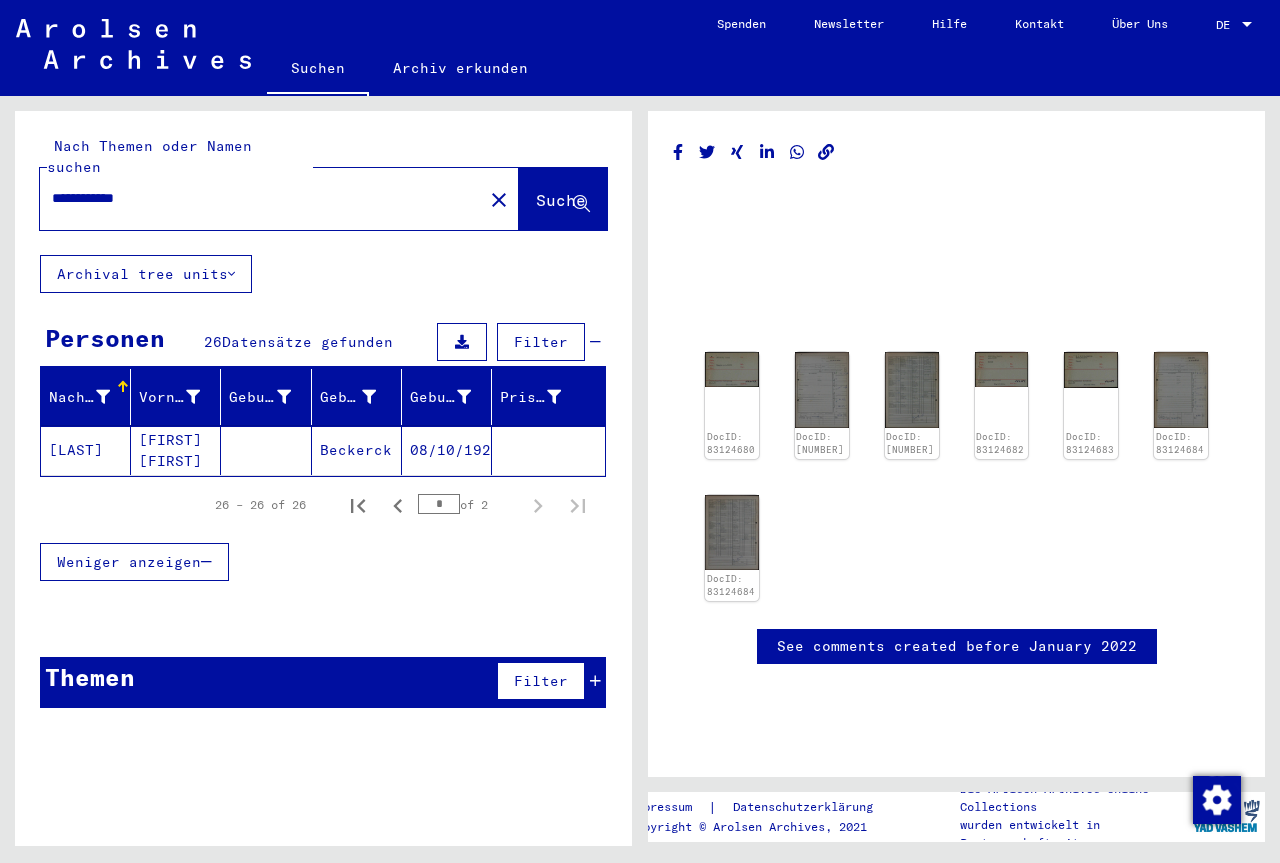 click on "[LAST]" 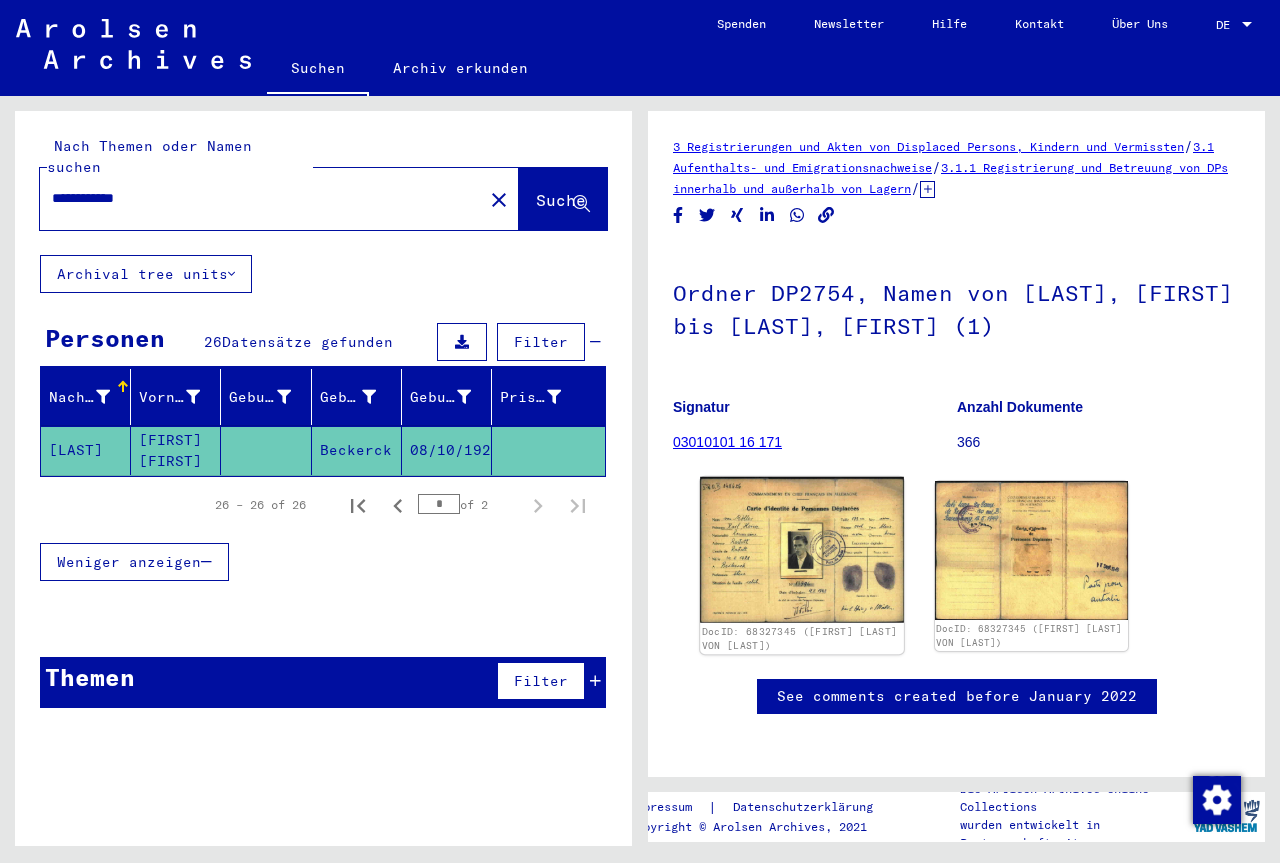 scroll, scrollTop: 0, scrollLeft: 0, axis: both 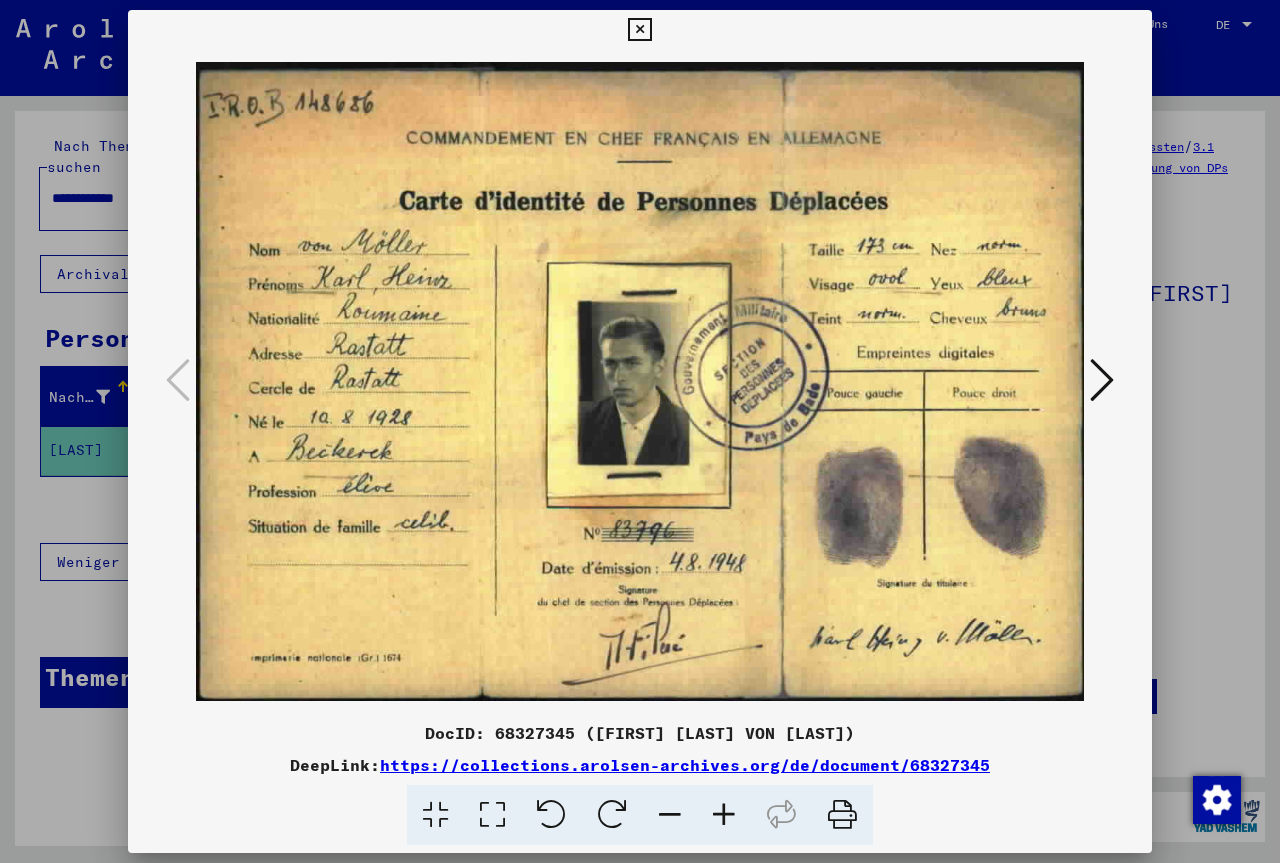 click at bounding box center (639, 30) 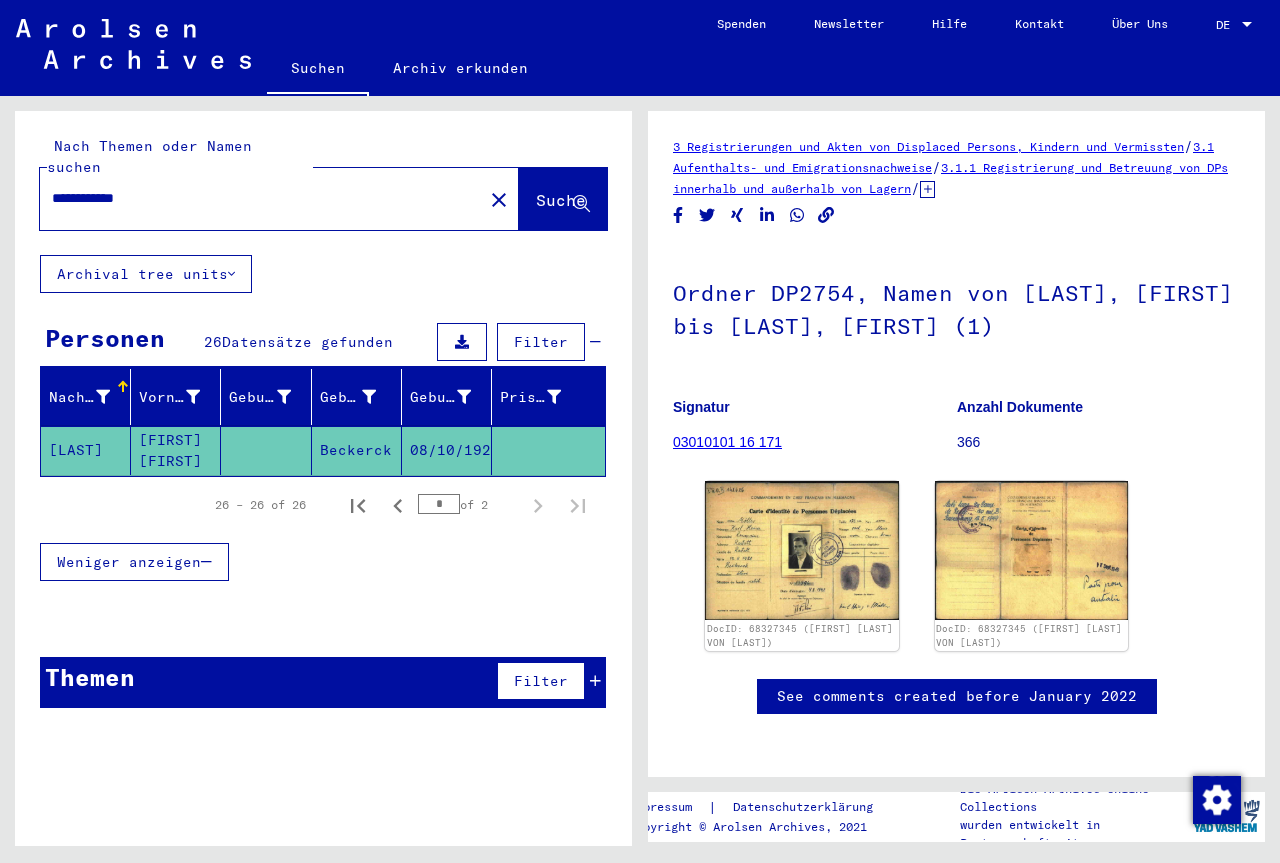 click on "**********" at bounding box center (261, 198) 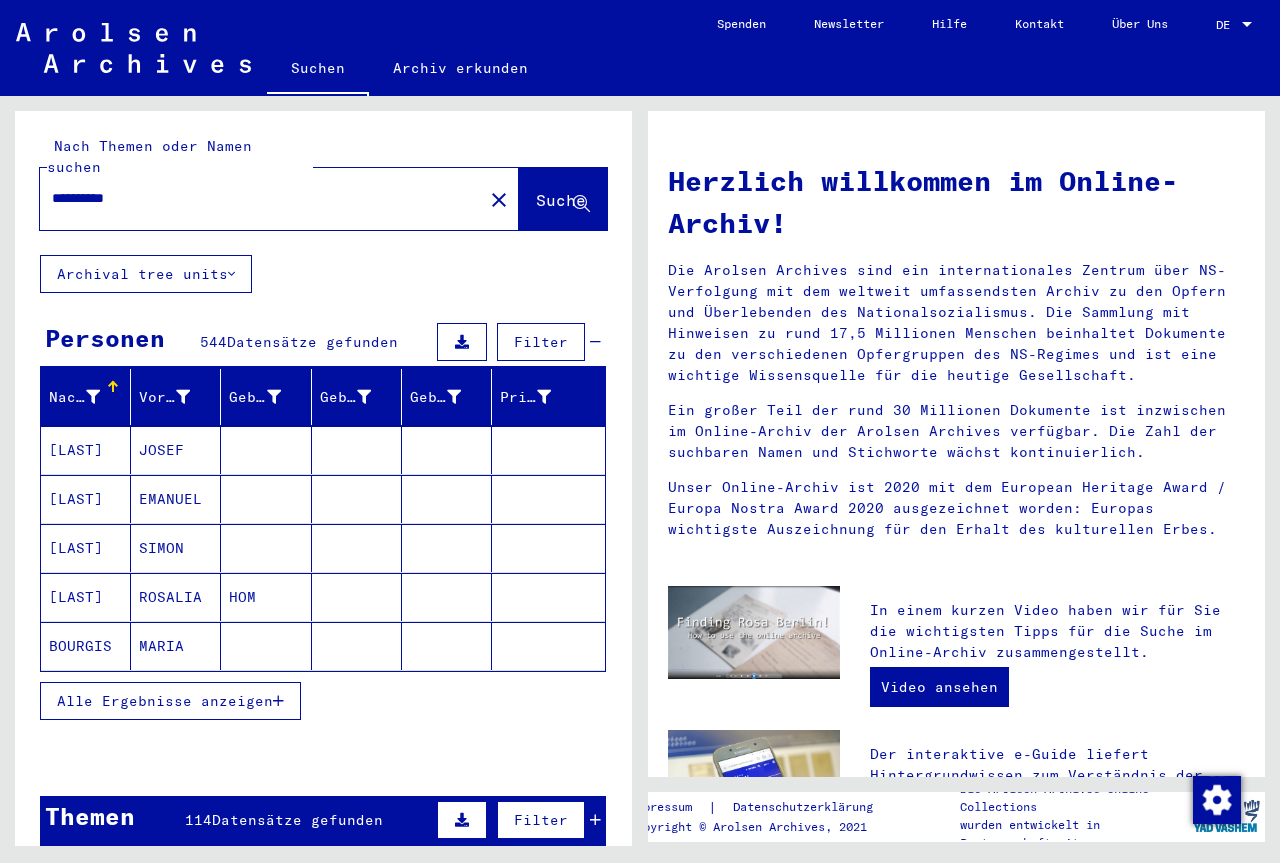 click on "[LAST]" at bounding box center [86, 499] 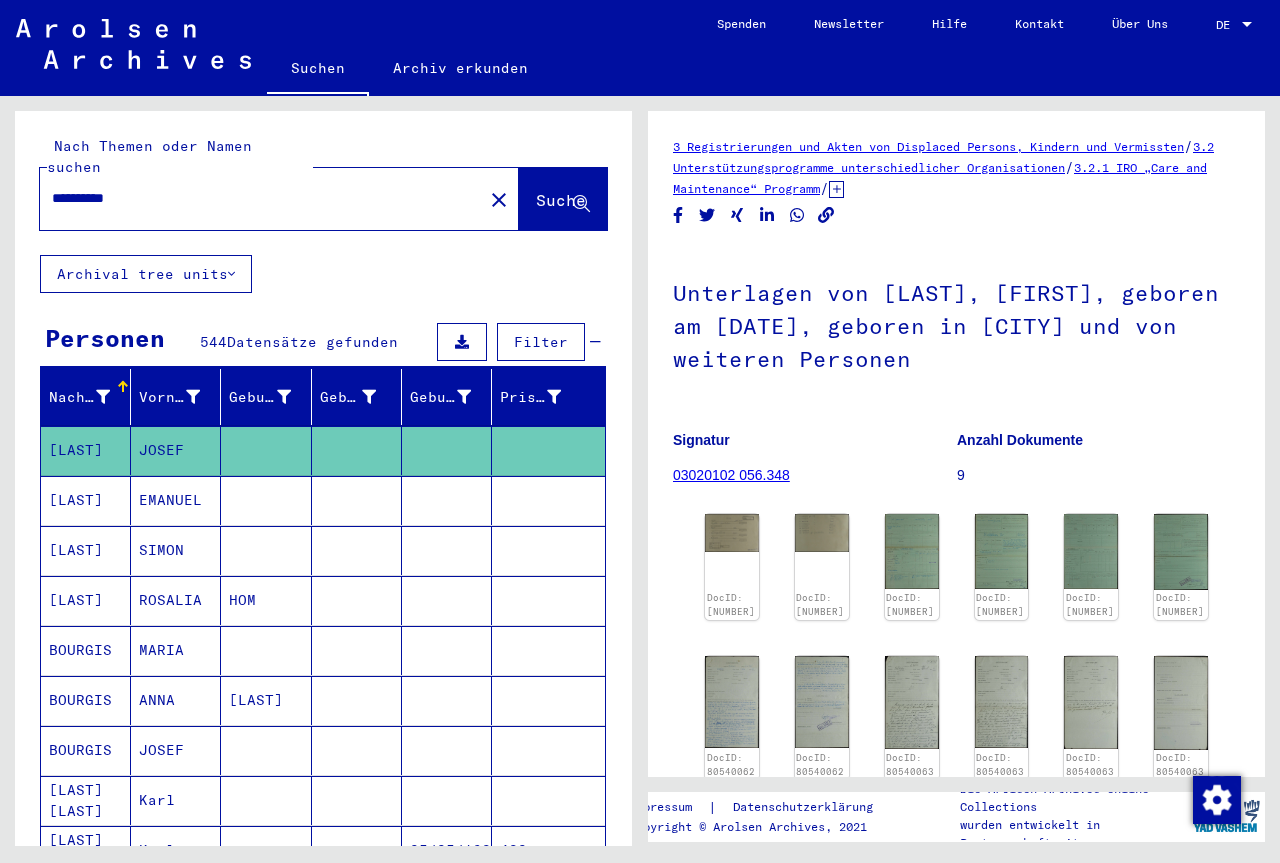 scroll, scrollTop: 0, scrollLeft: 0, axis: both 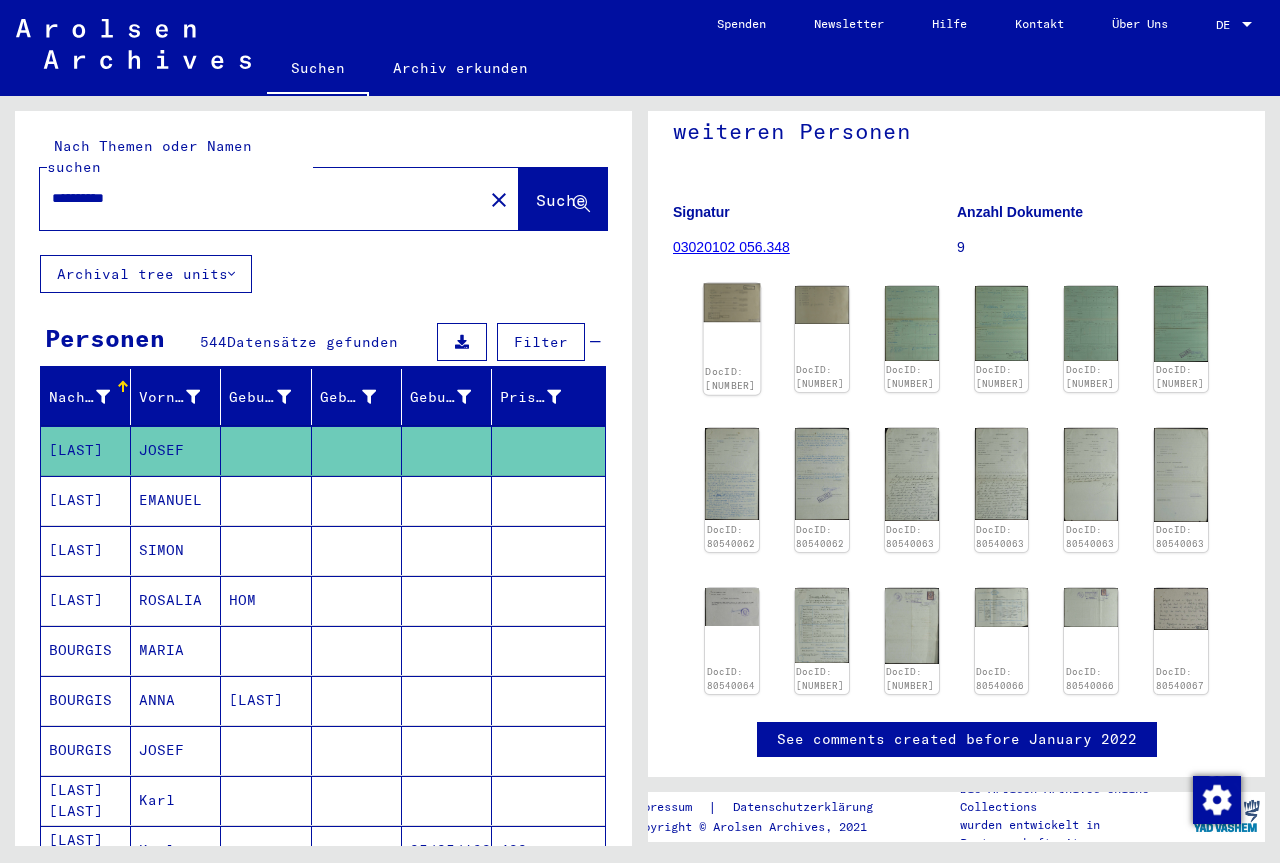 click 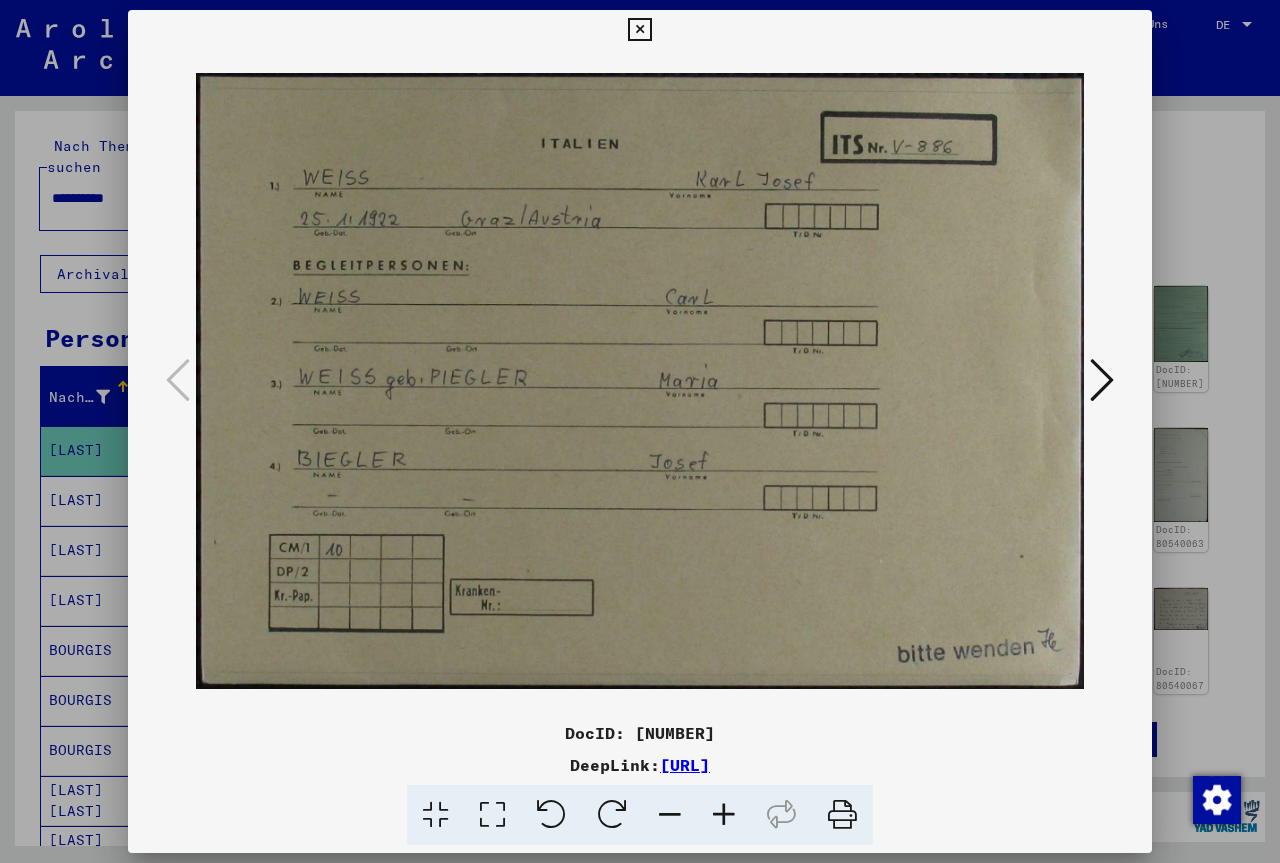 click at bounding box center [639, 30] 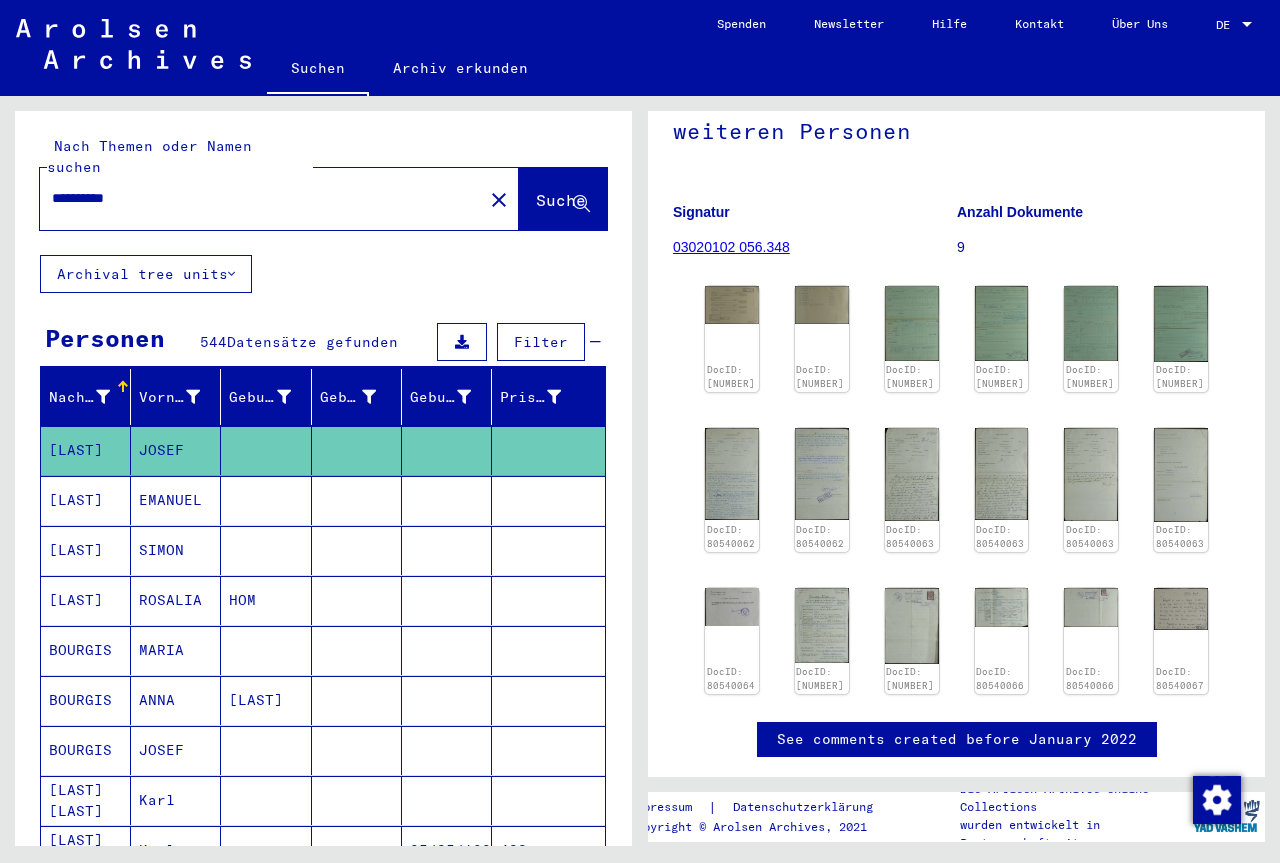 click on "[LAST]" at bounding box center [86, 600] 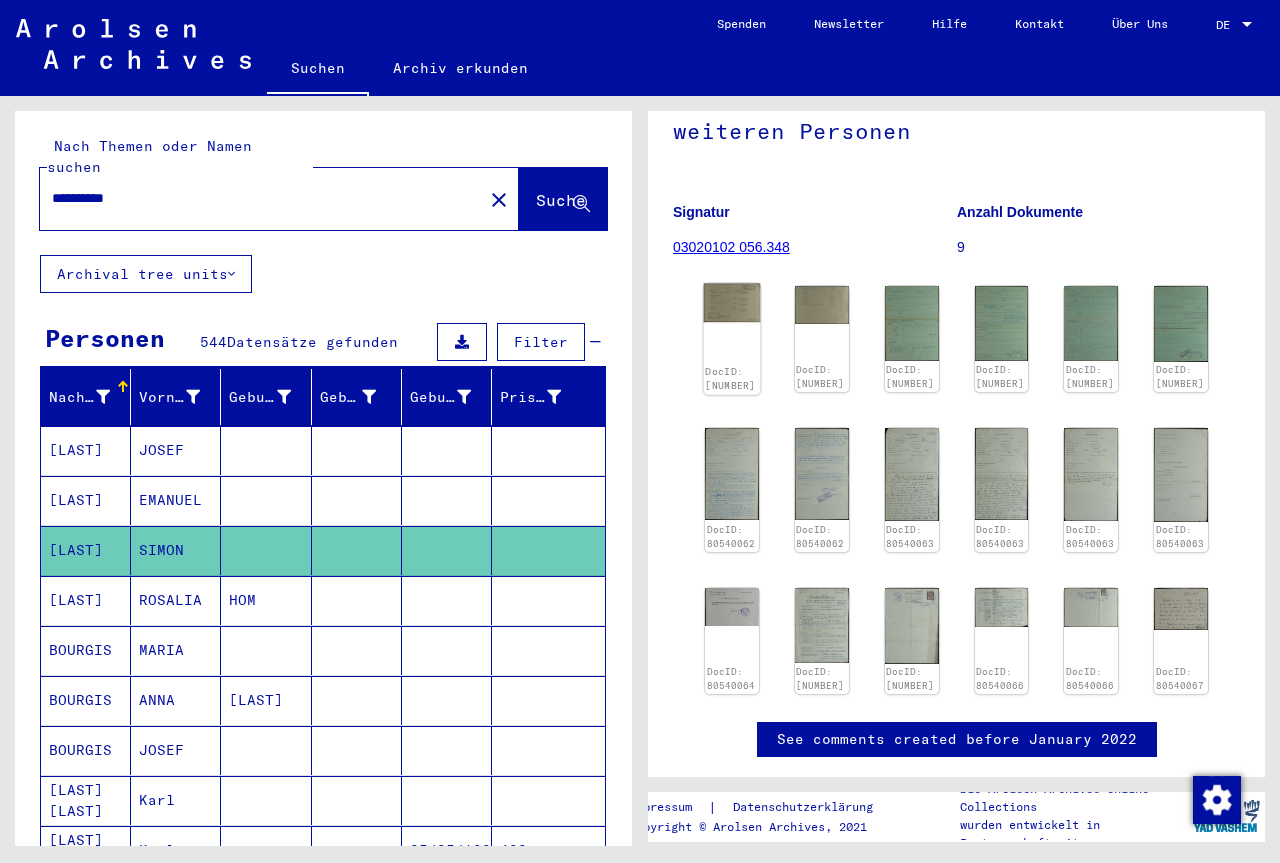 click 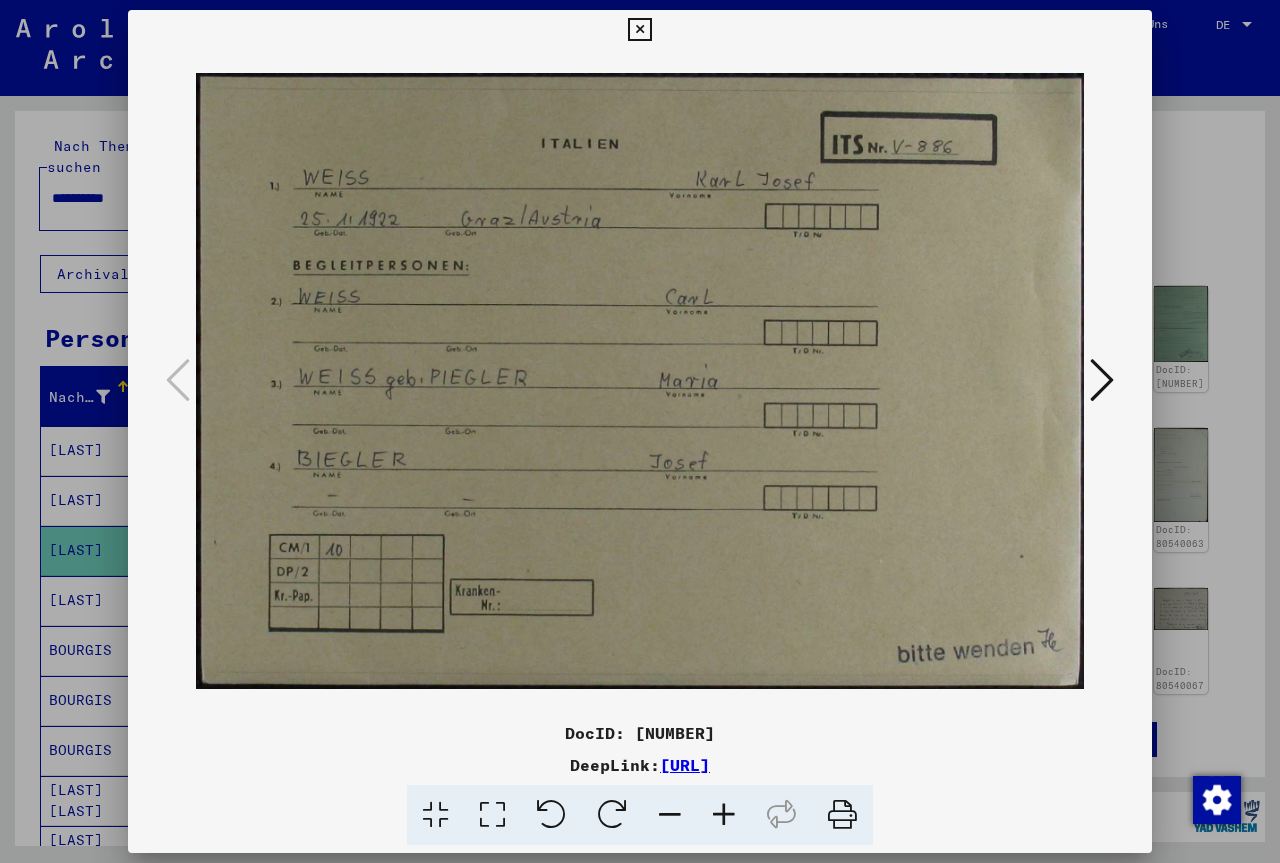 click at bounding box center [639, 30] 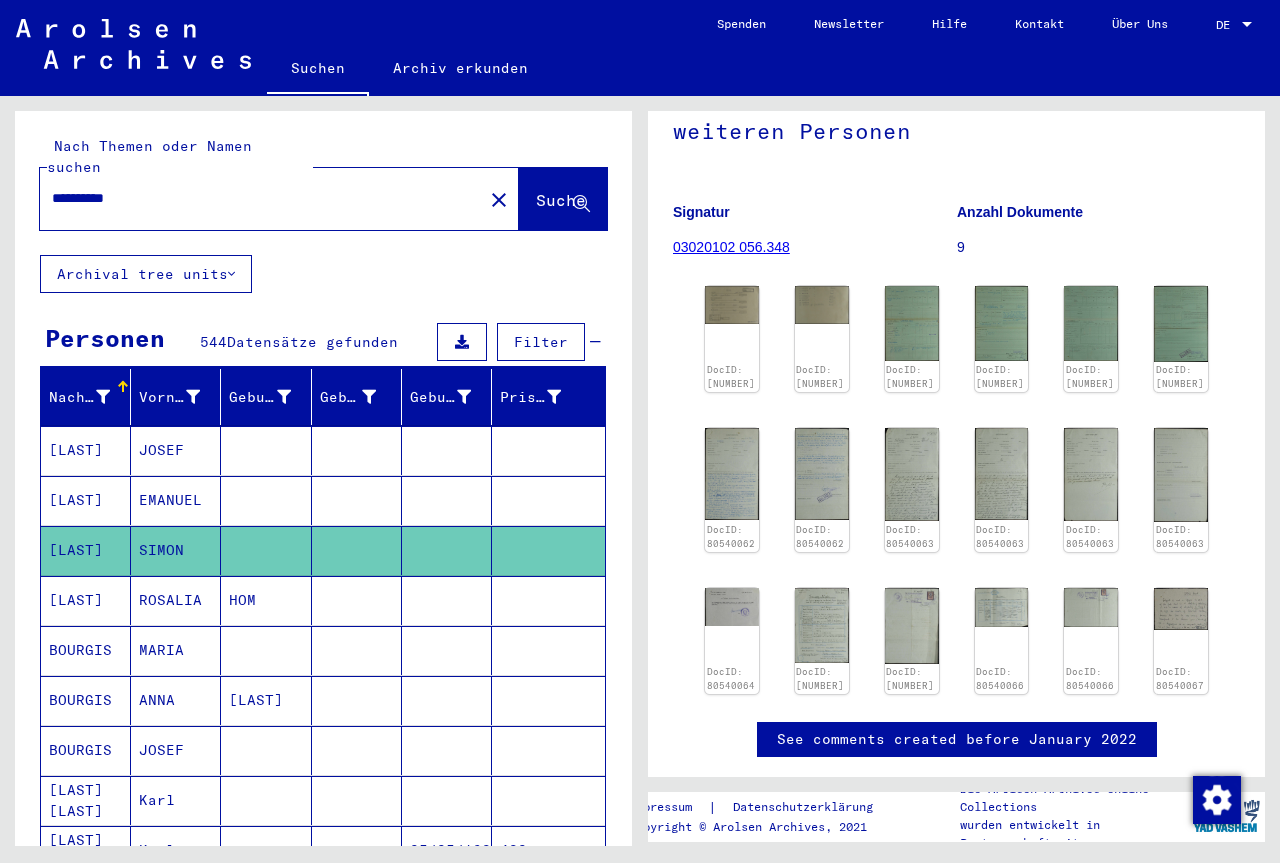 click 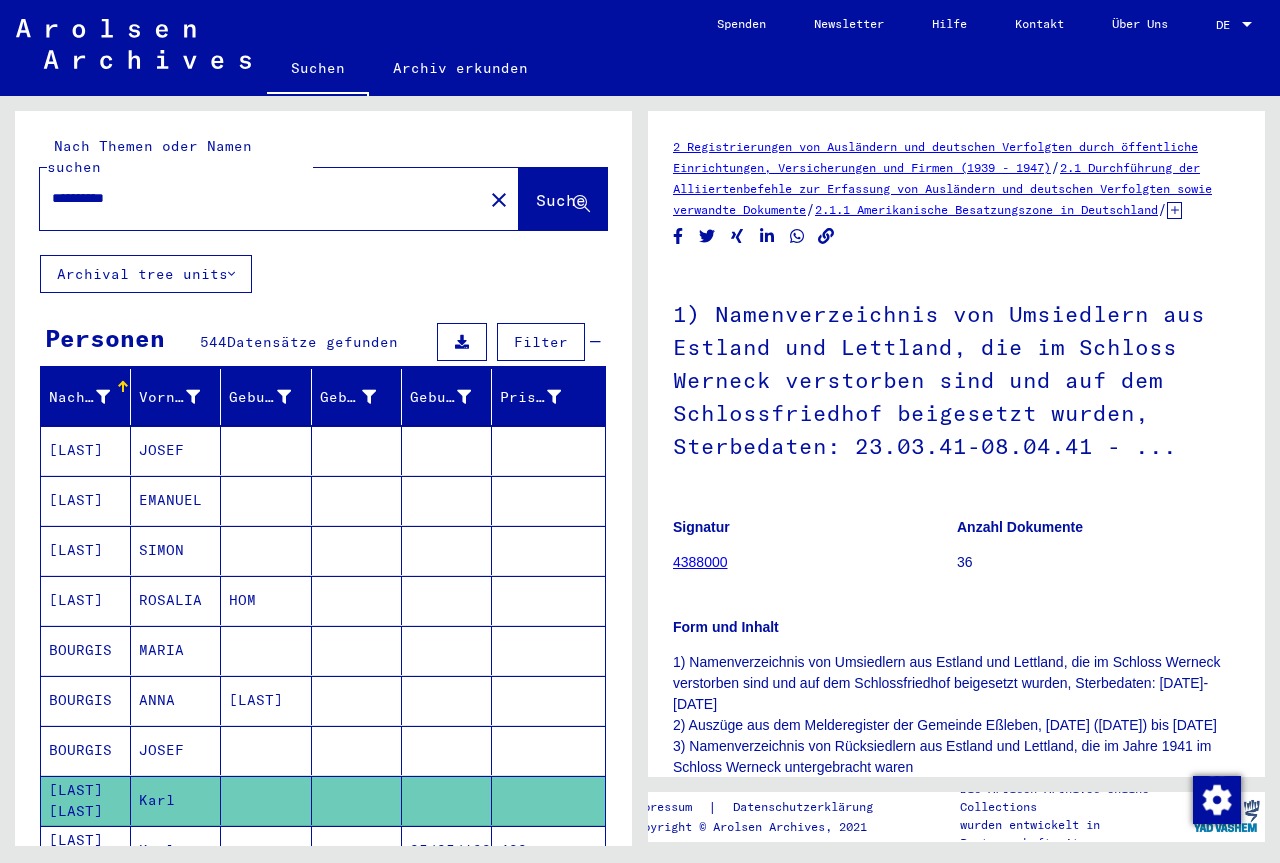 scroll, scrollTop: 0, scrollLeft: 0, axis: both 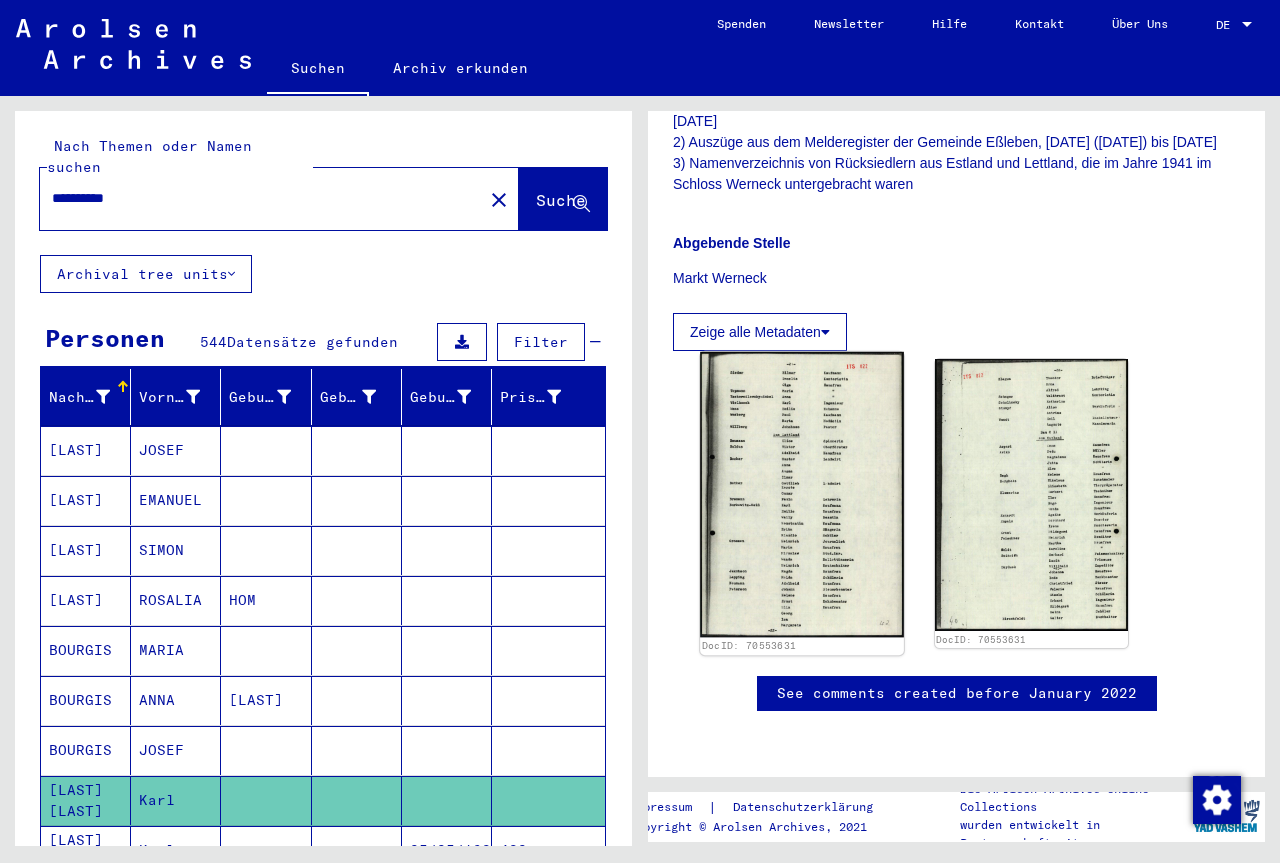 click 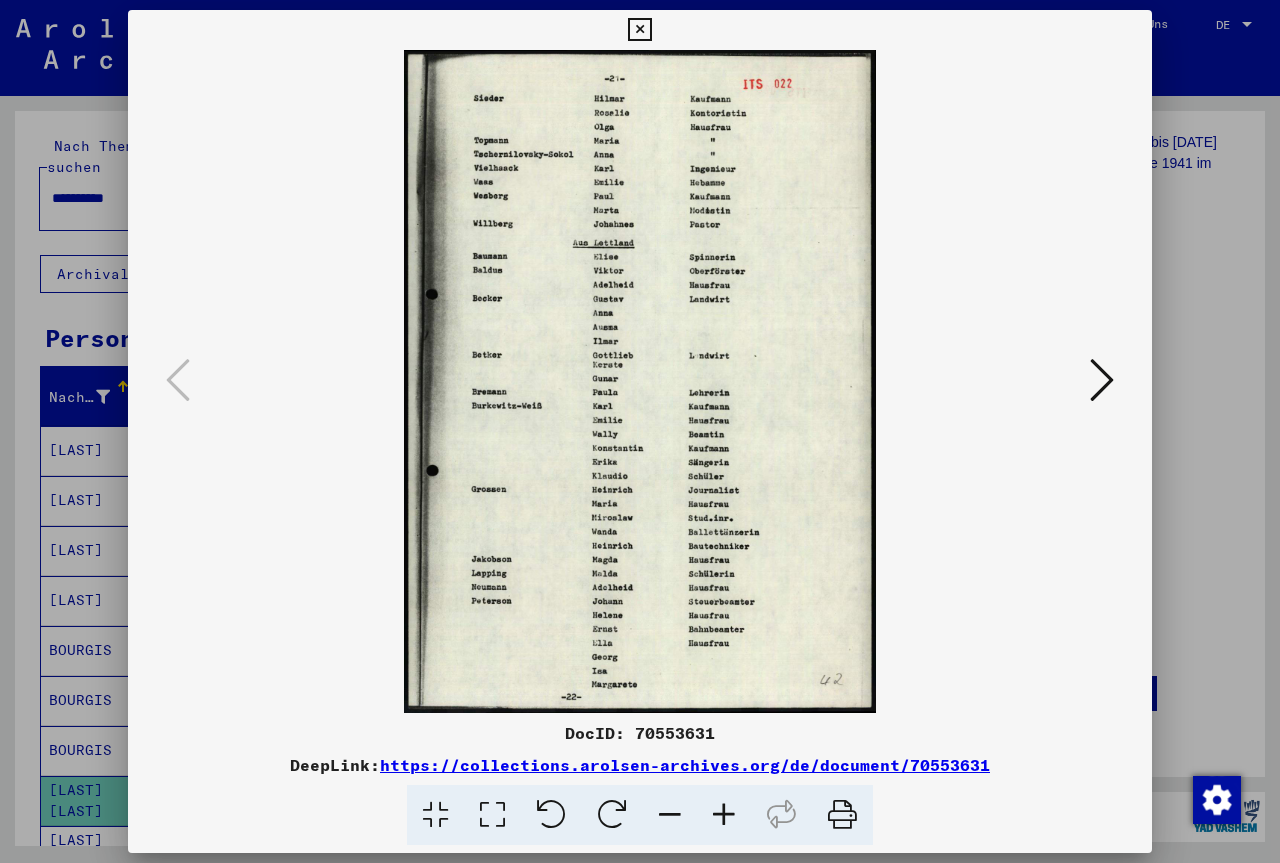 click at bounding box center (639, 30) 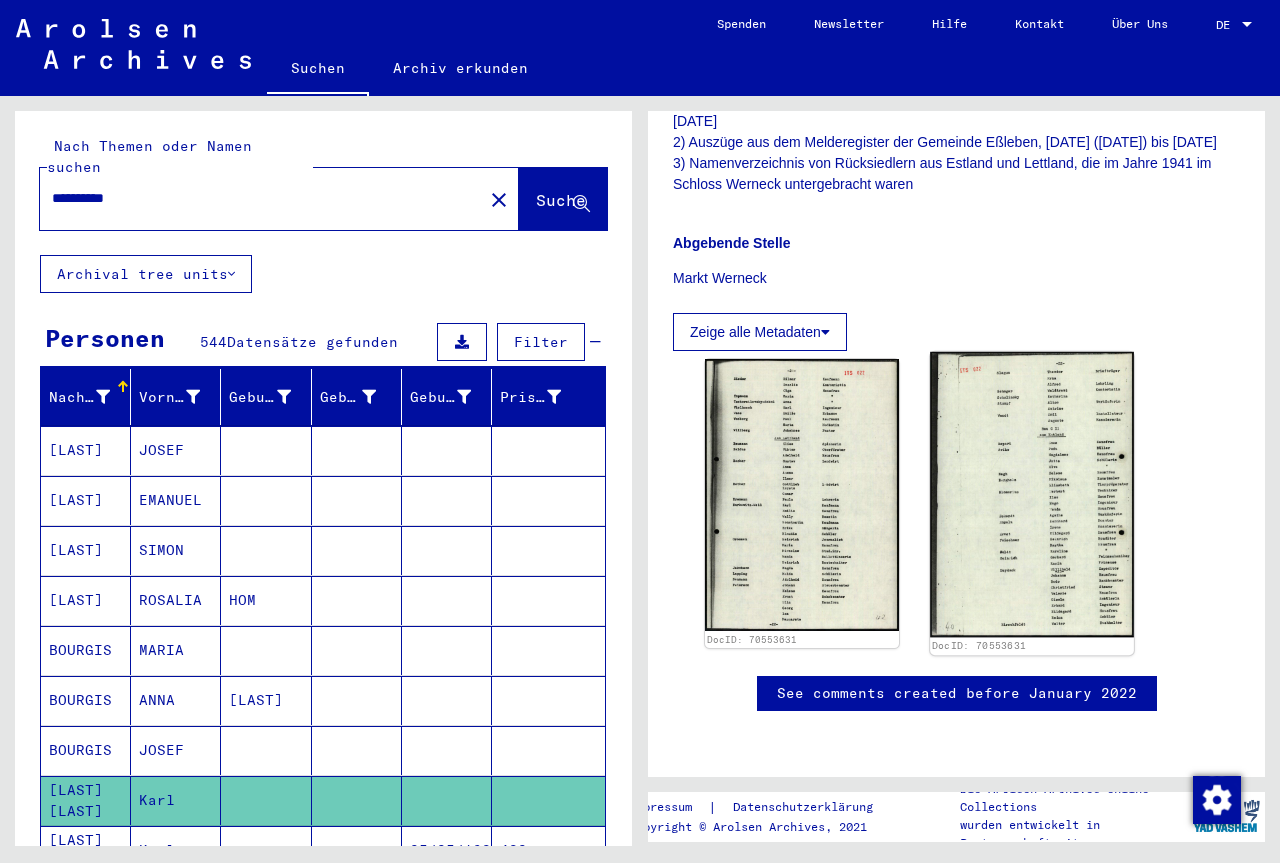 click 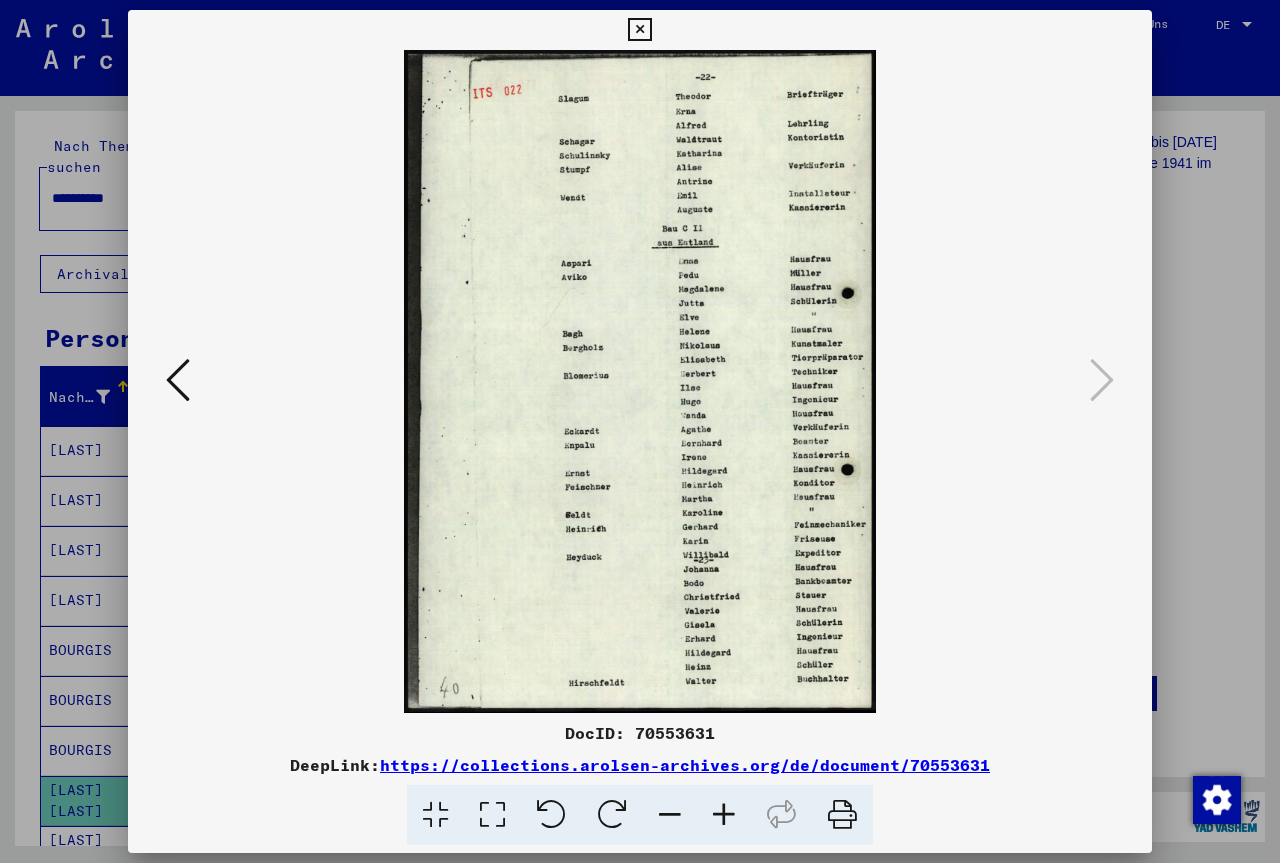 click at bounding box center [724, 815] 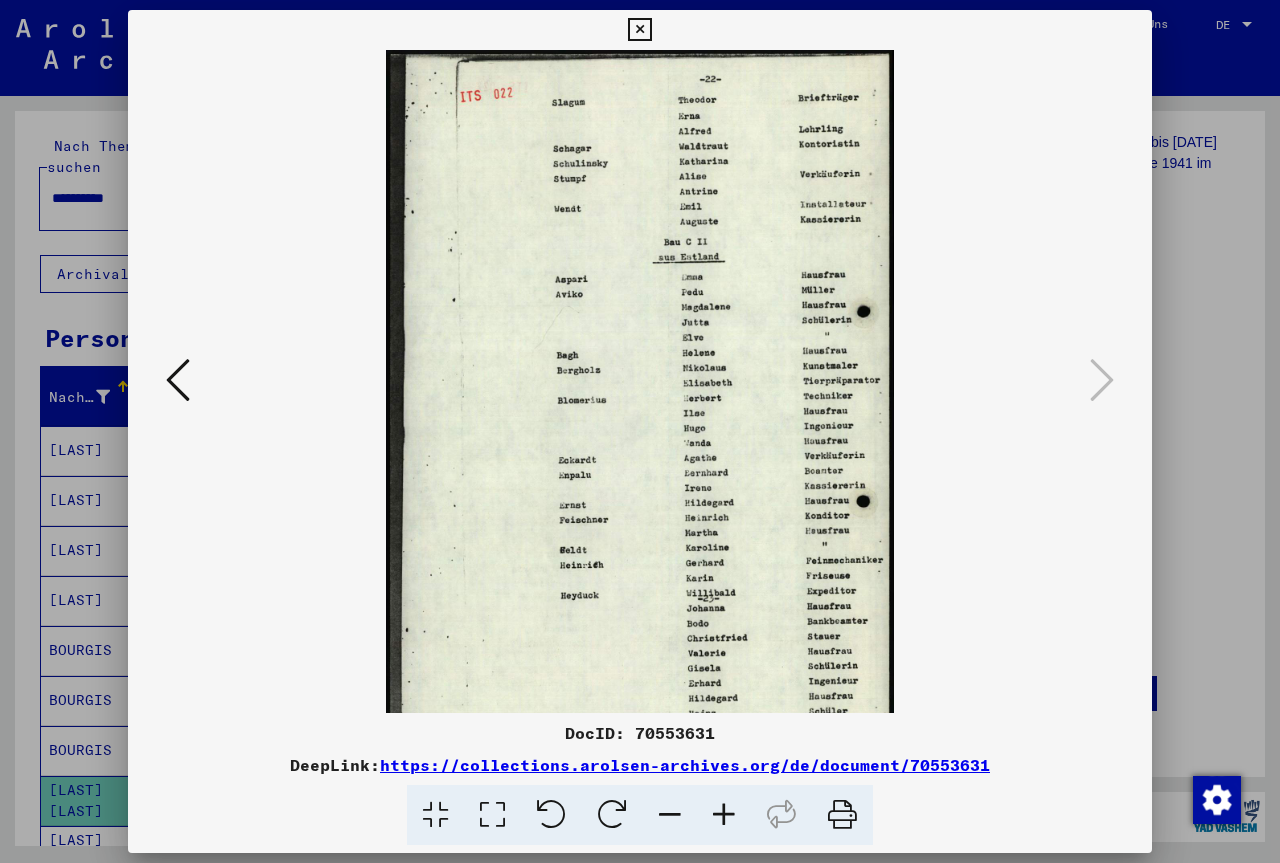 click at bounding box center (724, 815) 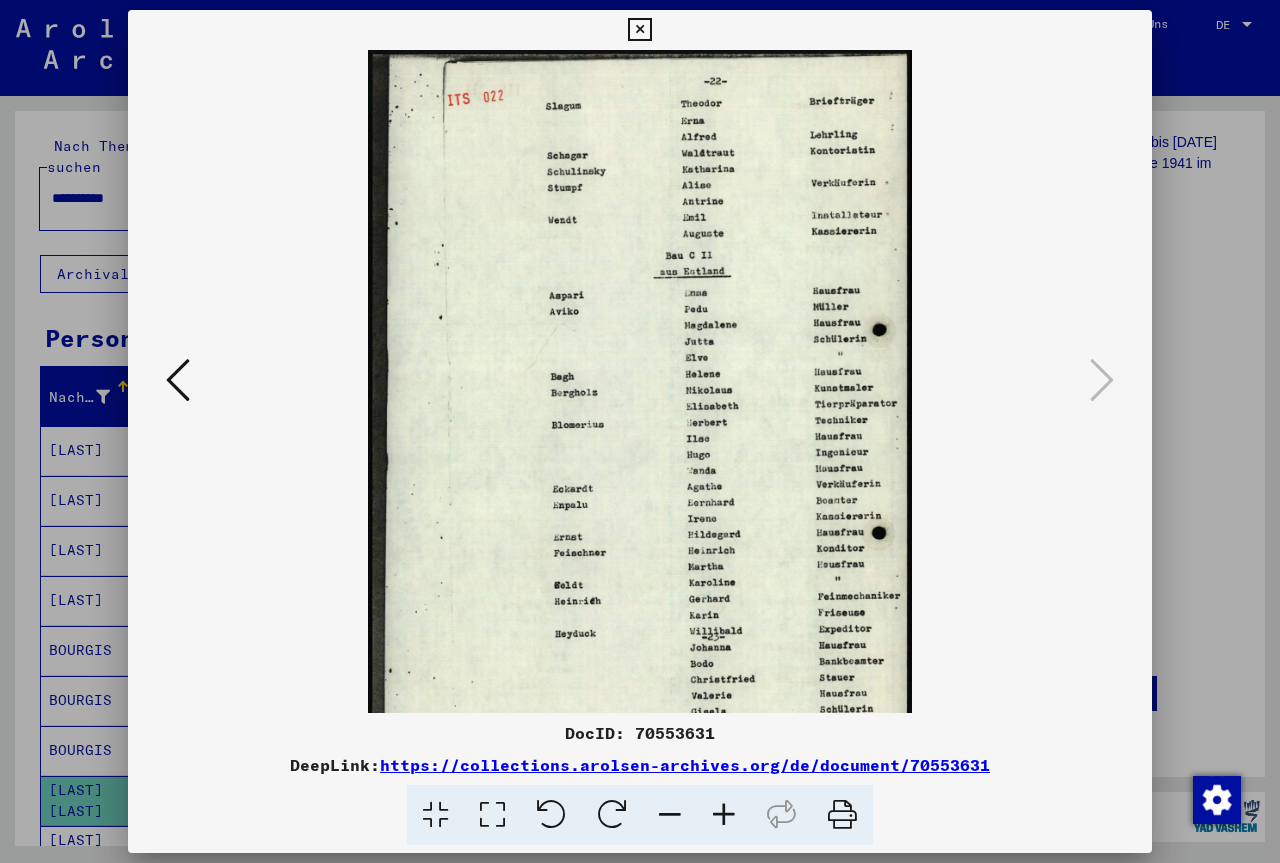 click at bounding box center [724, 815] 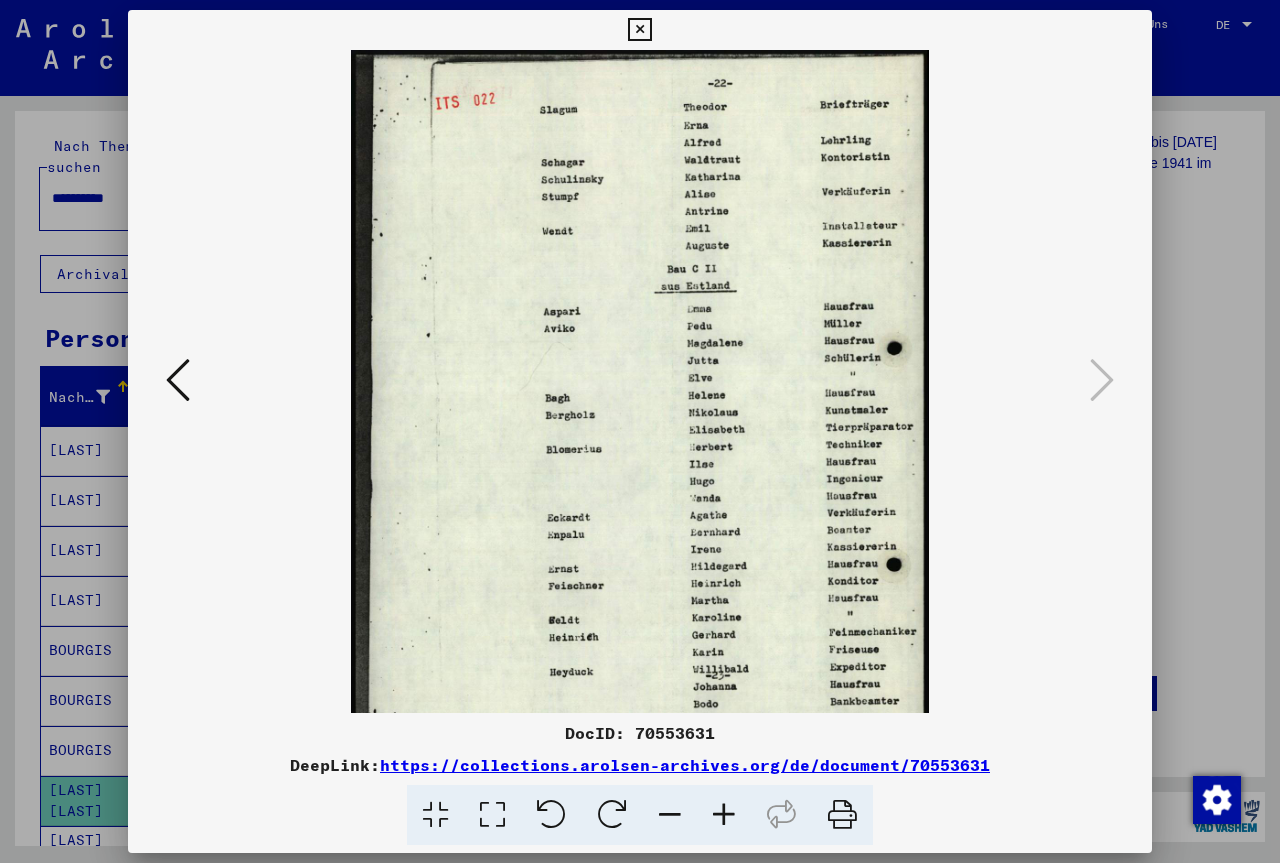 click at bounding box center (724, 815) 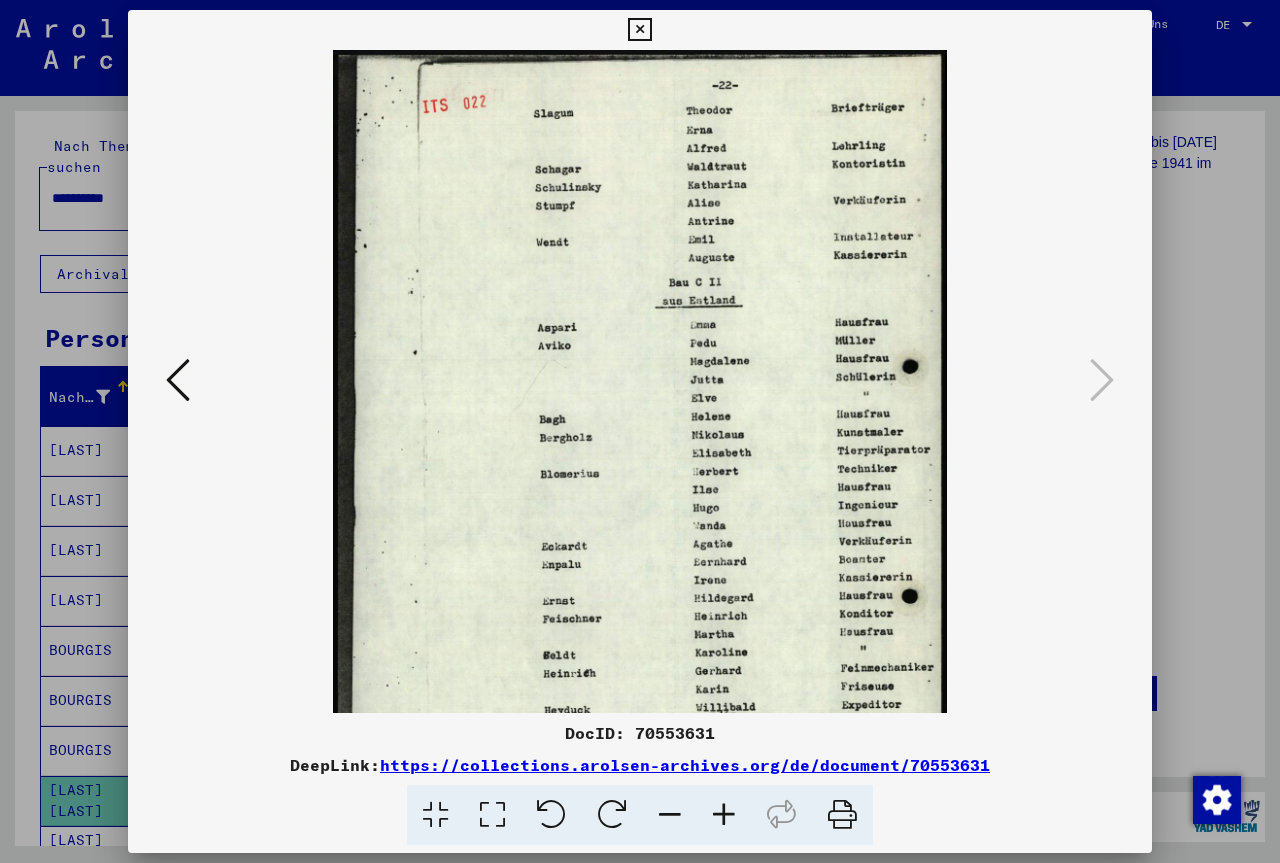 click at bounding box center (724, 815) 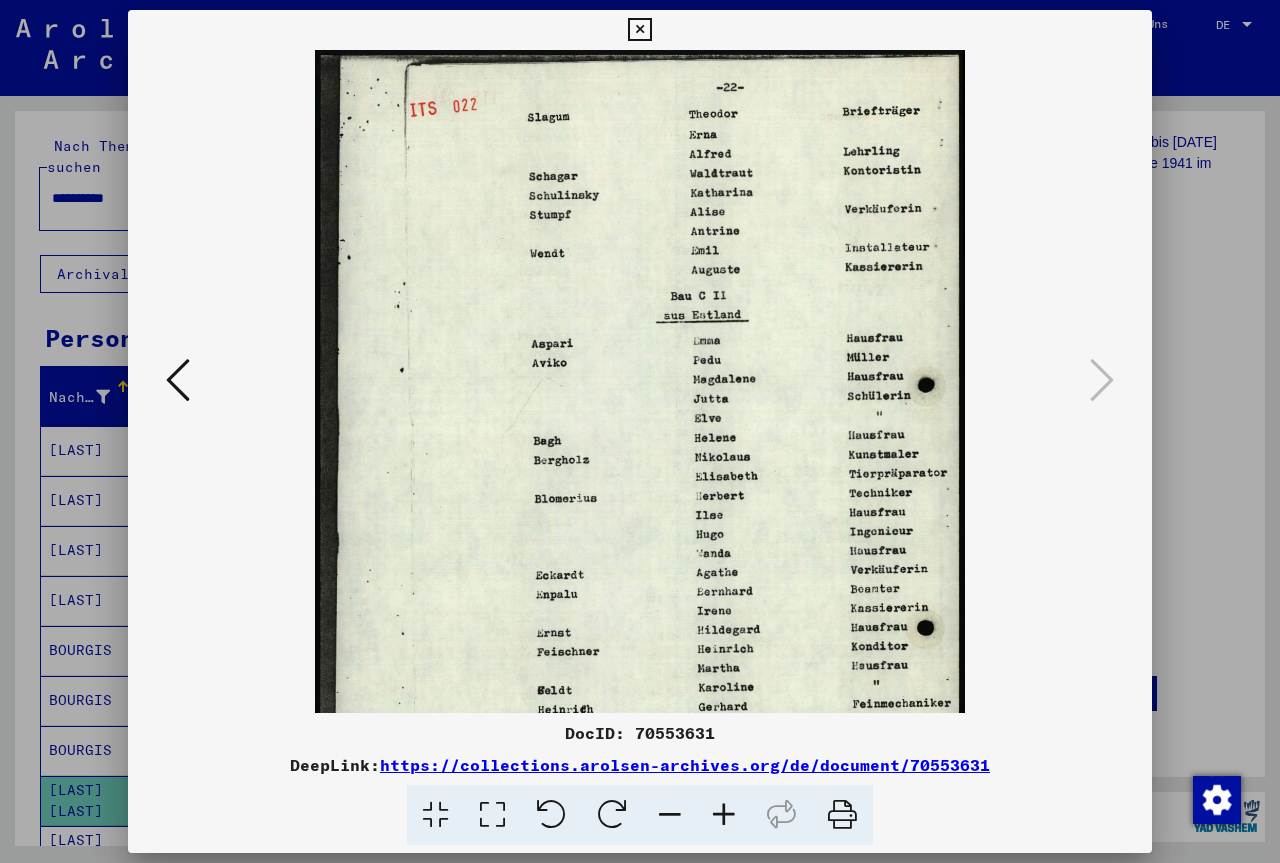 click at bounding box center [724, 815] 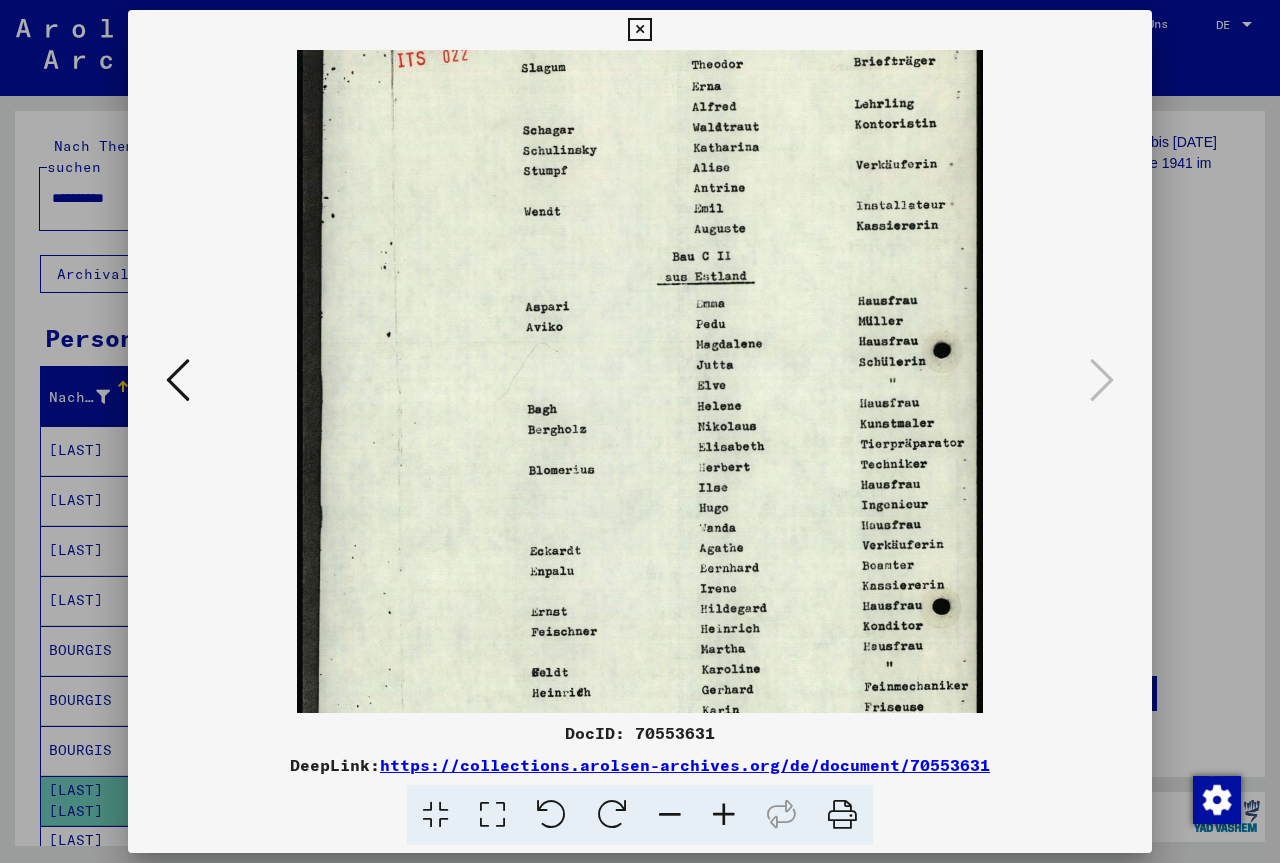 scroll, scrollTop: 61, scrollLeft: 0, axis: vertical 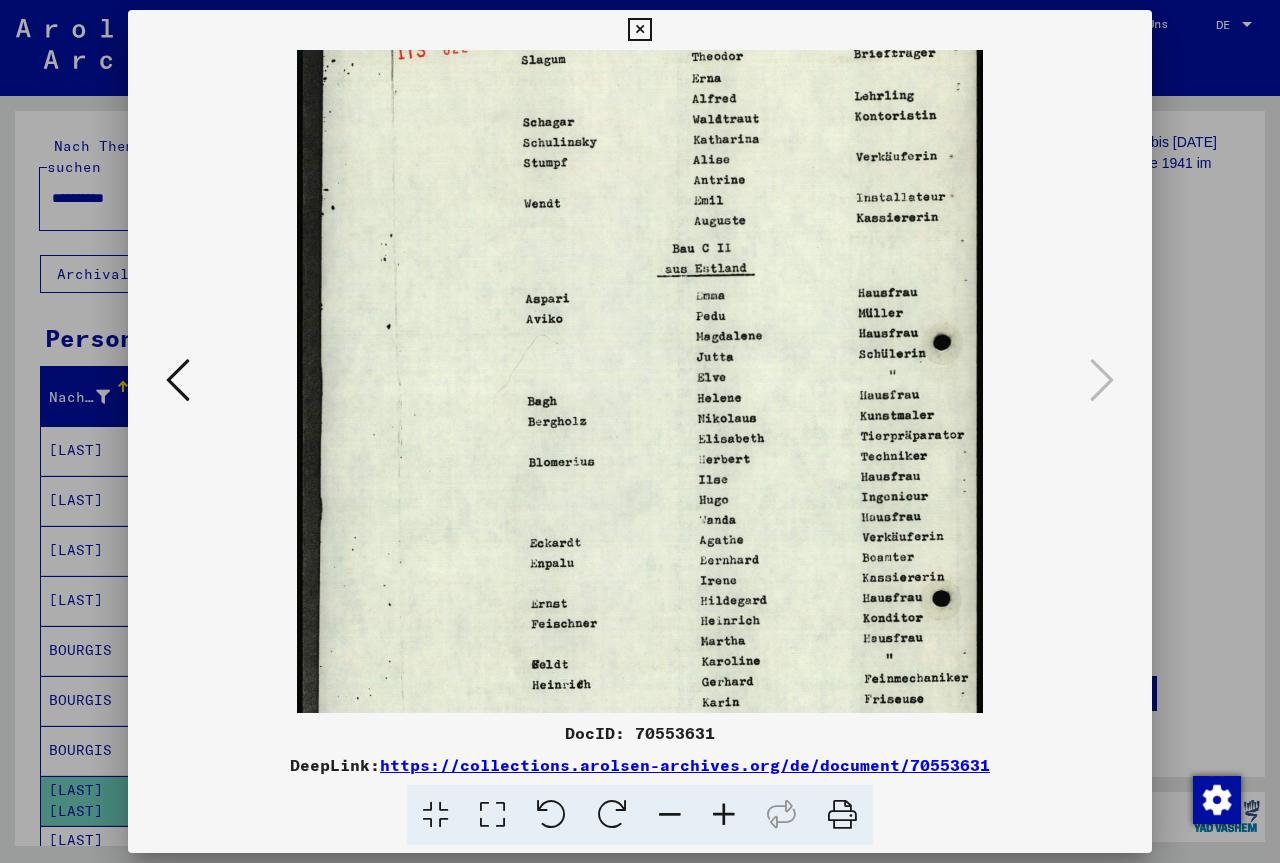 drag, startPoint x: 754, startPoint y: 570, endPoint x: 676, endPoint y: 509, distance: 99.0202 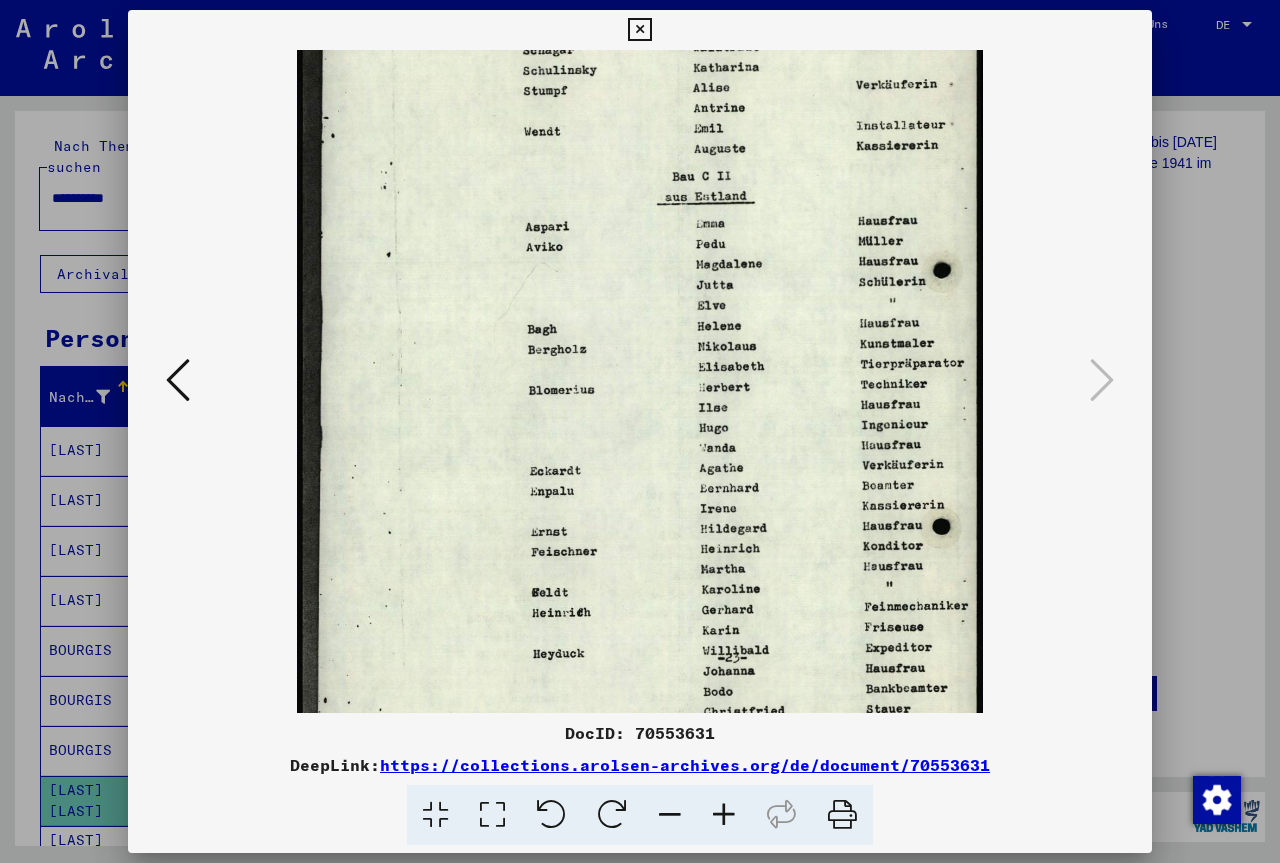 scroll, scrollTop: 300, scrollLeft: 0, axis: vertical 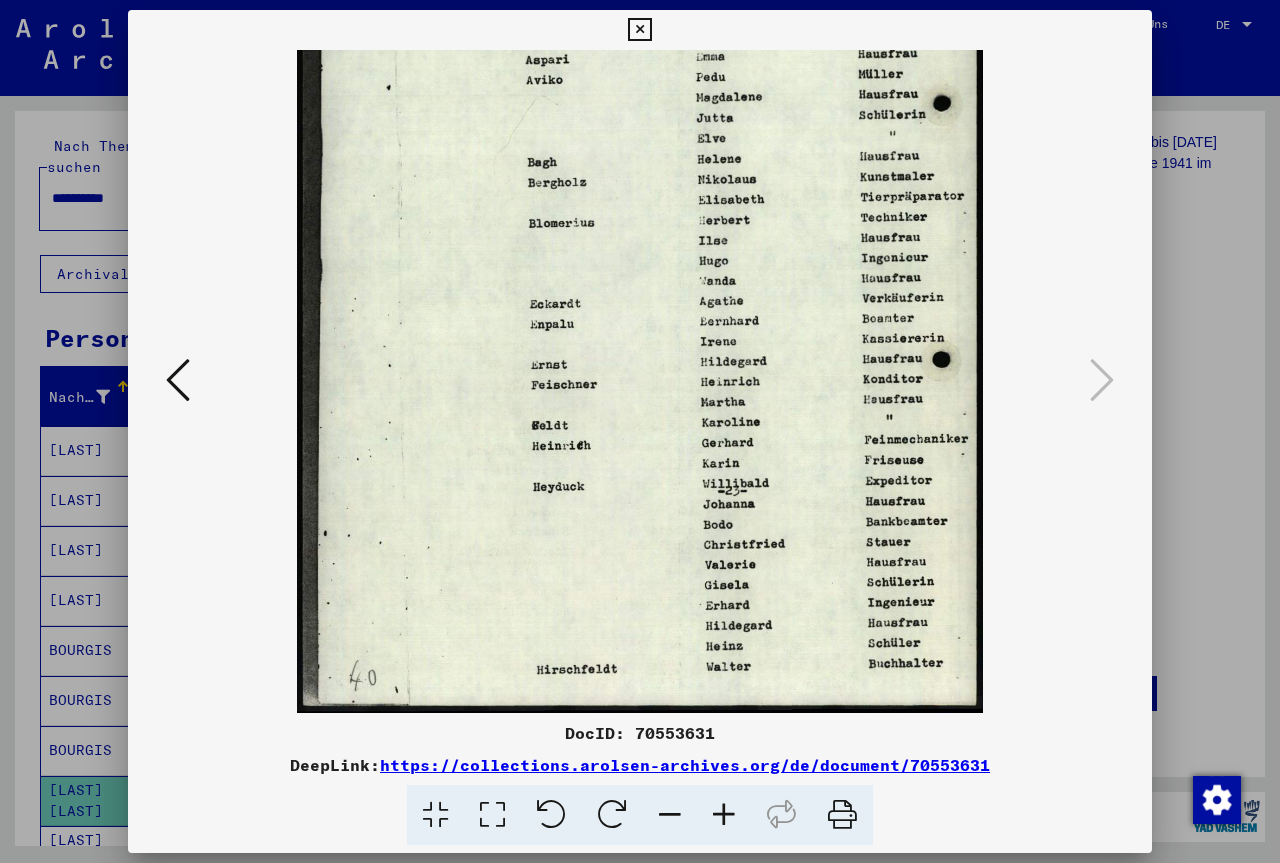 drag, startPoint x: 712, startPoint y: 594, endPoint x: 718, endPoint y: 329, distance: 265.0679 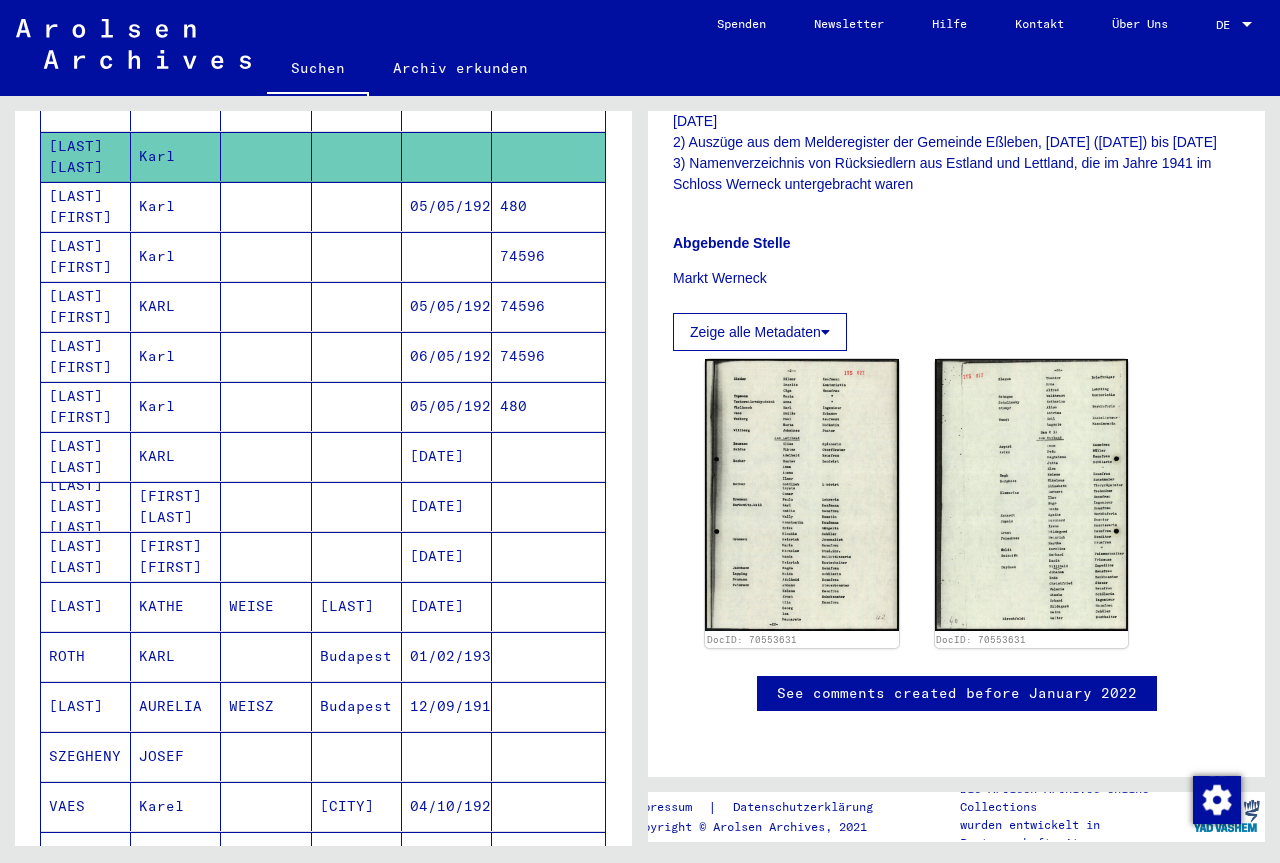 scroll, scrollTop: 650, scrollLeft: 0, axis: vertical 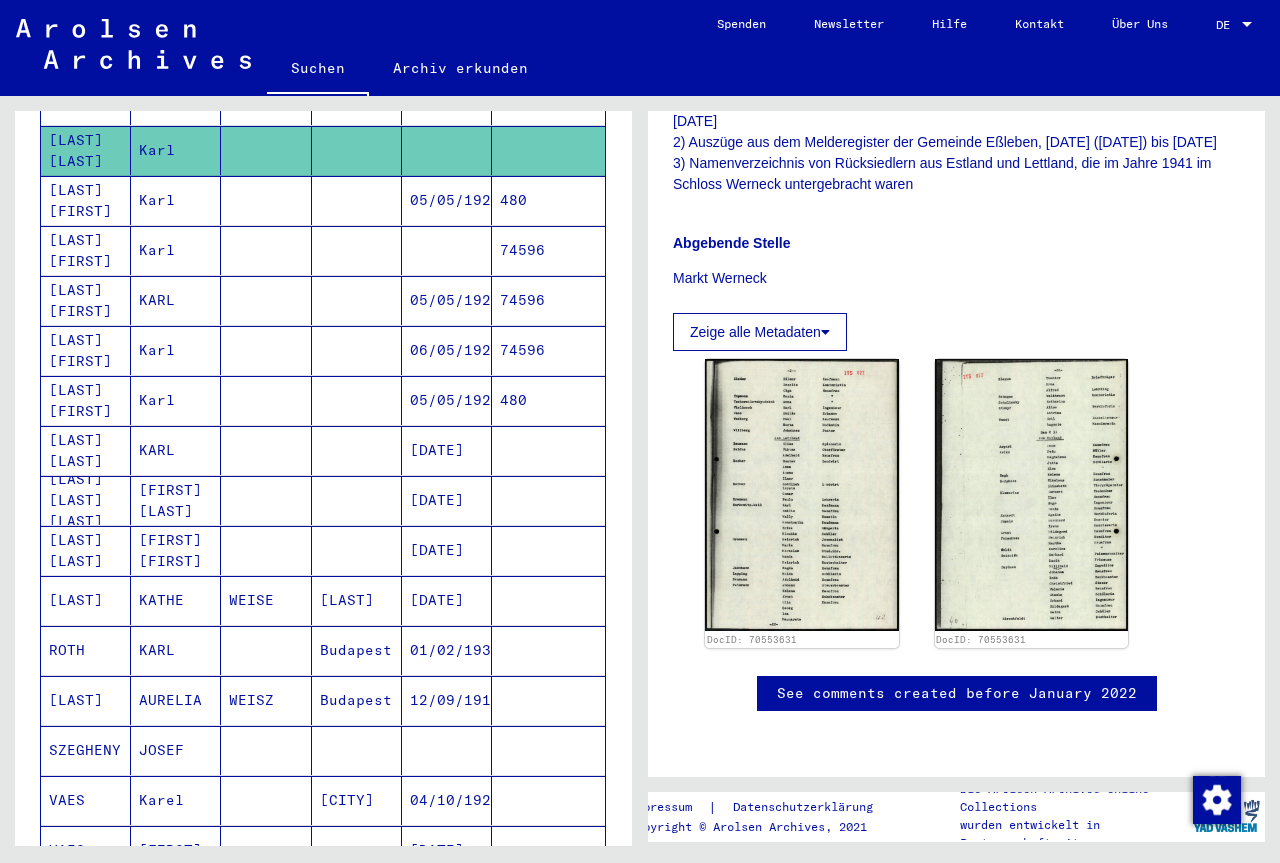 click on "[LAST] [FIRST]" at bounding box center (86, 450) 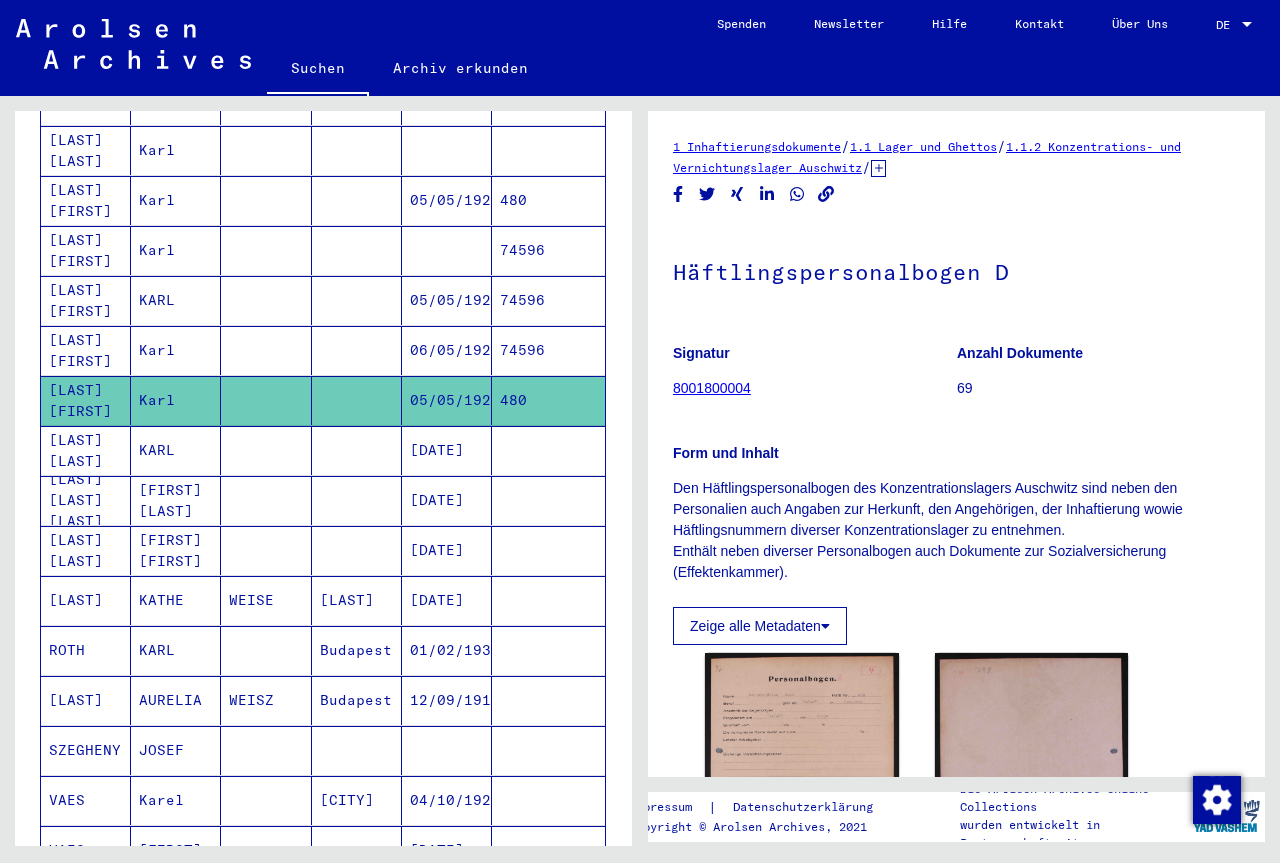scroll, scrollTop: 0, scrollLeft: 0, axis: both 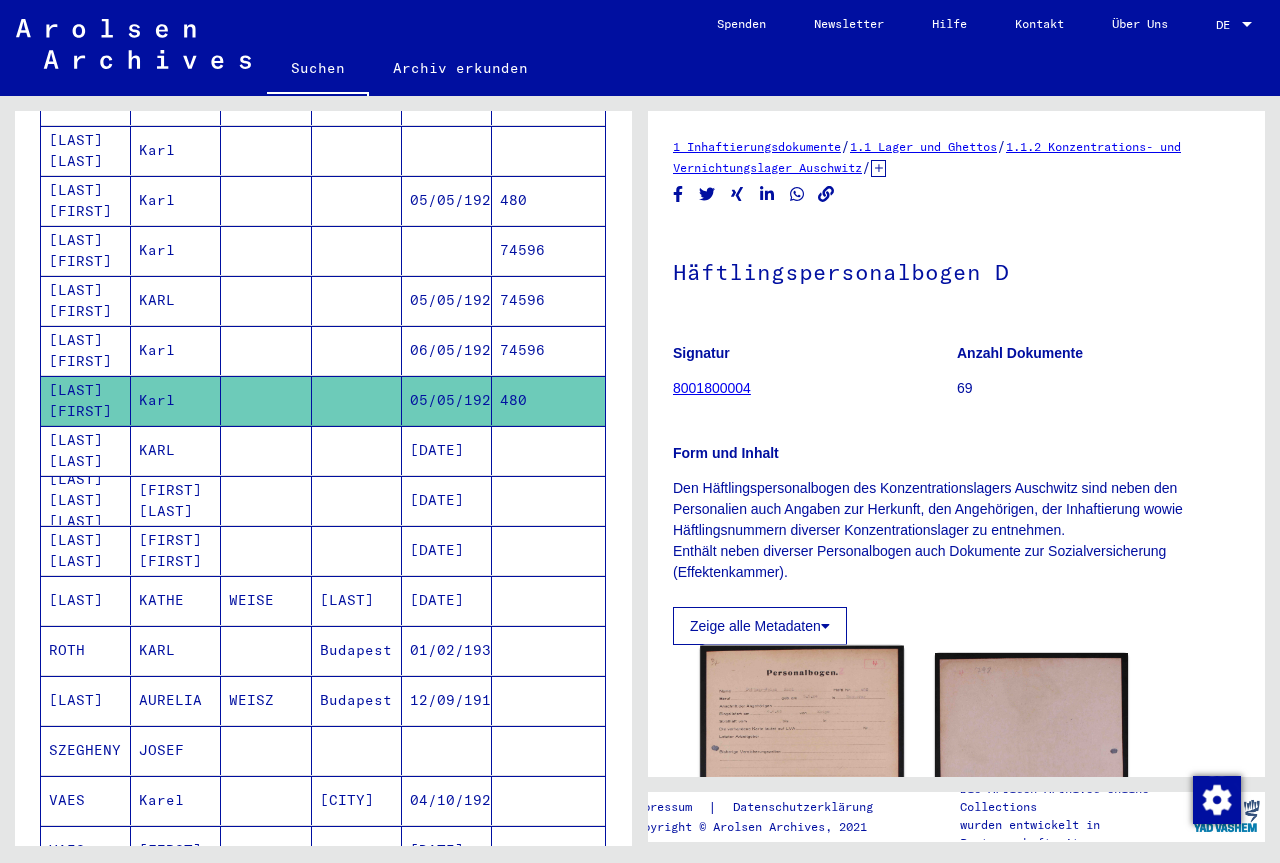 click 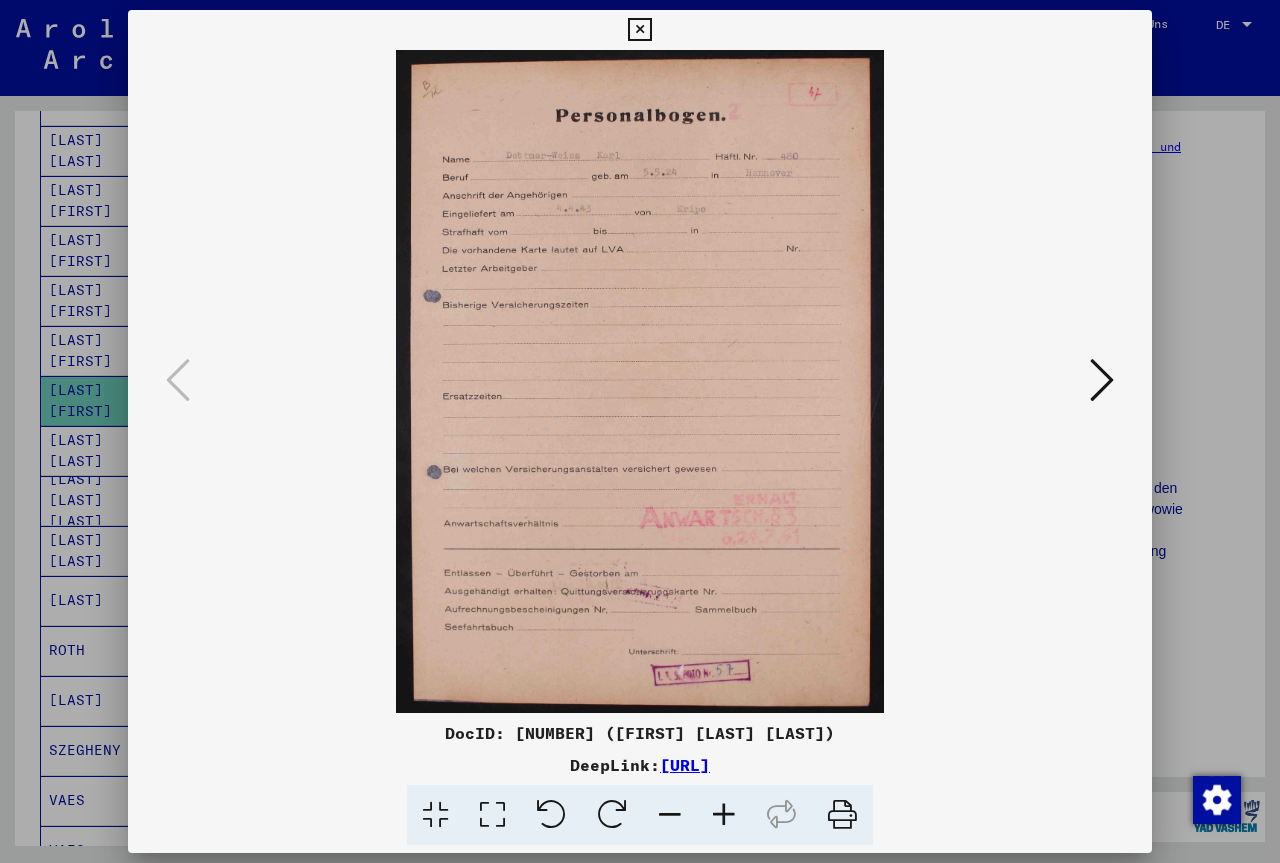 click at bounding box center [724, 815] 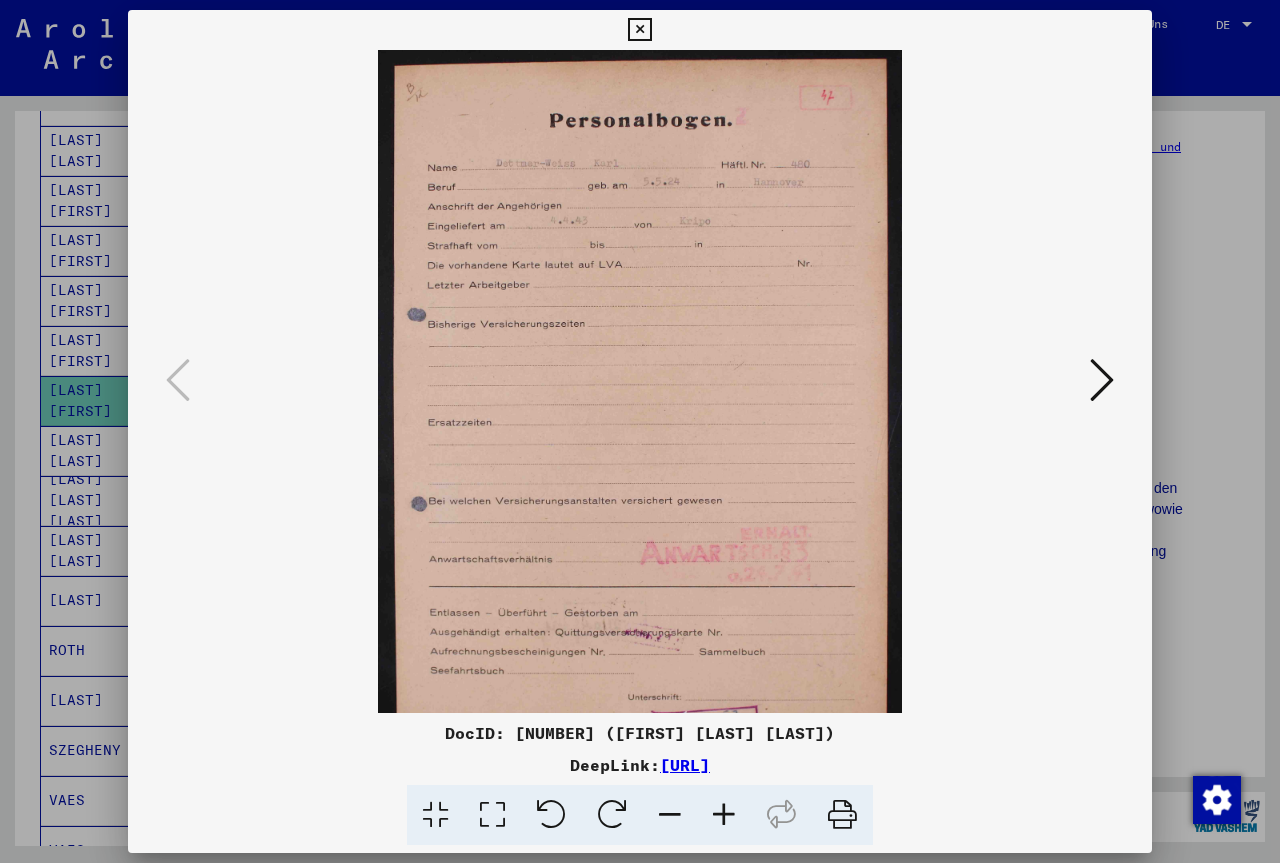 click at bounding box center (724, 815) 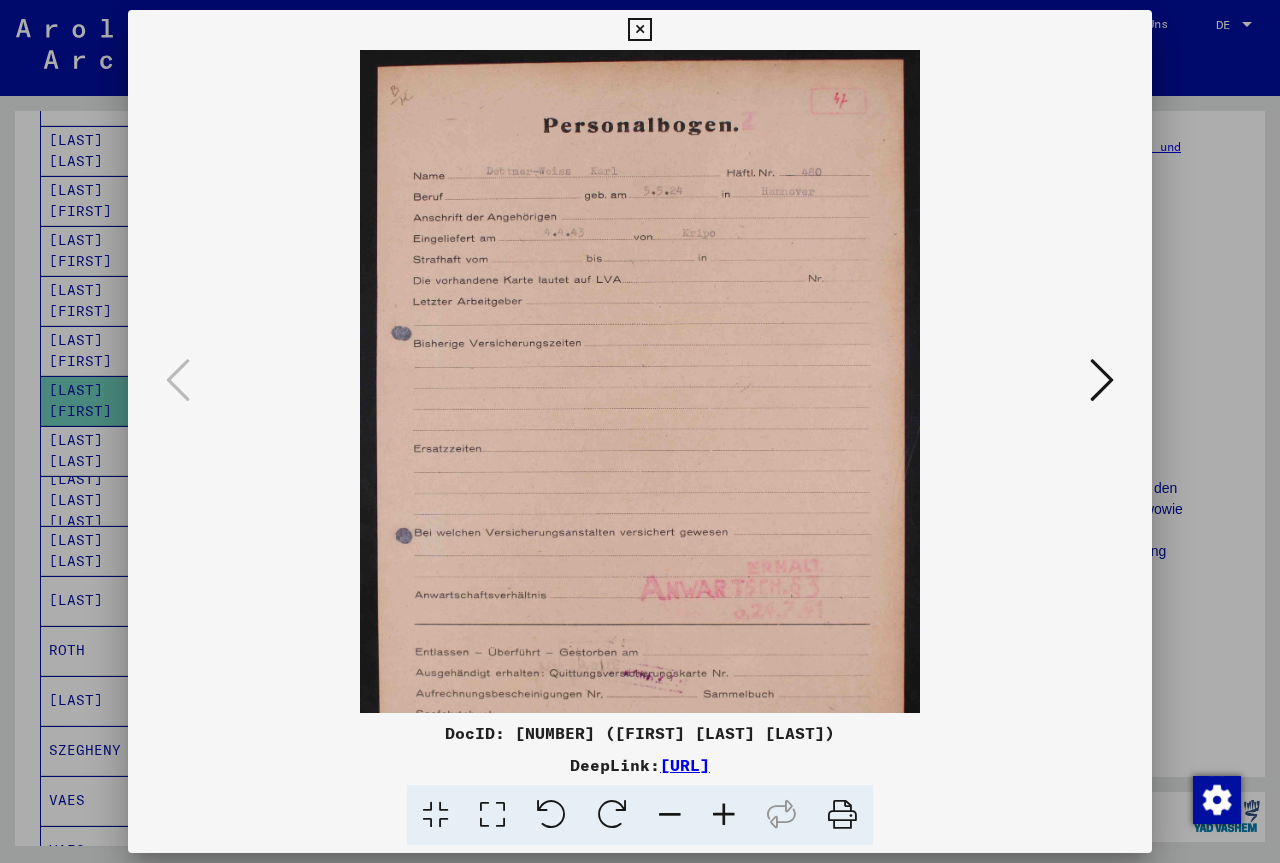 click at bounding box center [724, 815] 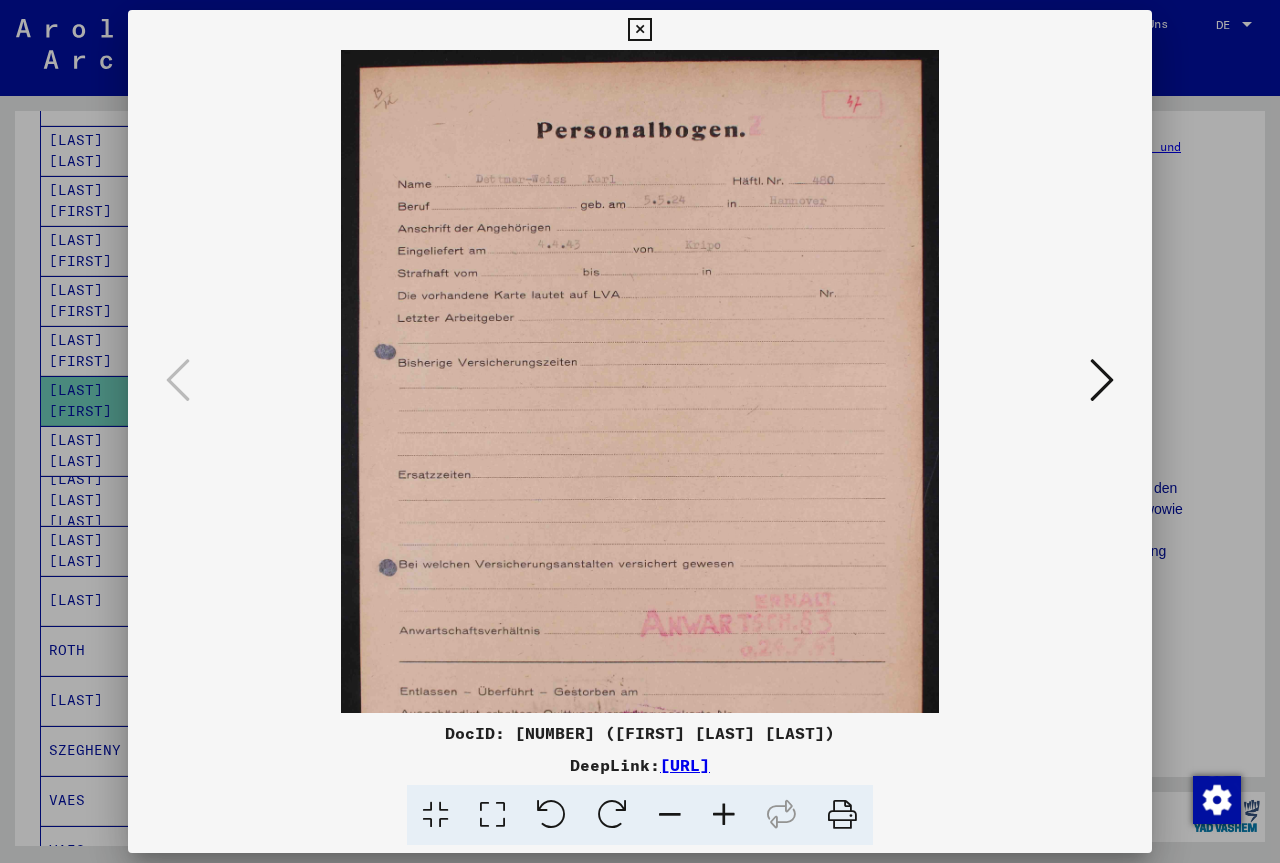 click at bounding box center (724, 815) 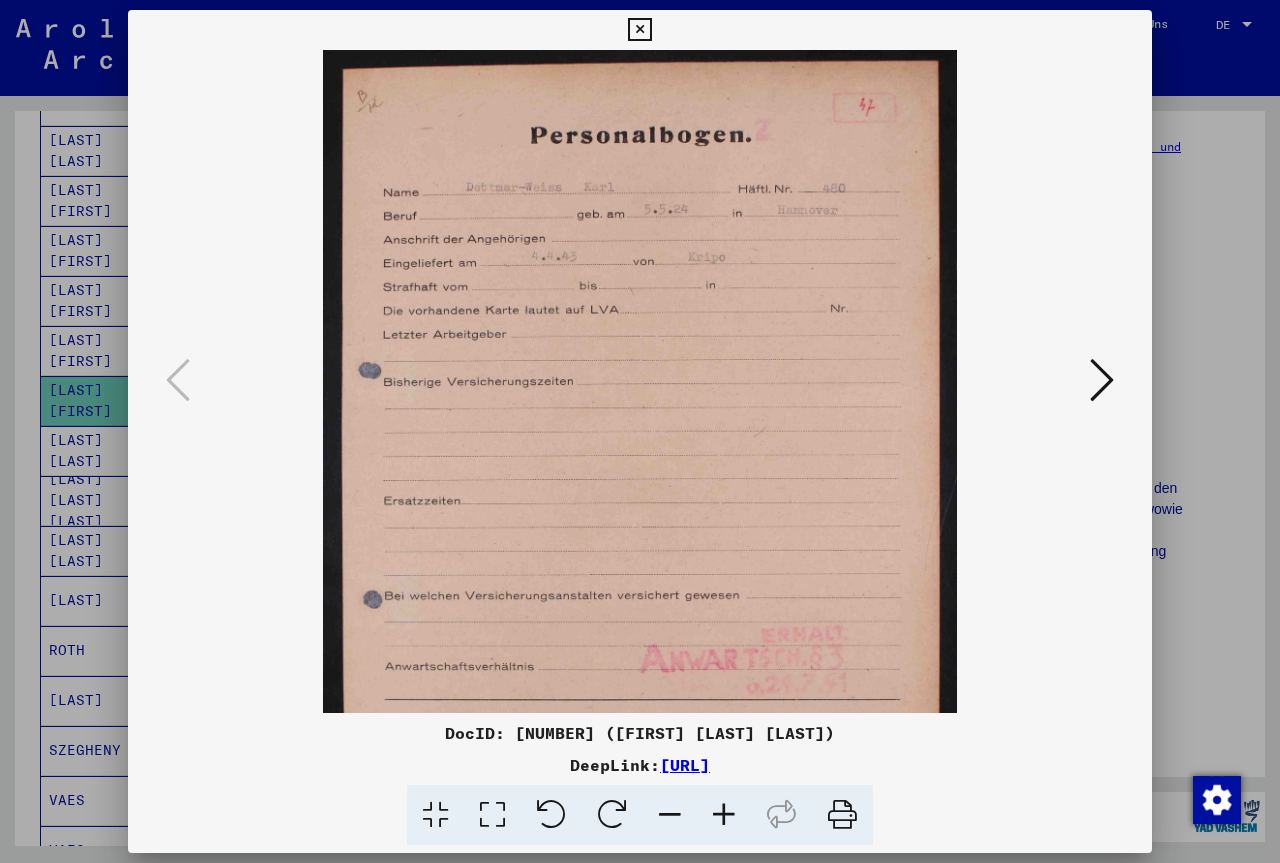click at bounding box center (724, 815) 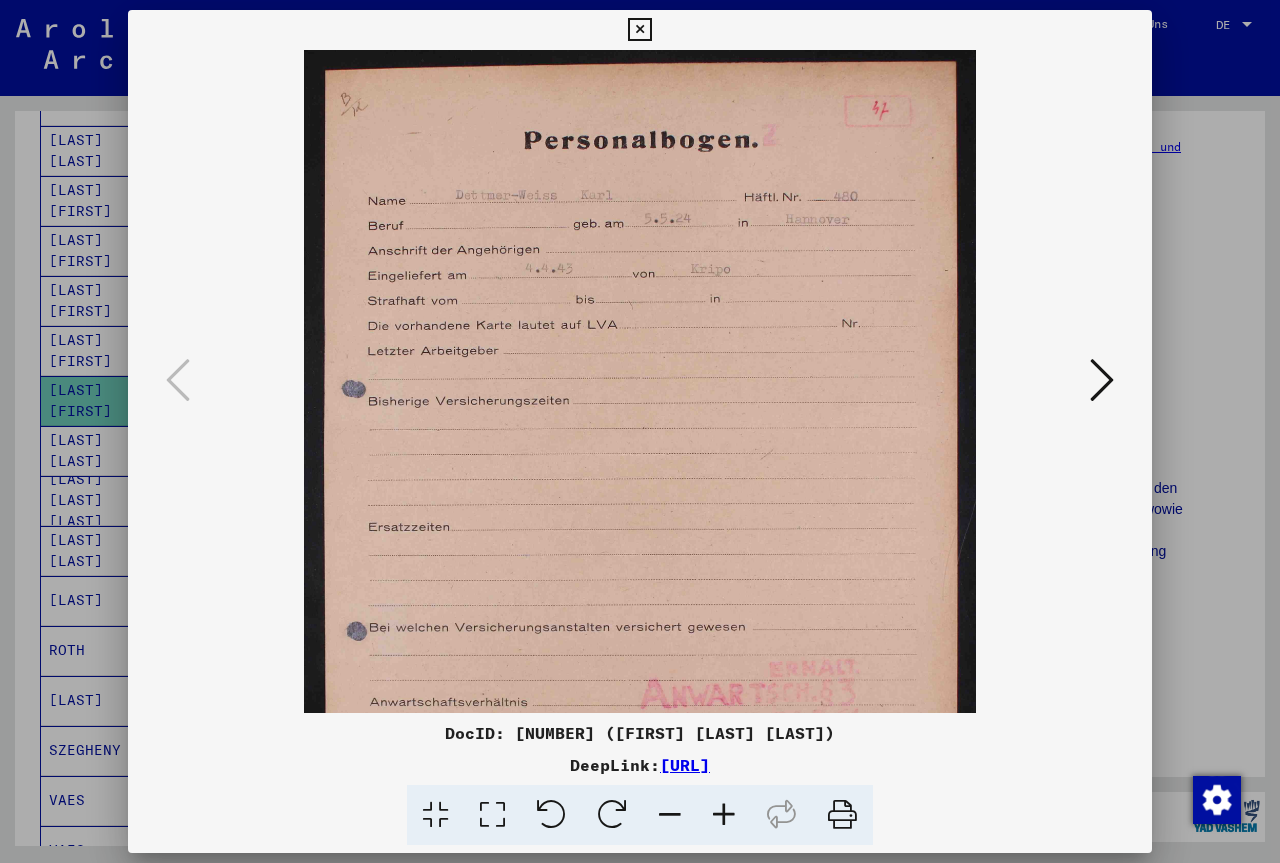 click at bounding box center [724, 815] 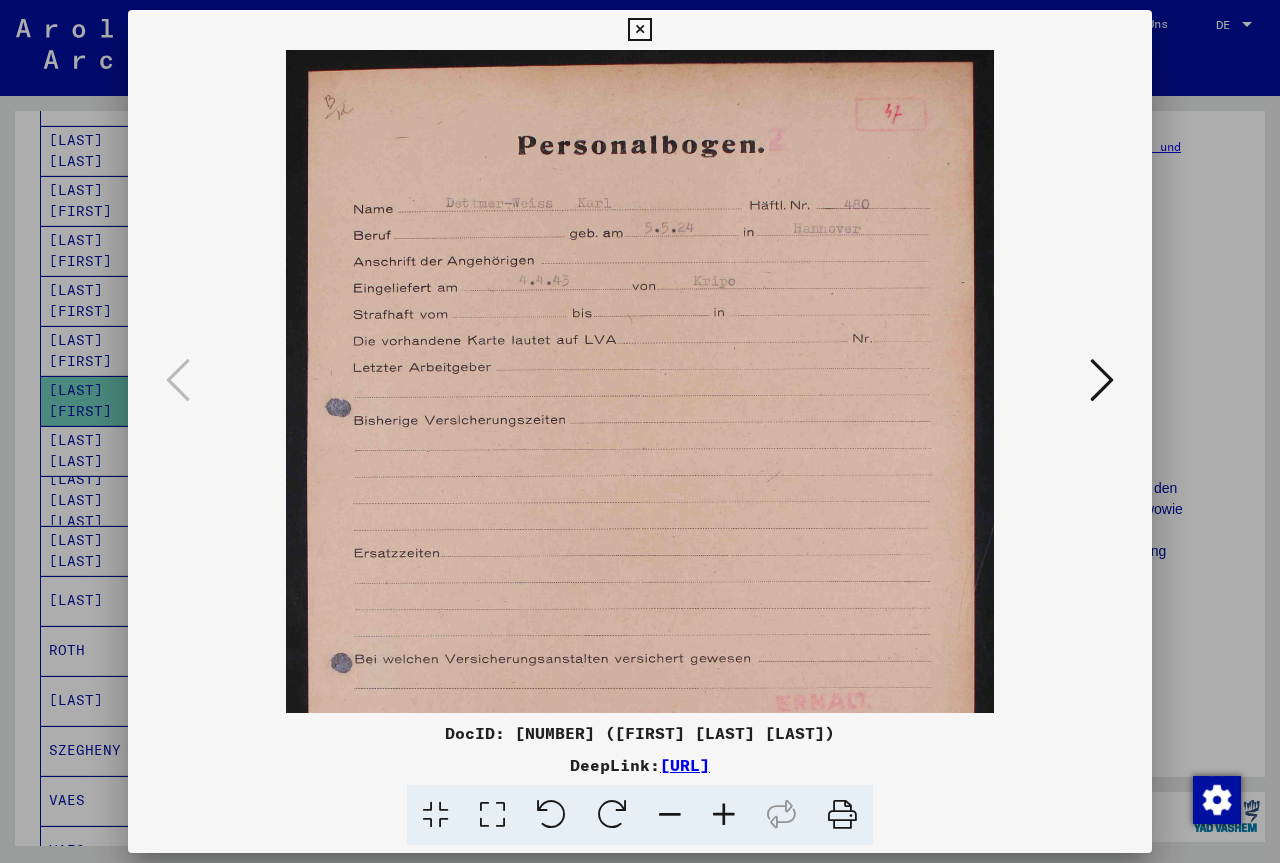 click at bounding box center (724, 815) 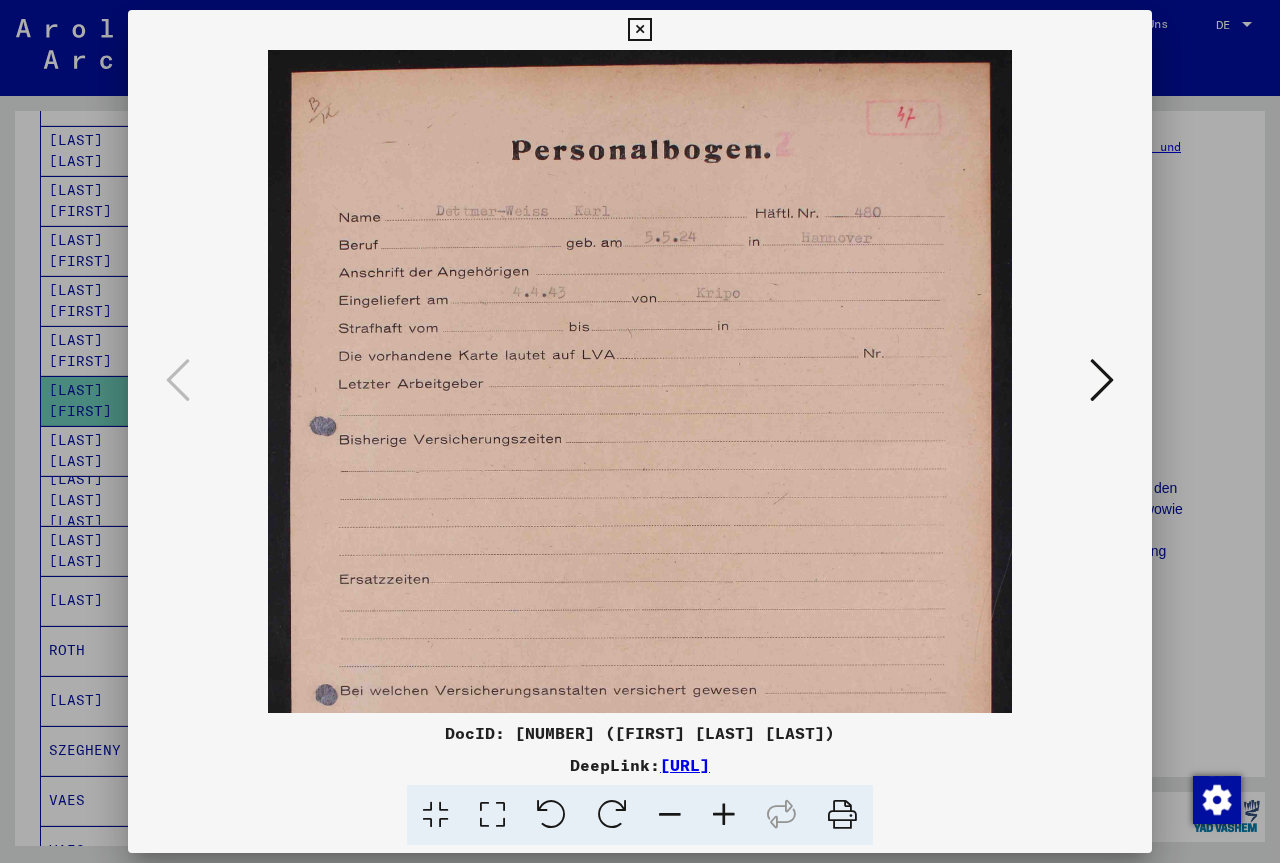 click at bounding box center (724, 815) 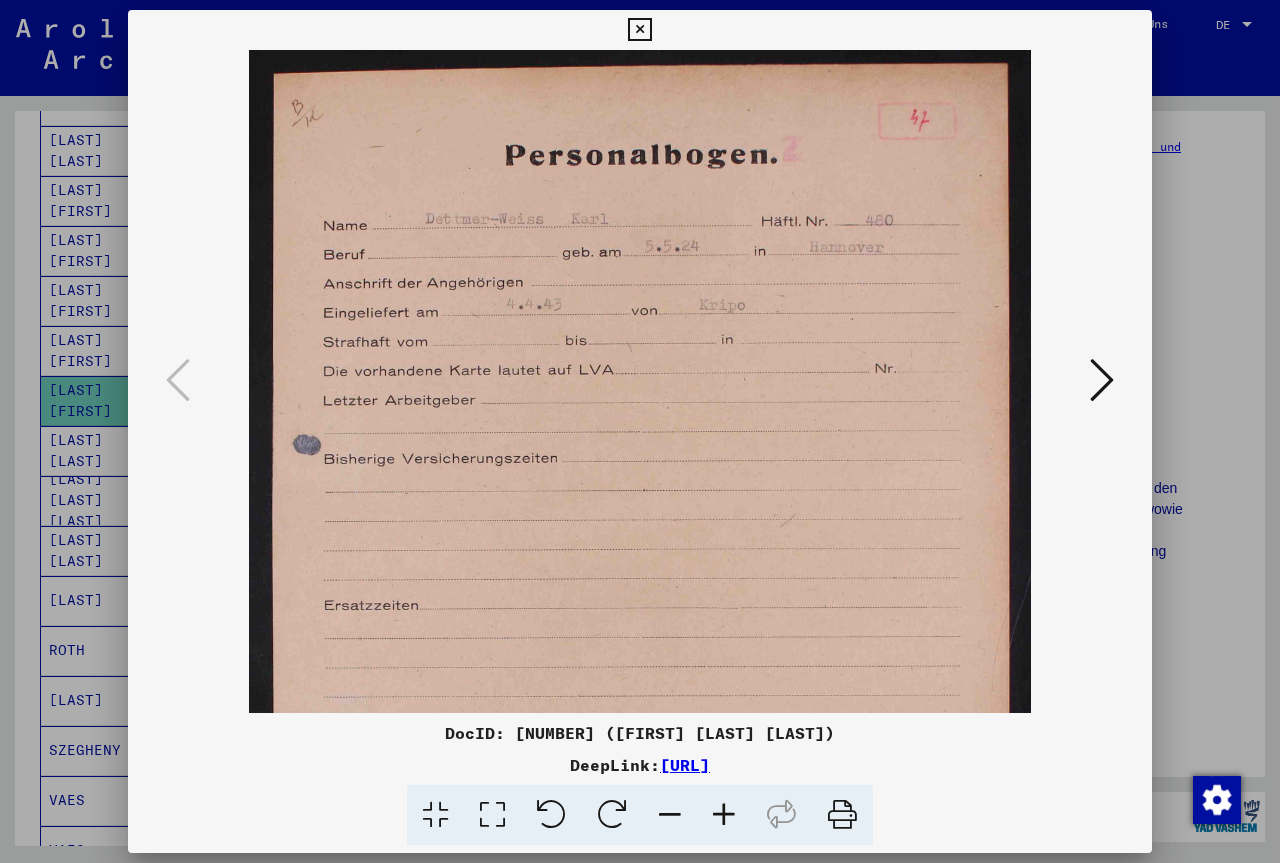 click at bounding box center (724, 815) 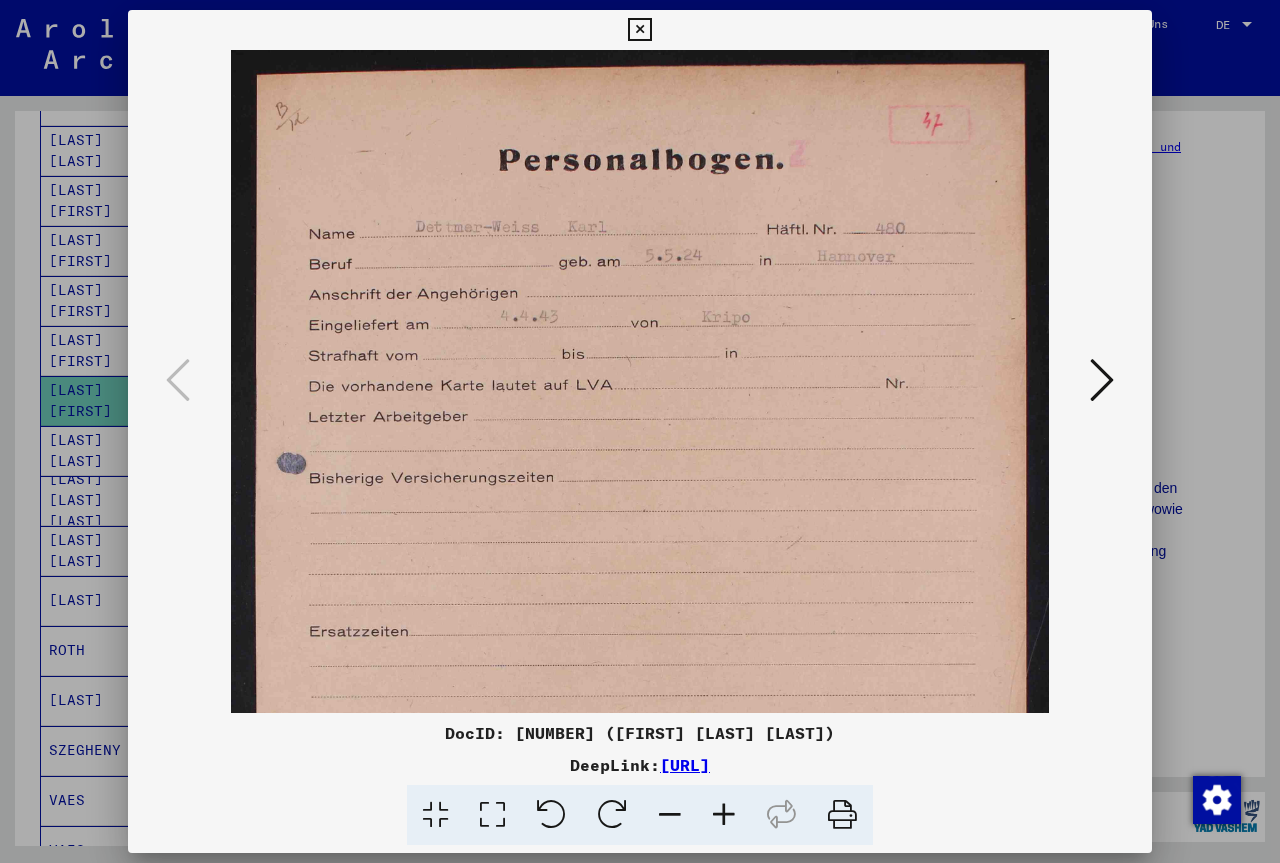 click at bounding box center (724, 815) 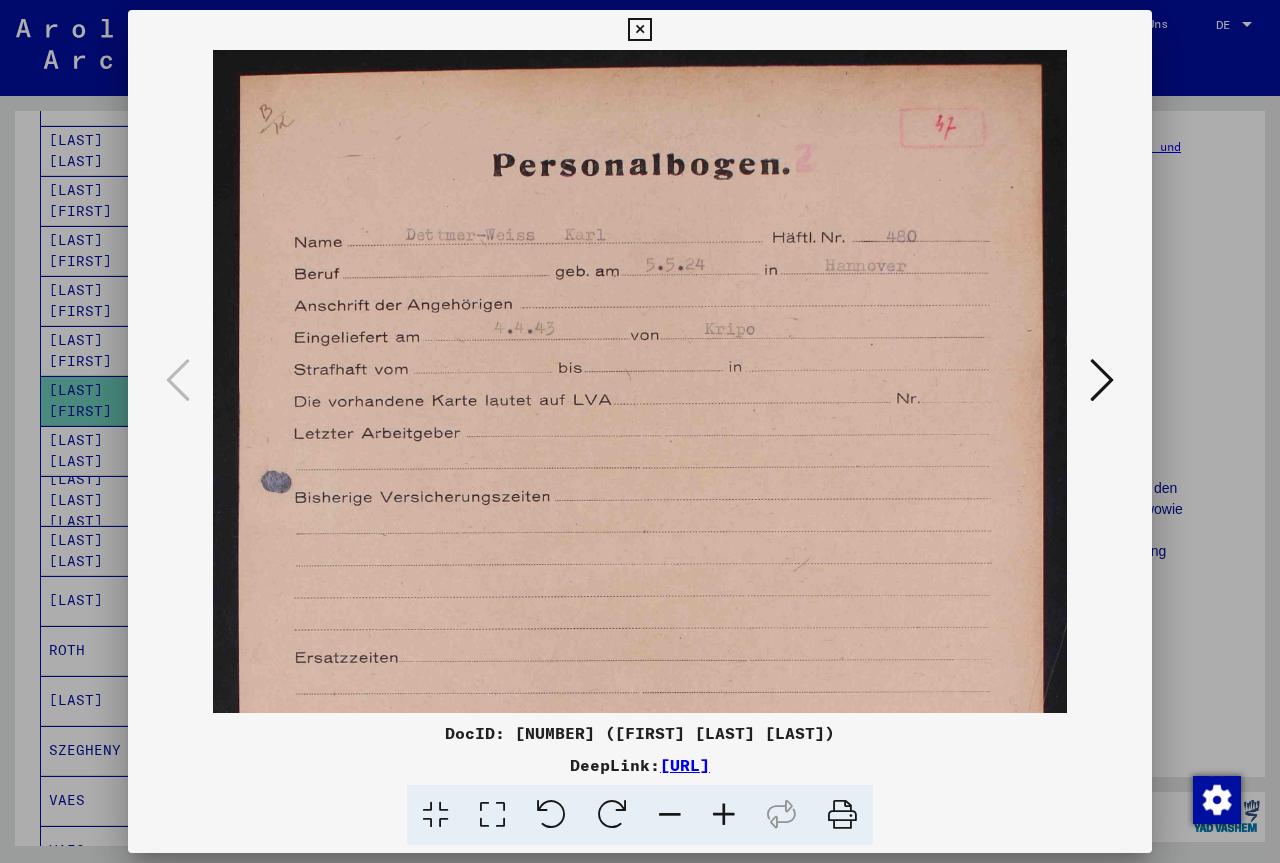 click at bounding box center (639, 30) 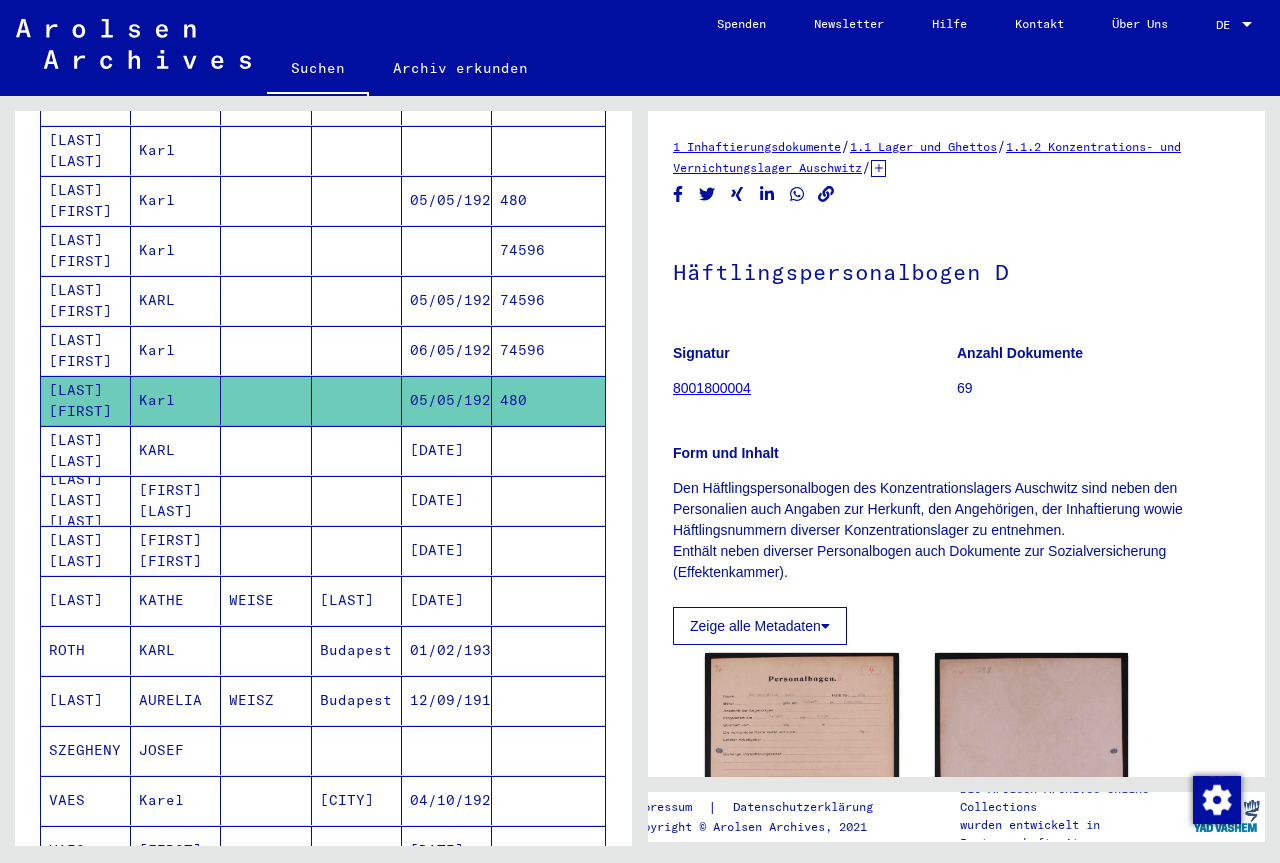 click on "ROTH" at bounding box center [86, 700] 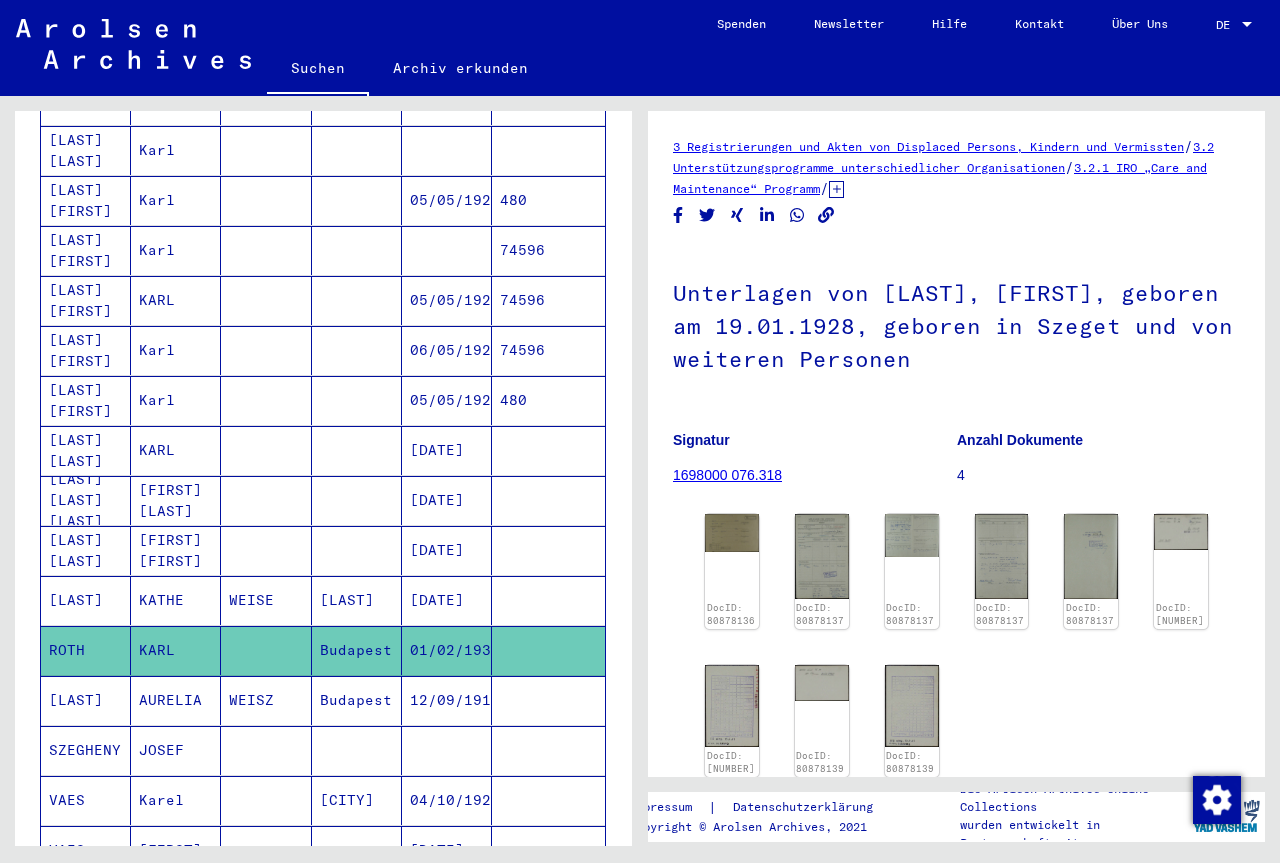 scroll, scrollTop: 0, scrollLeft: 0, axis: both 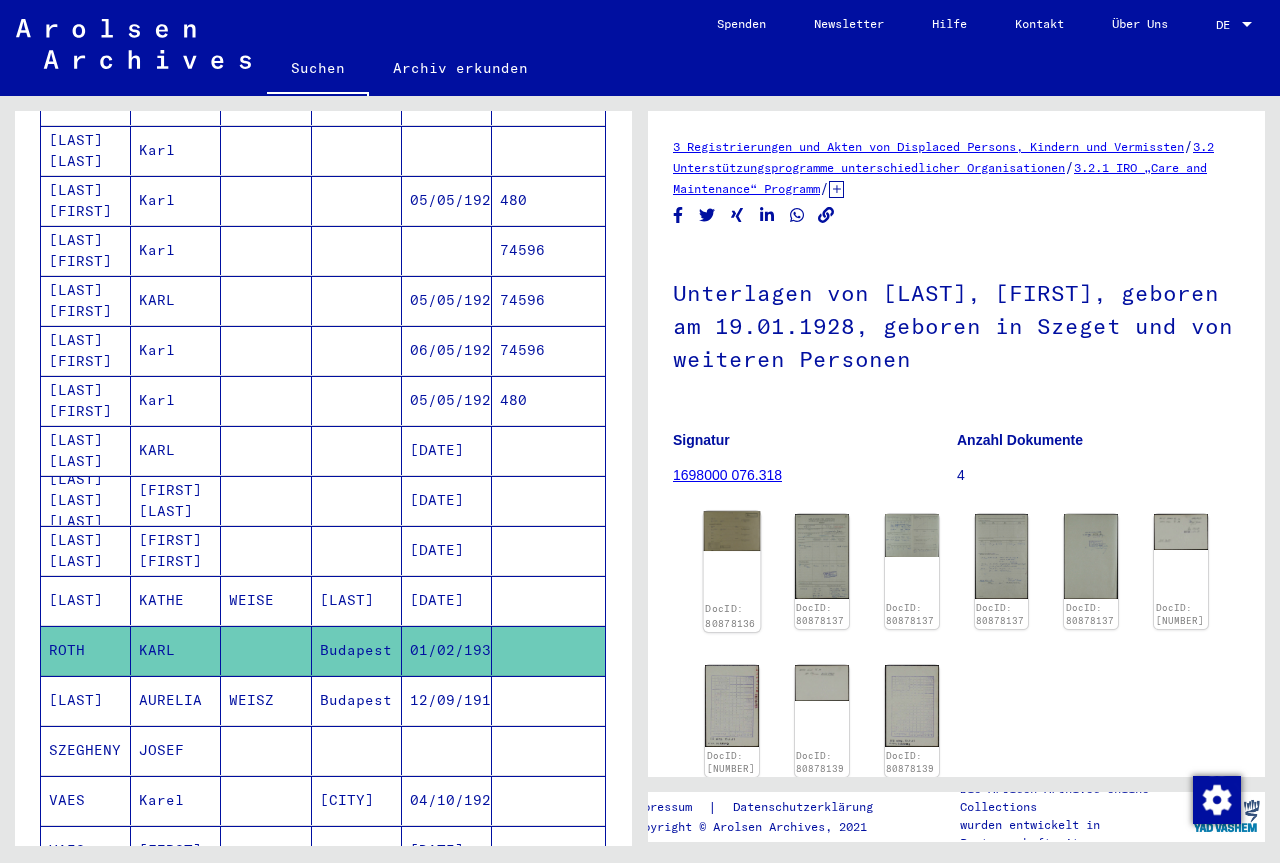 click 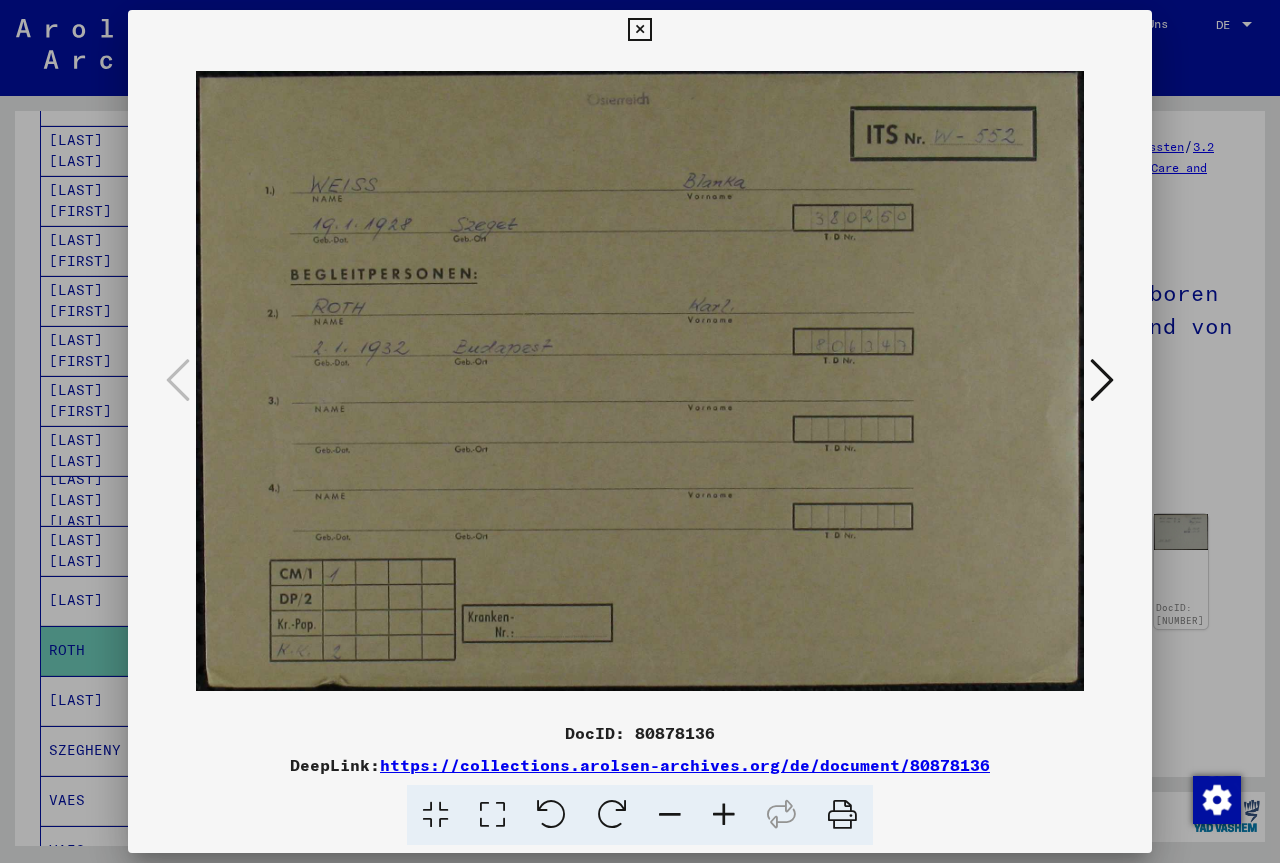 click at bounding box center [639, 30] 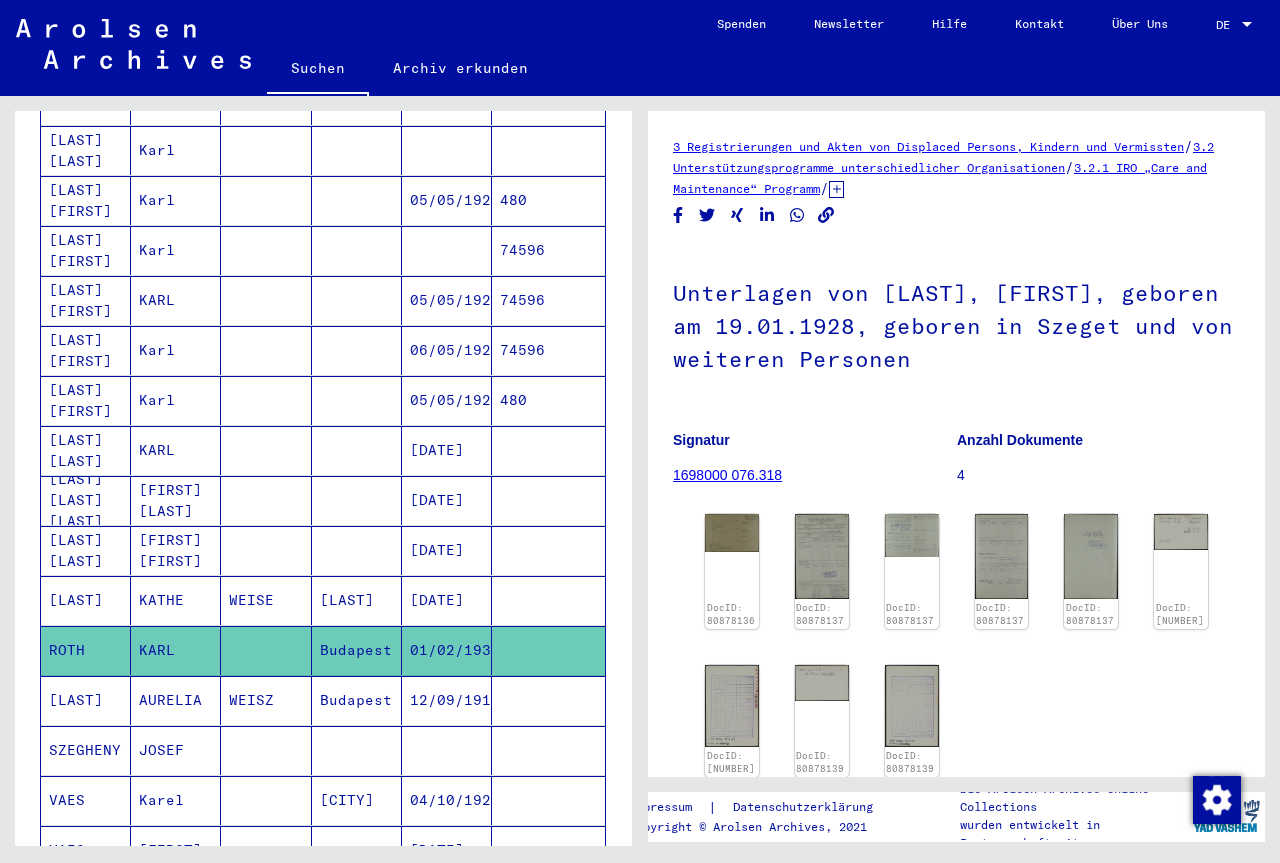 click on "[LAST] [FIRST]" at bounding box center (86, 400) 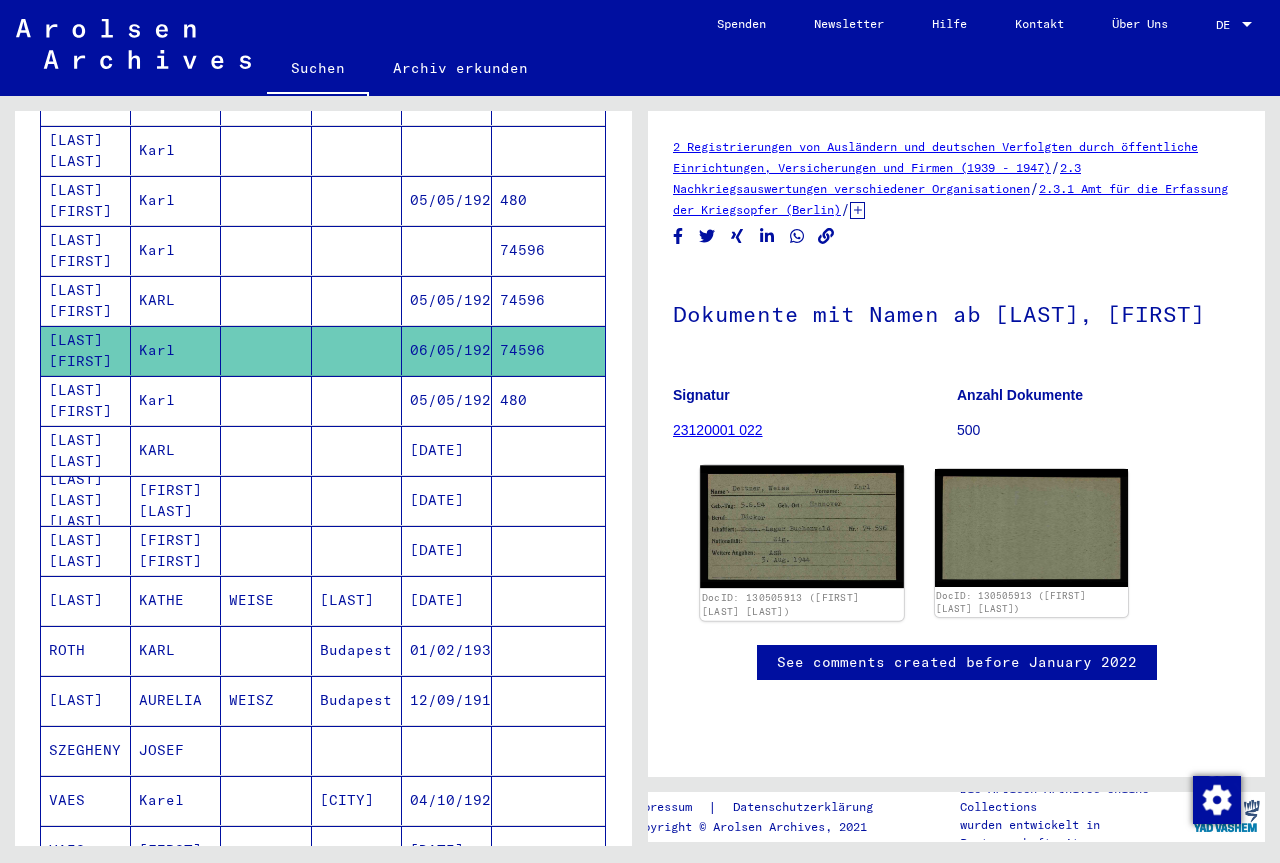 scroll, scrollTop: 0, scrollLeft: 0, axis: both 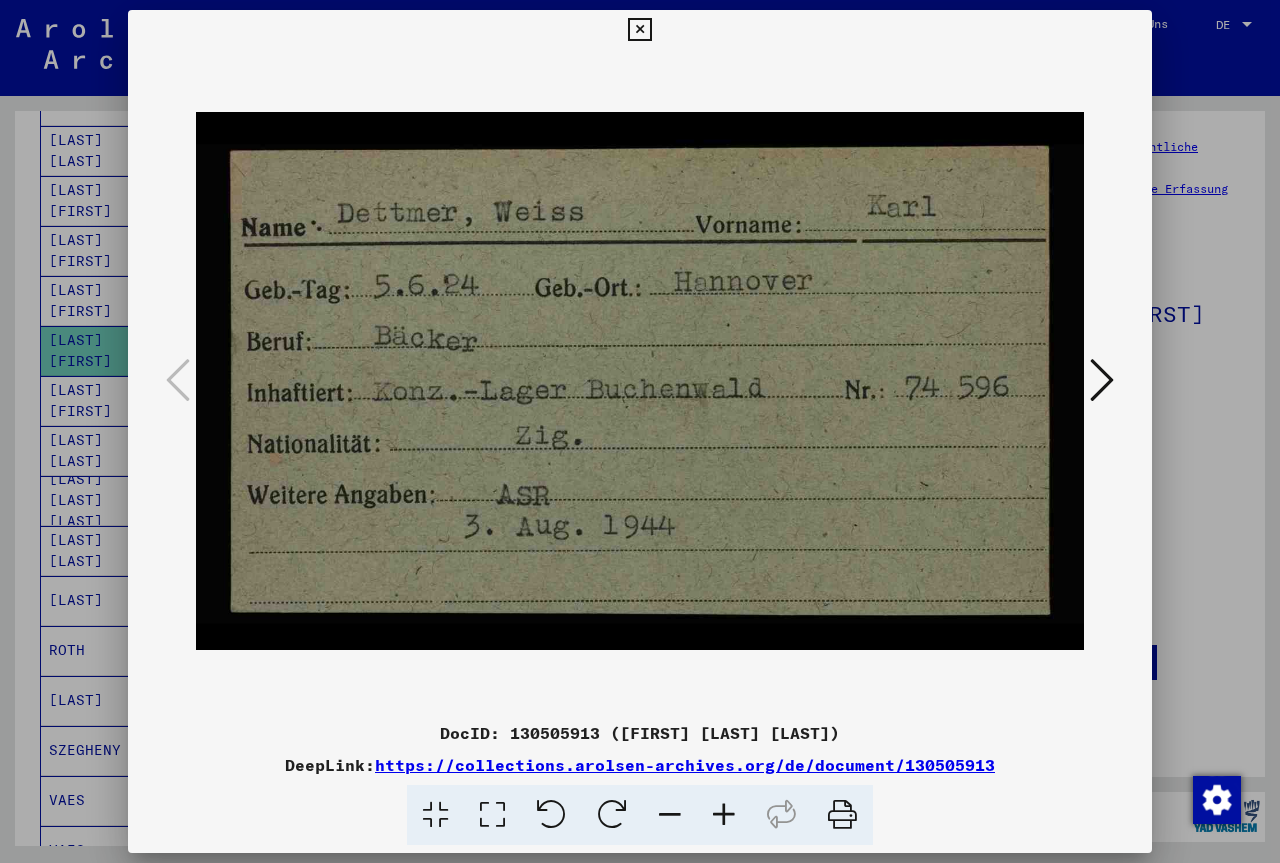click at bounding box center [639, 30] 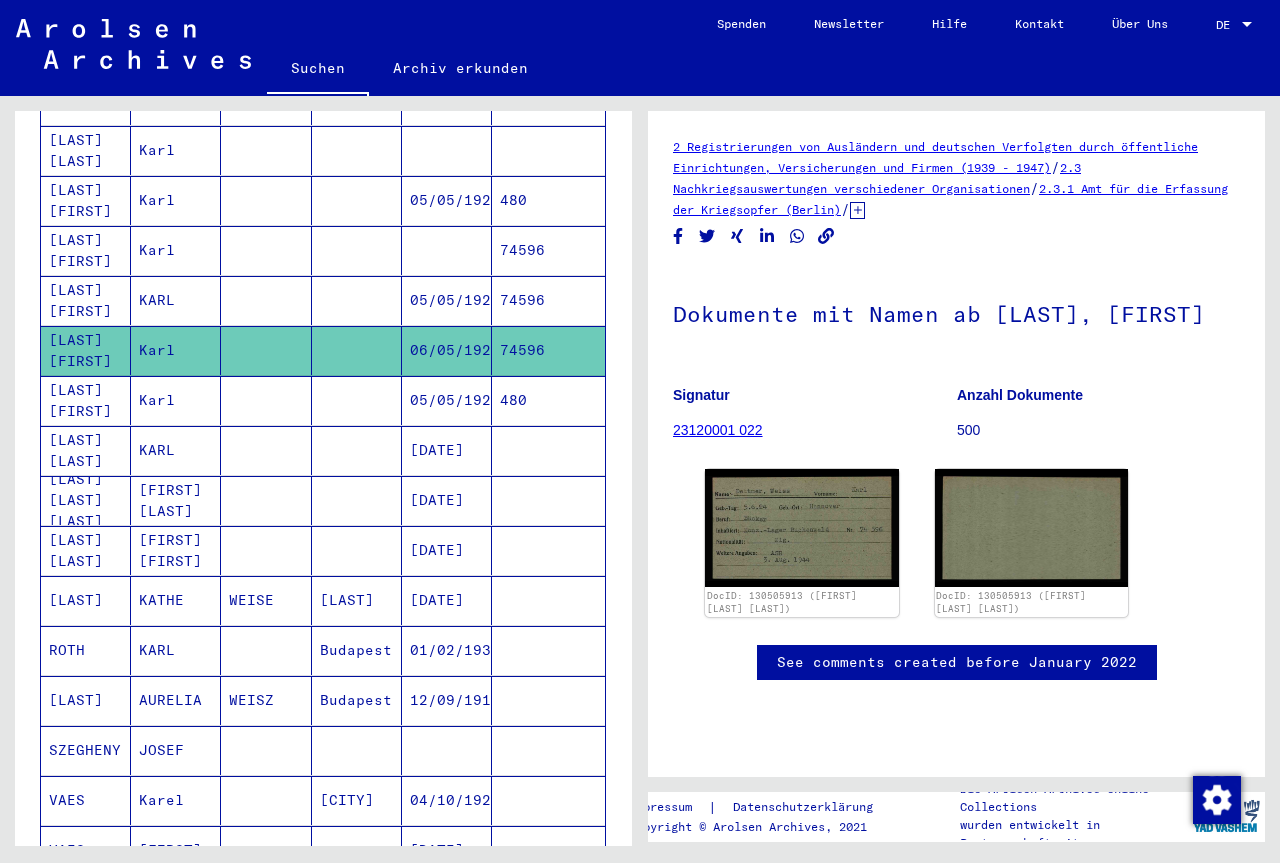 click on "[LAST] [FIRST]" at bounding box center (86, 250) 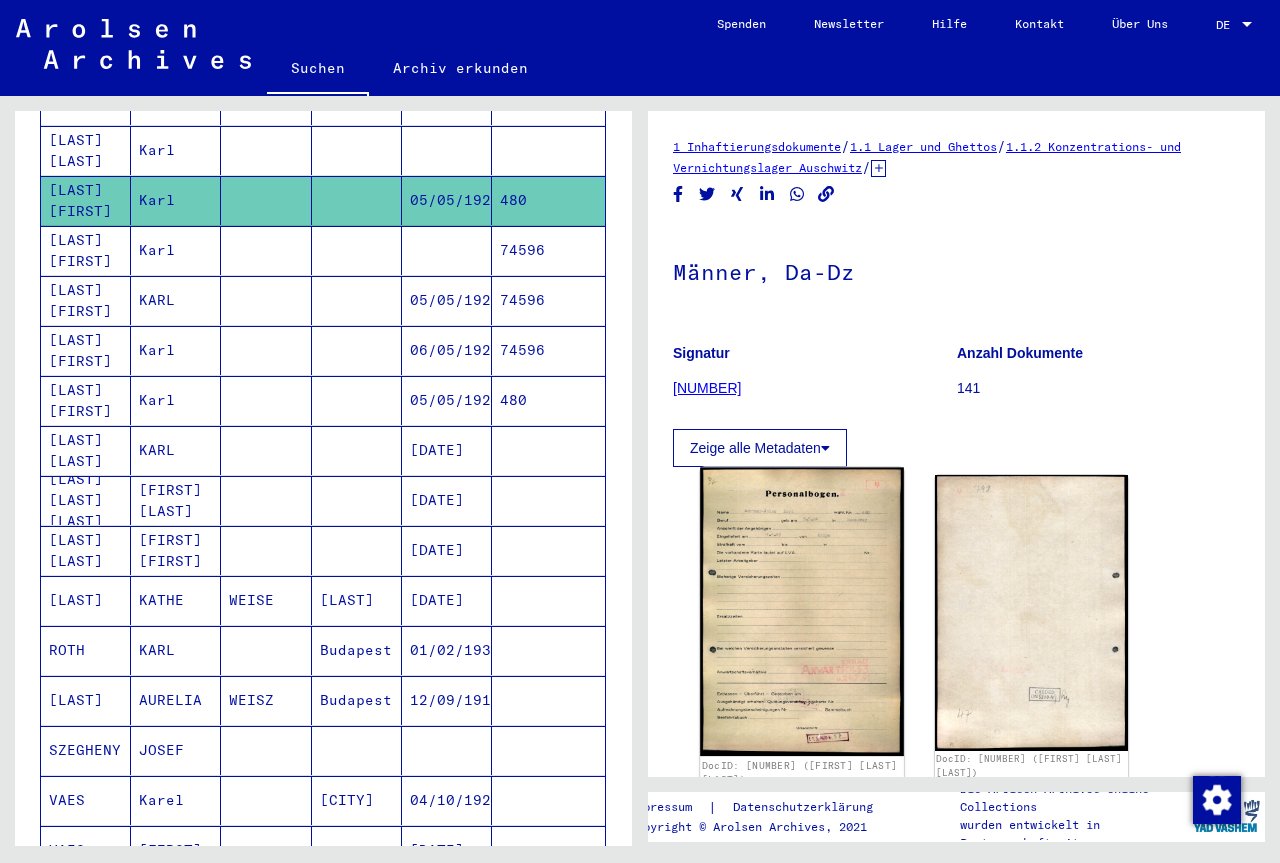 scroll, scrollTop: 0, scrollLeft: 0, axis: both 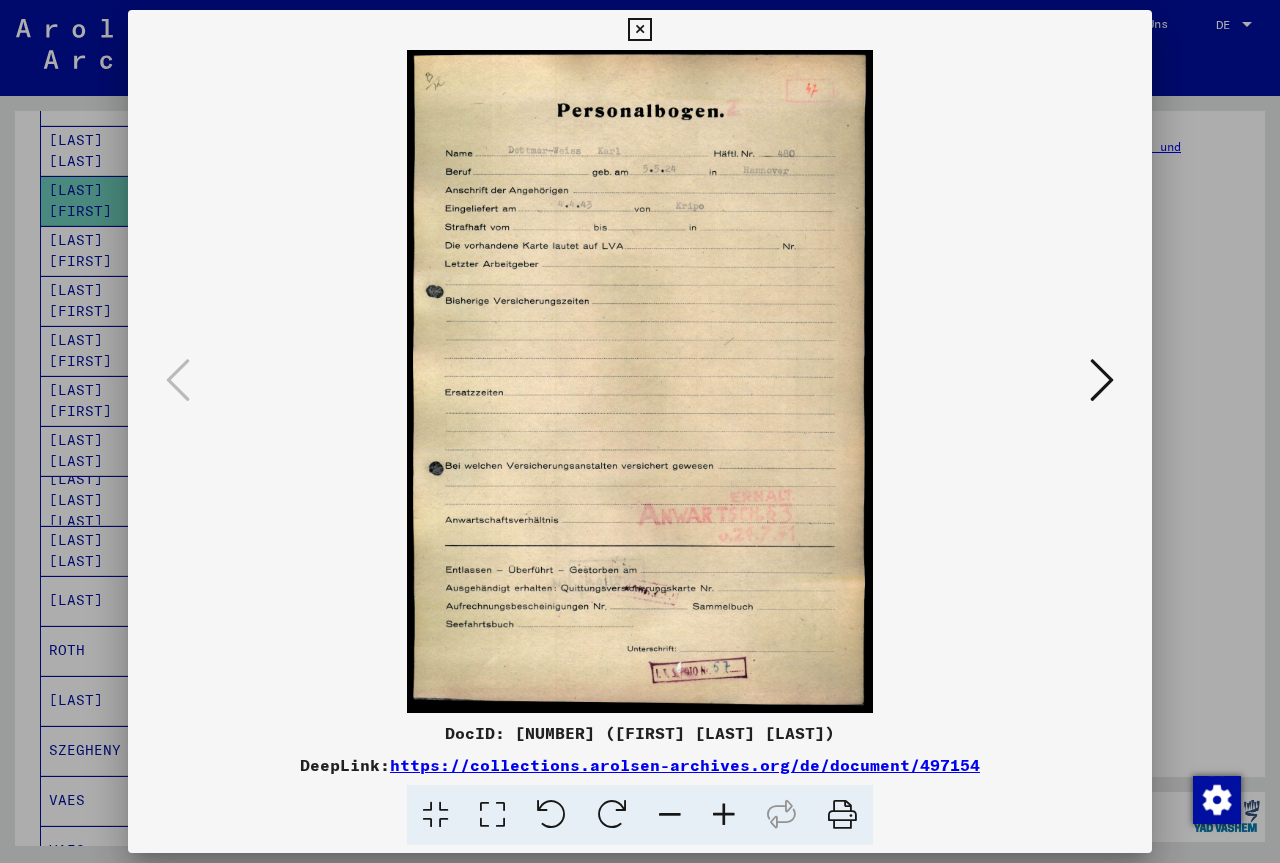 click at bounding box center [639, 30] 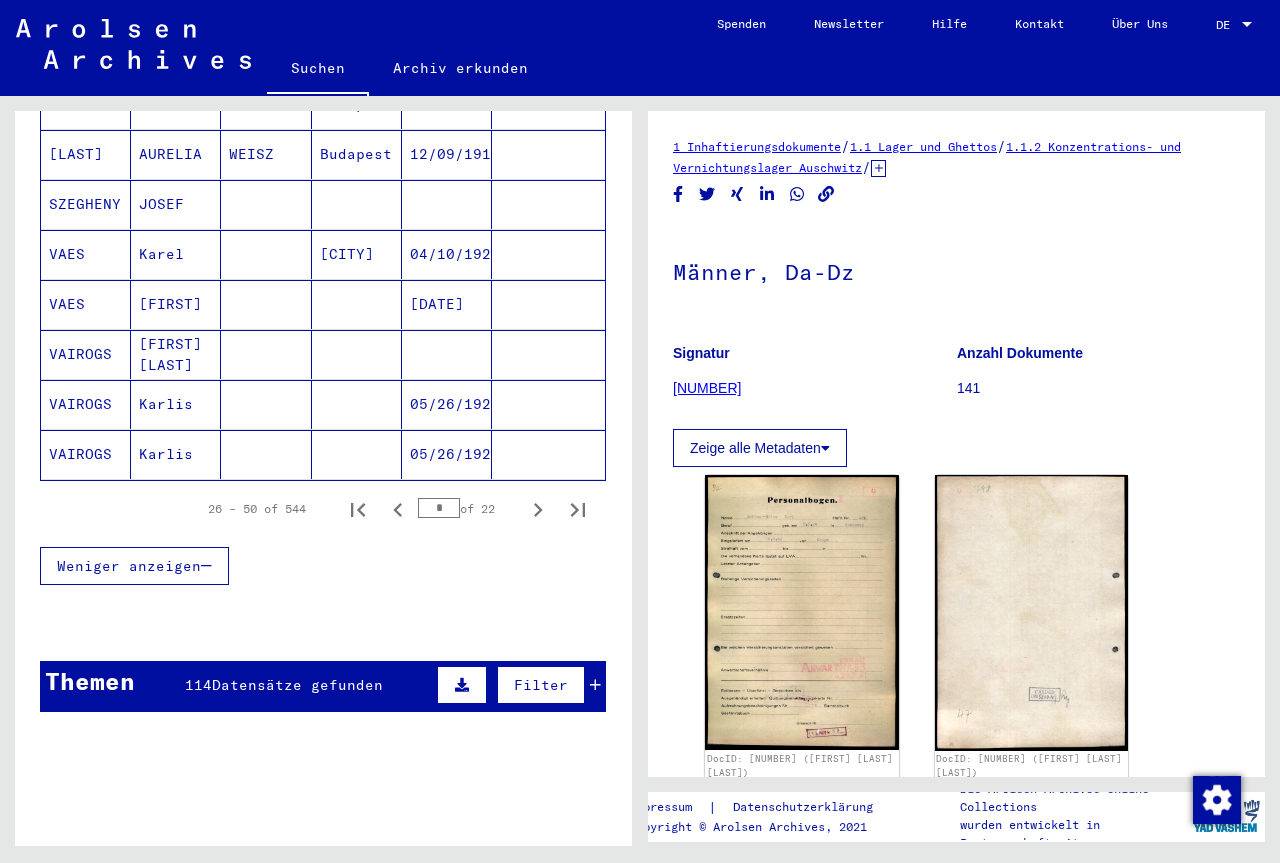 scroll, scrollTop: 1205, scrollLeft: 0, axis: vertical 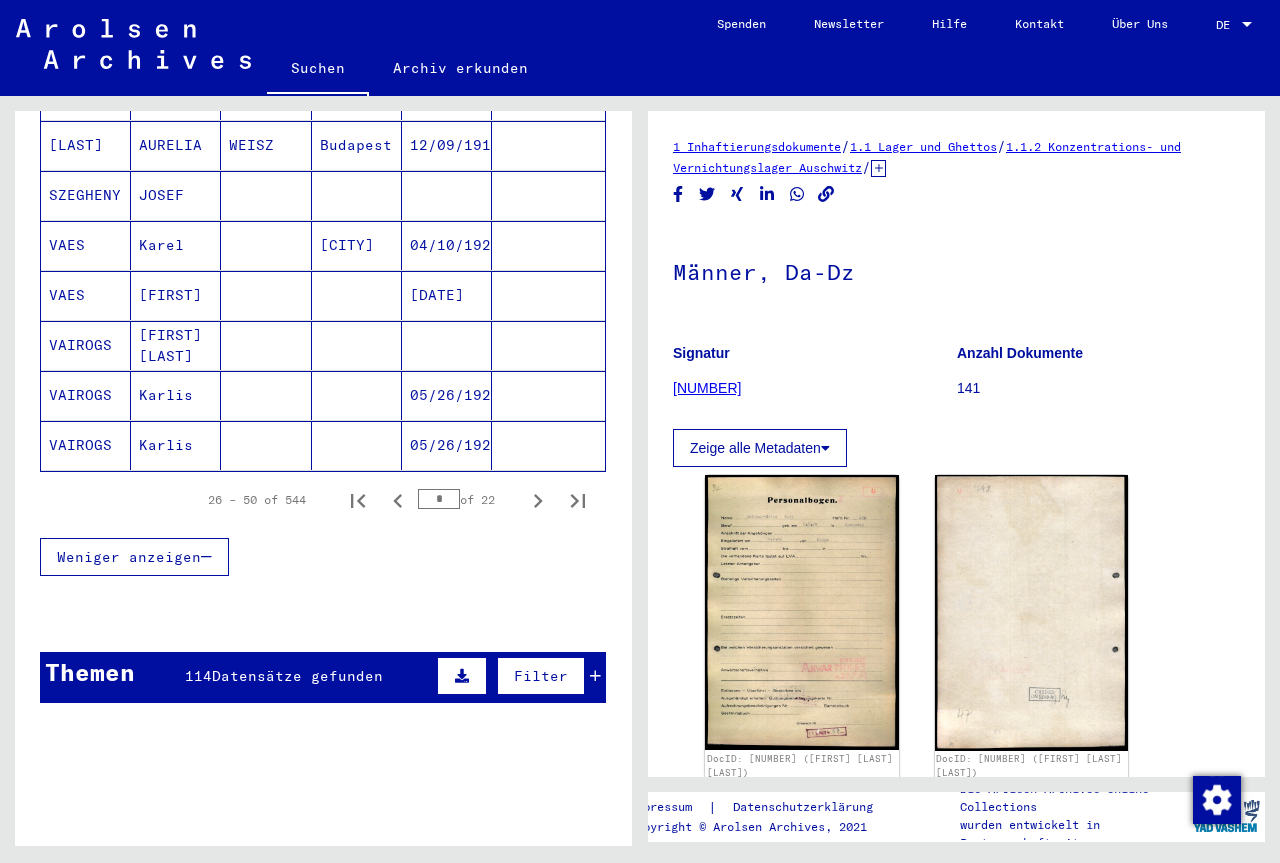 click on "VAIROGS" 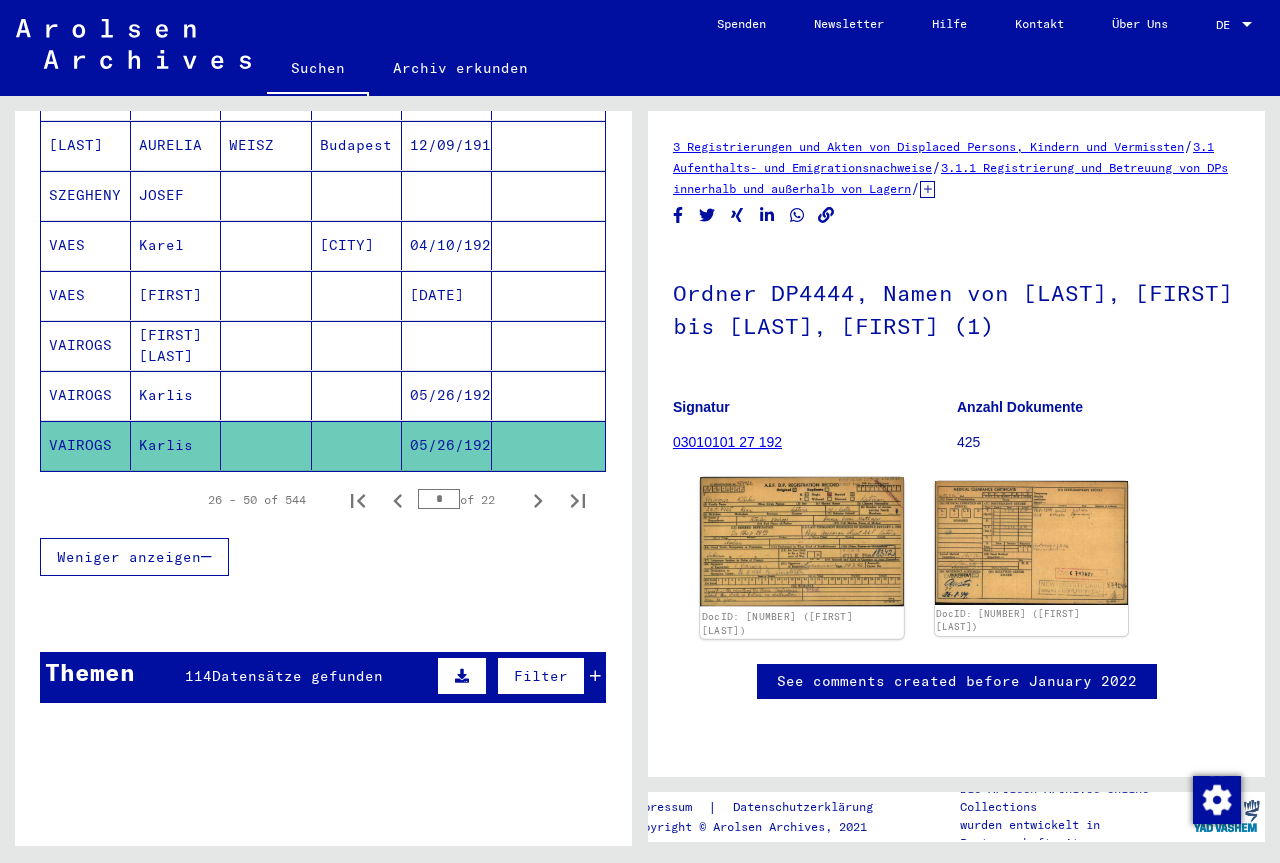 scroll, scrollTop: 0, scrollLeft: 0, axis: both 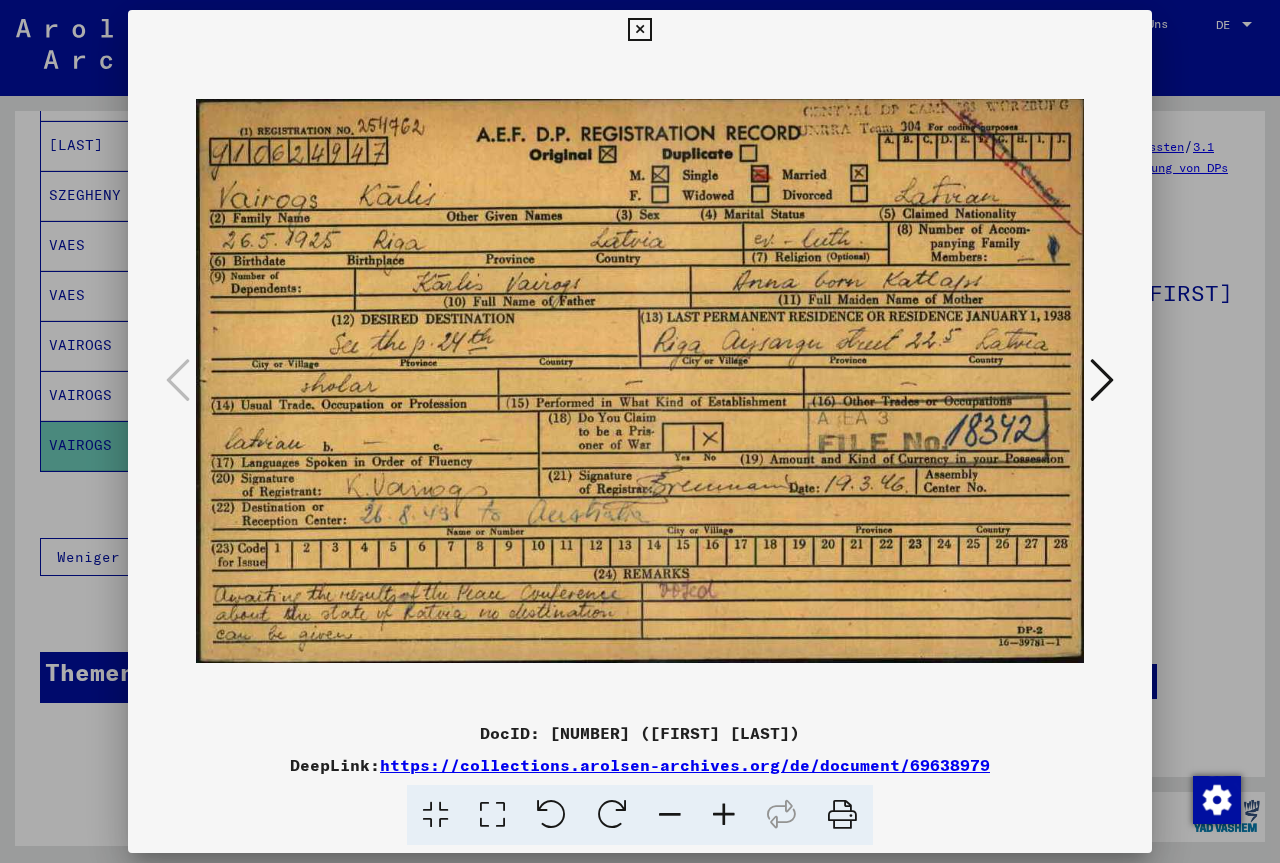 click at bounding box center (639, 30) 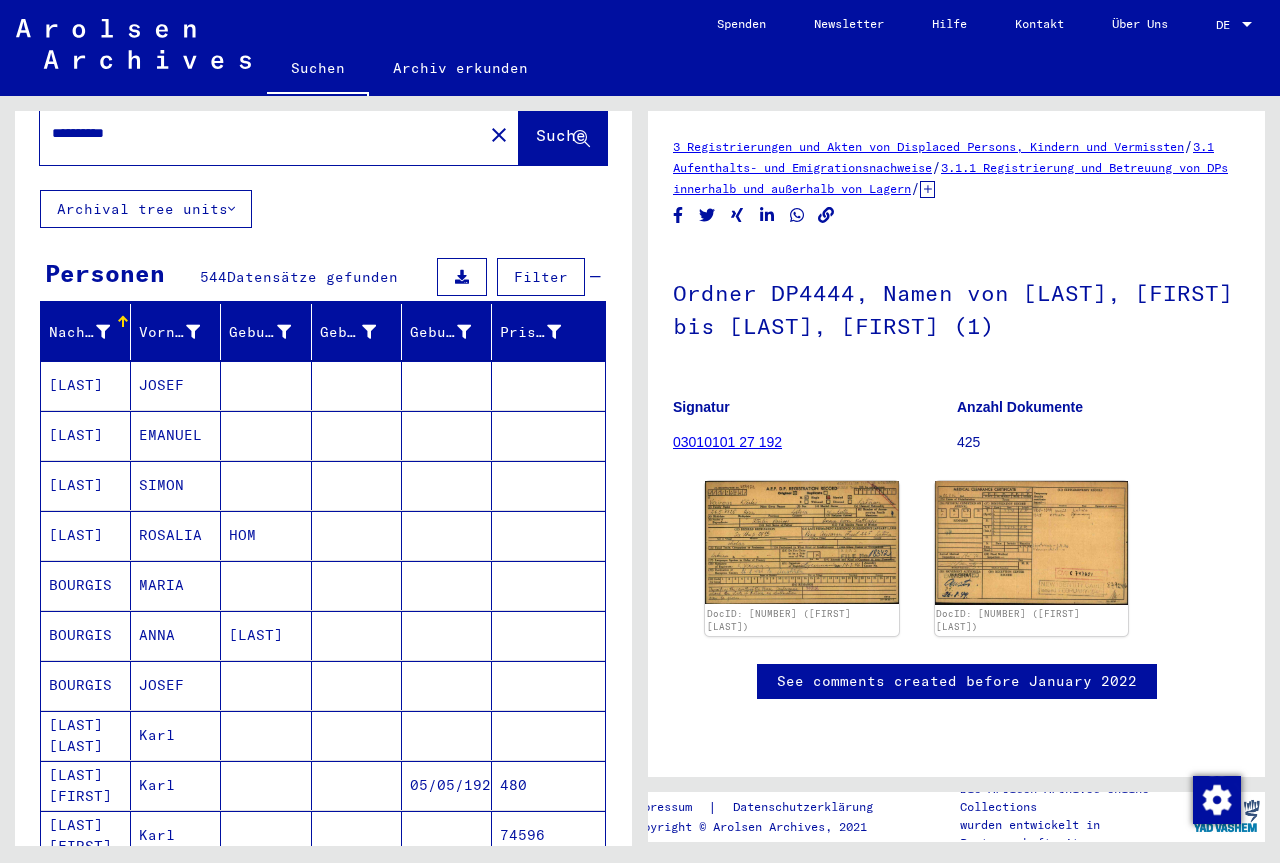 scroll, scrollTop: 0, scrollLeft: 0, axis: both 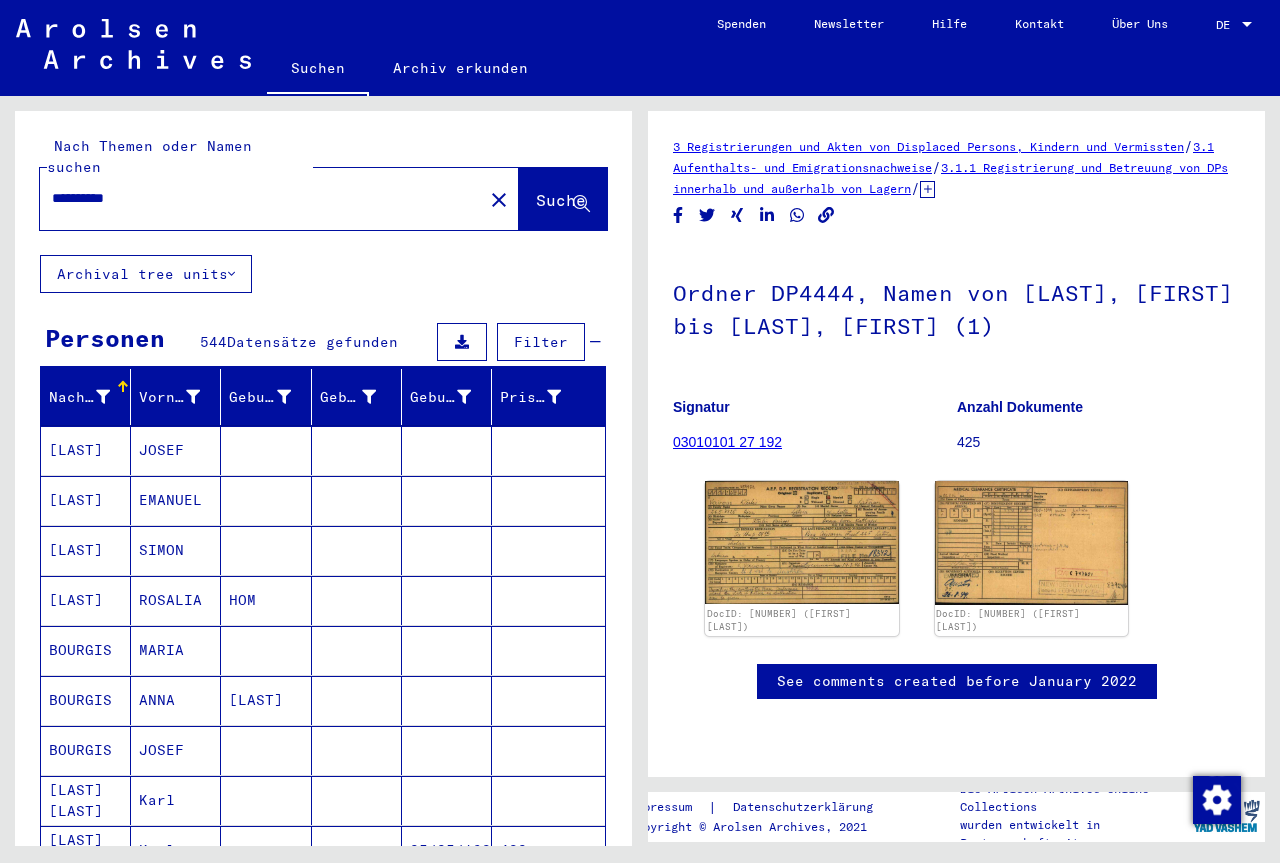 click on "**********" at bounding box center [261, 198] 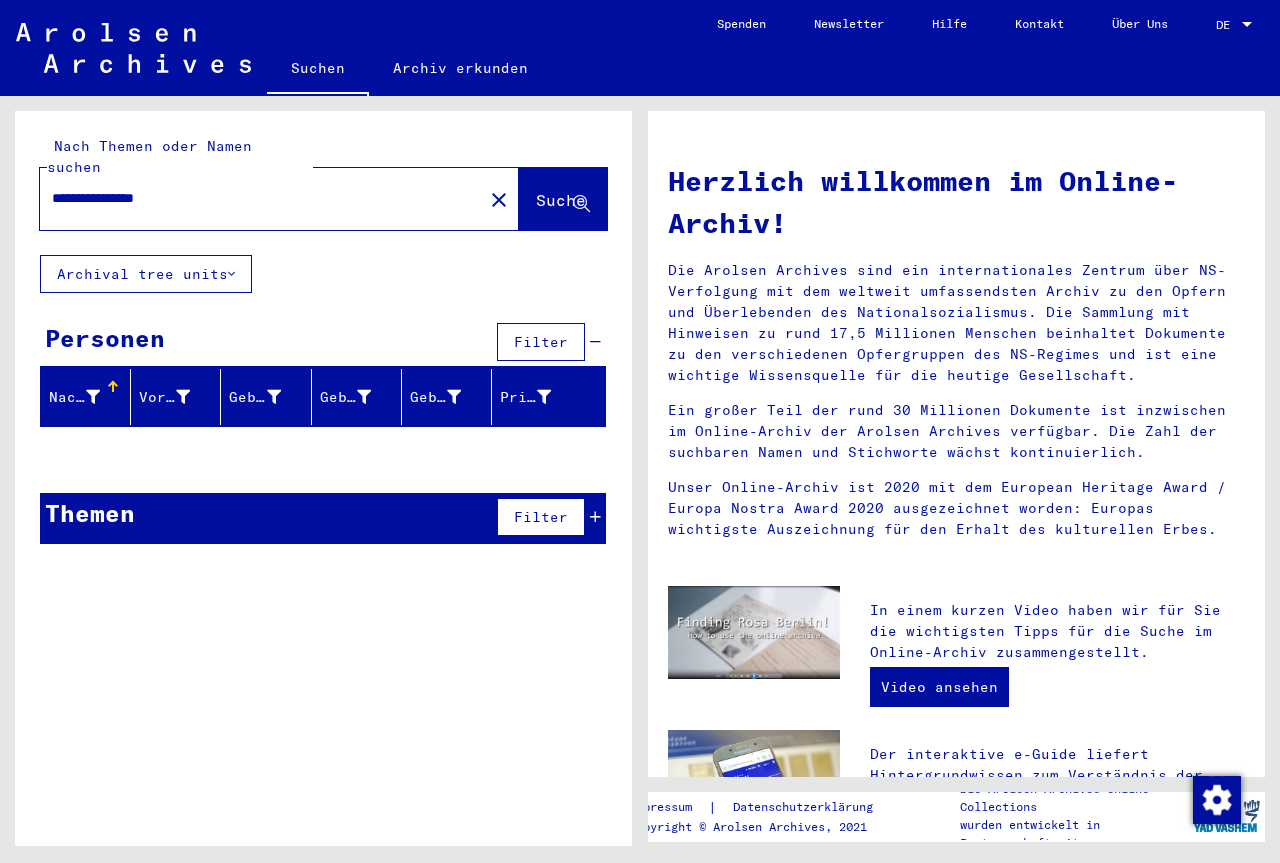 click on "**********" at bounding box center (255, 198) 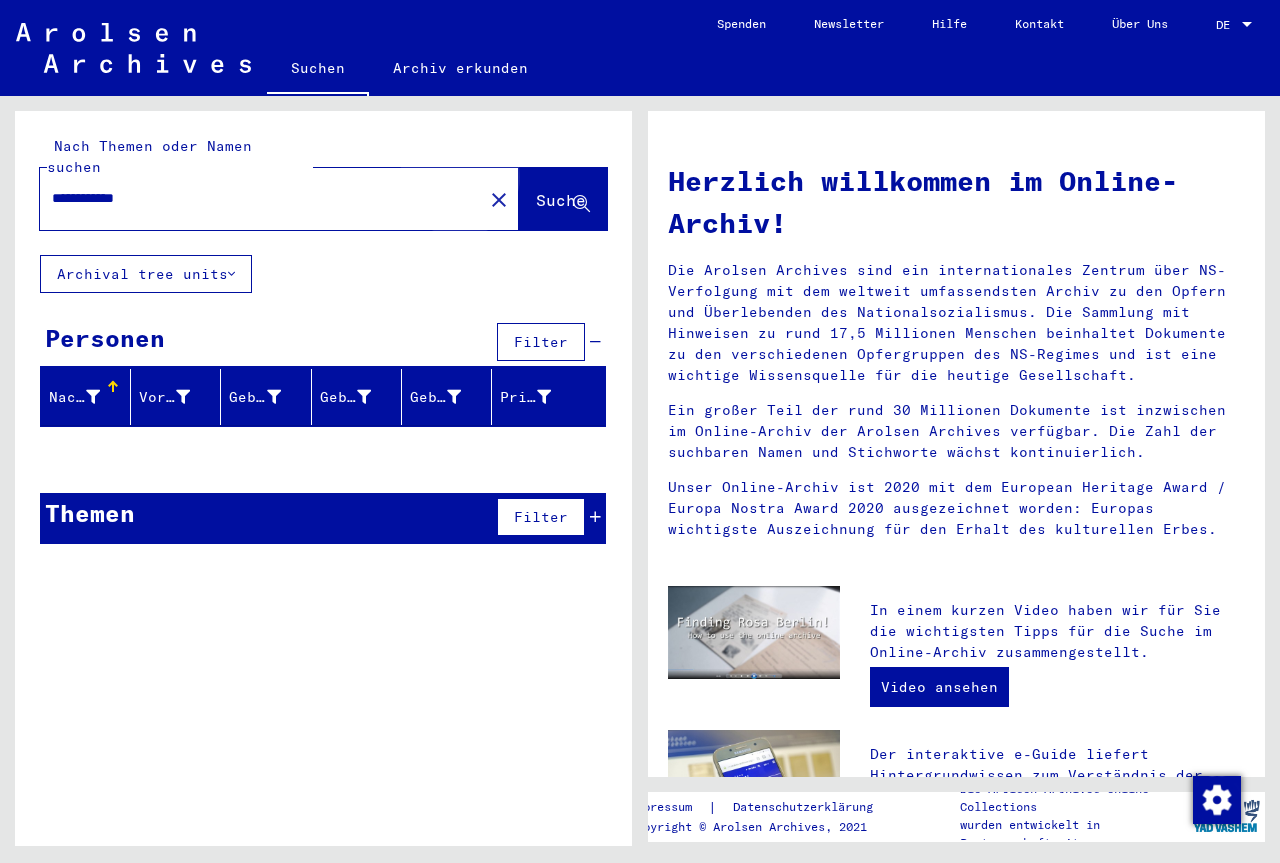 click on "Suche" 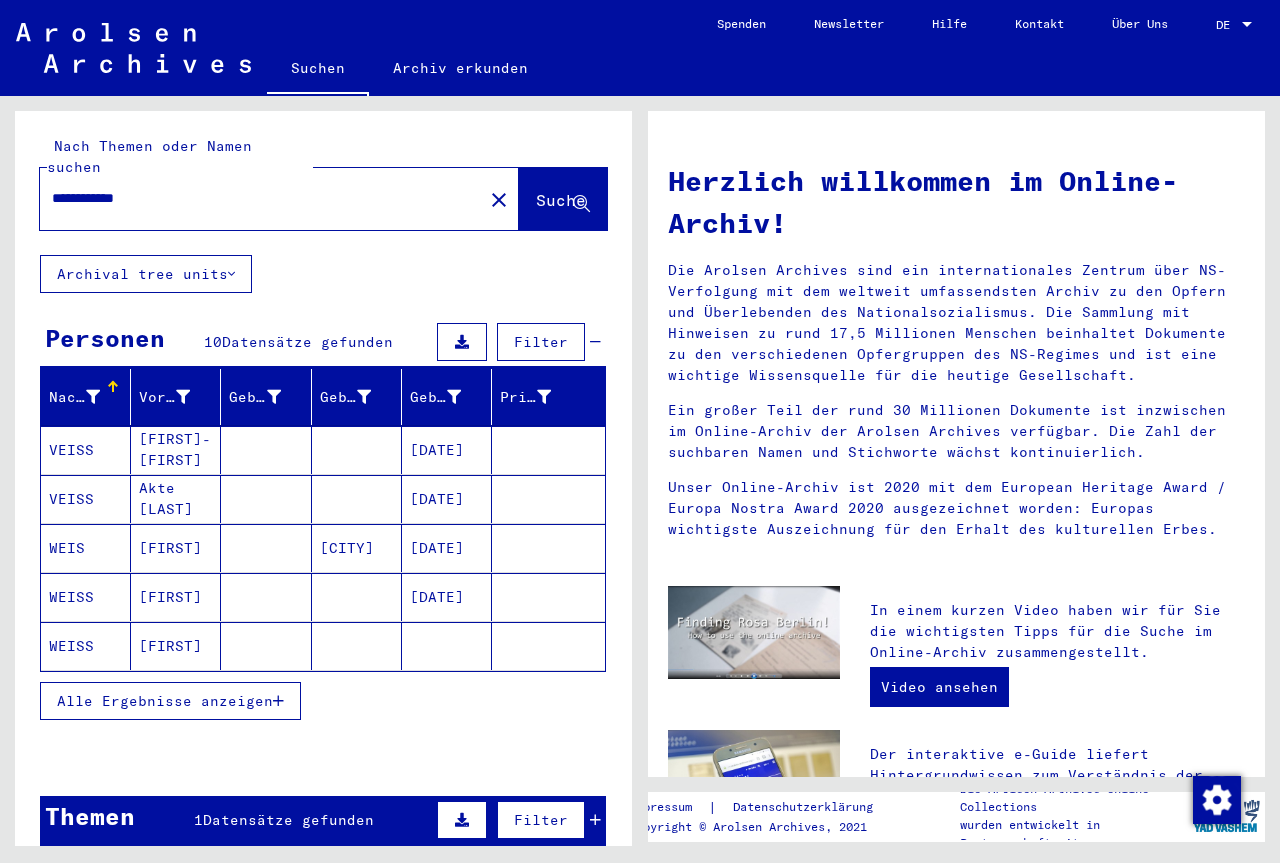 click on "VEISS" at bounding box center (86, 499) 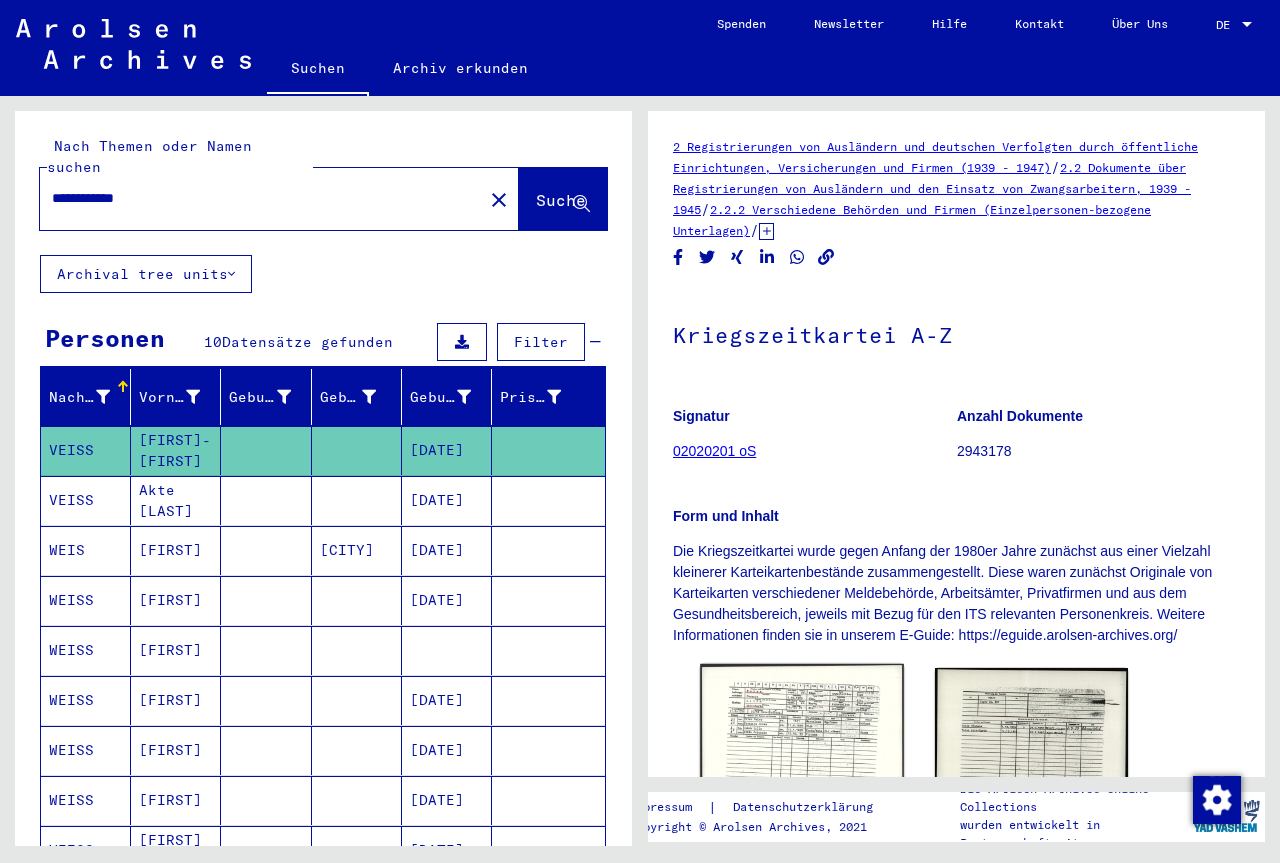 scroll, scrollTop: 0, scrollLeft: 0, axis: both 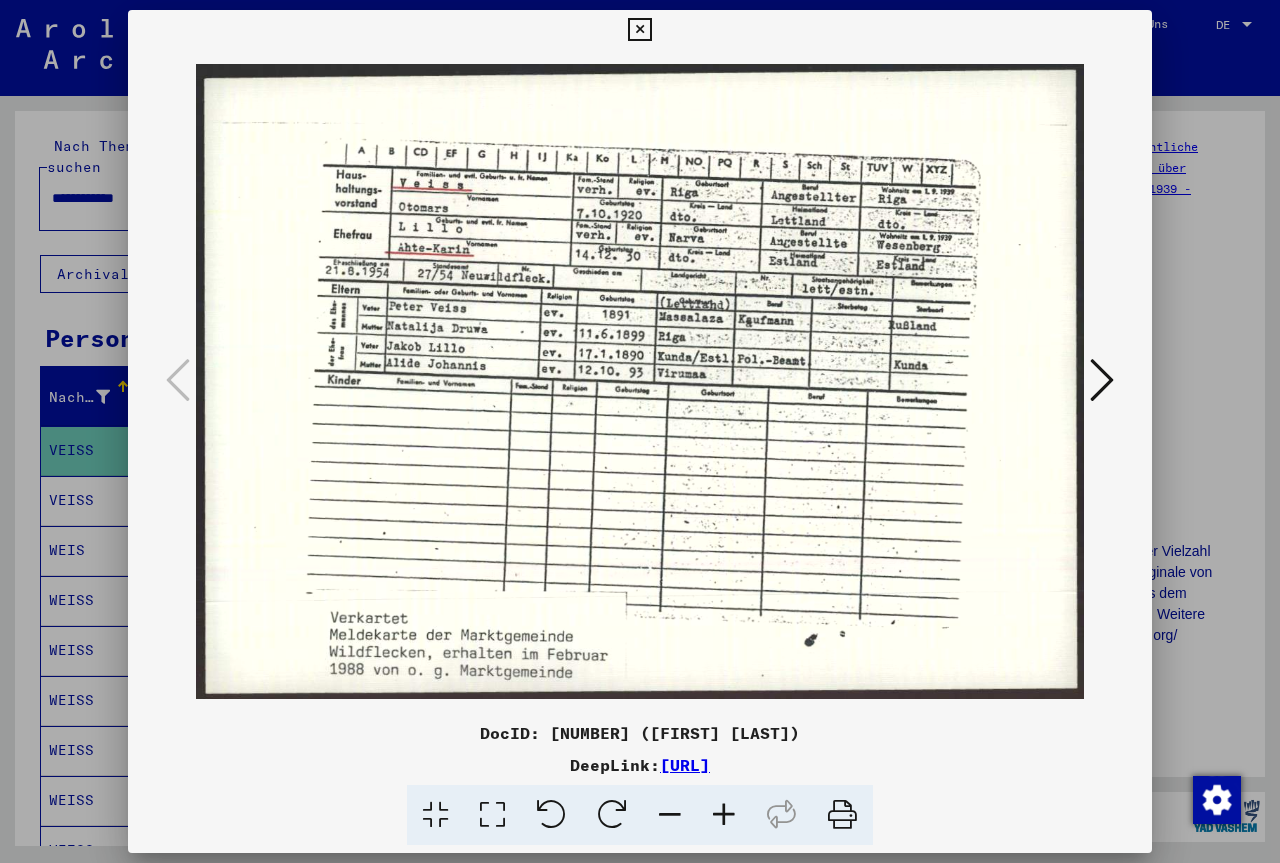 click at bounding box center (639, 30) 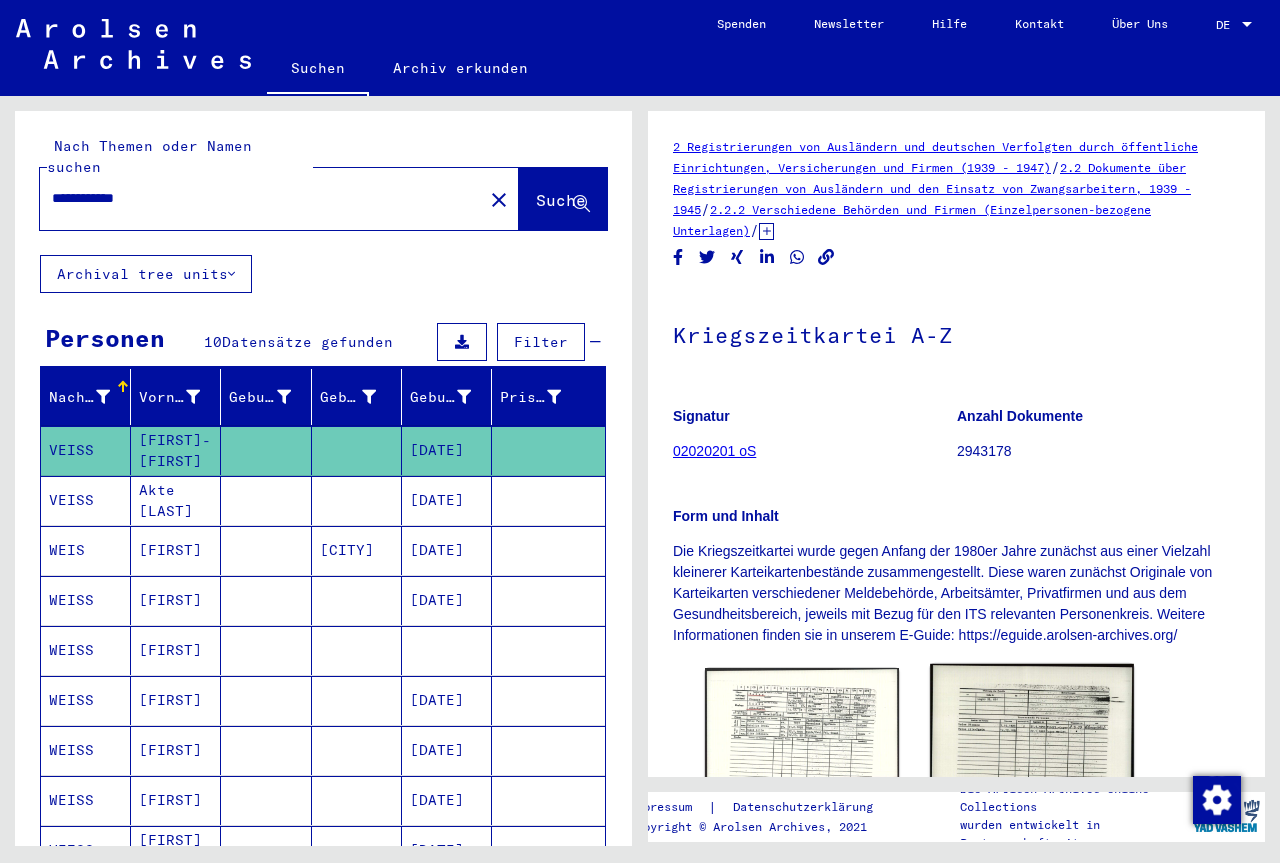 click 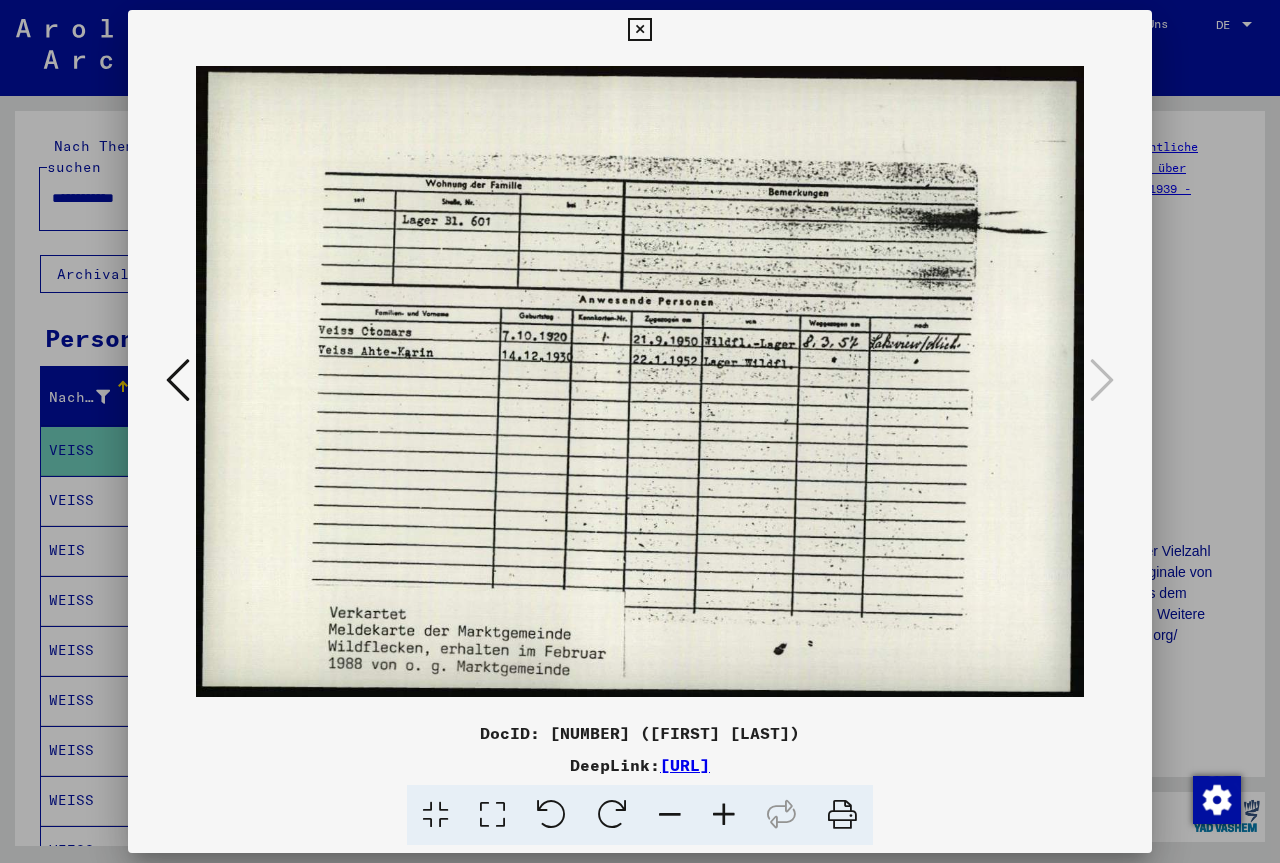 click at bounding box center [639, 30] 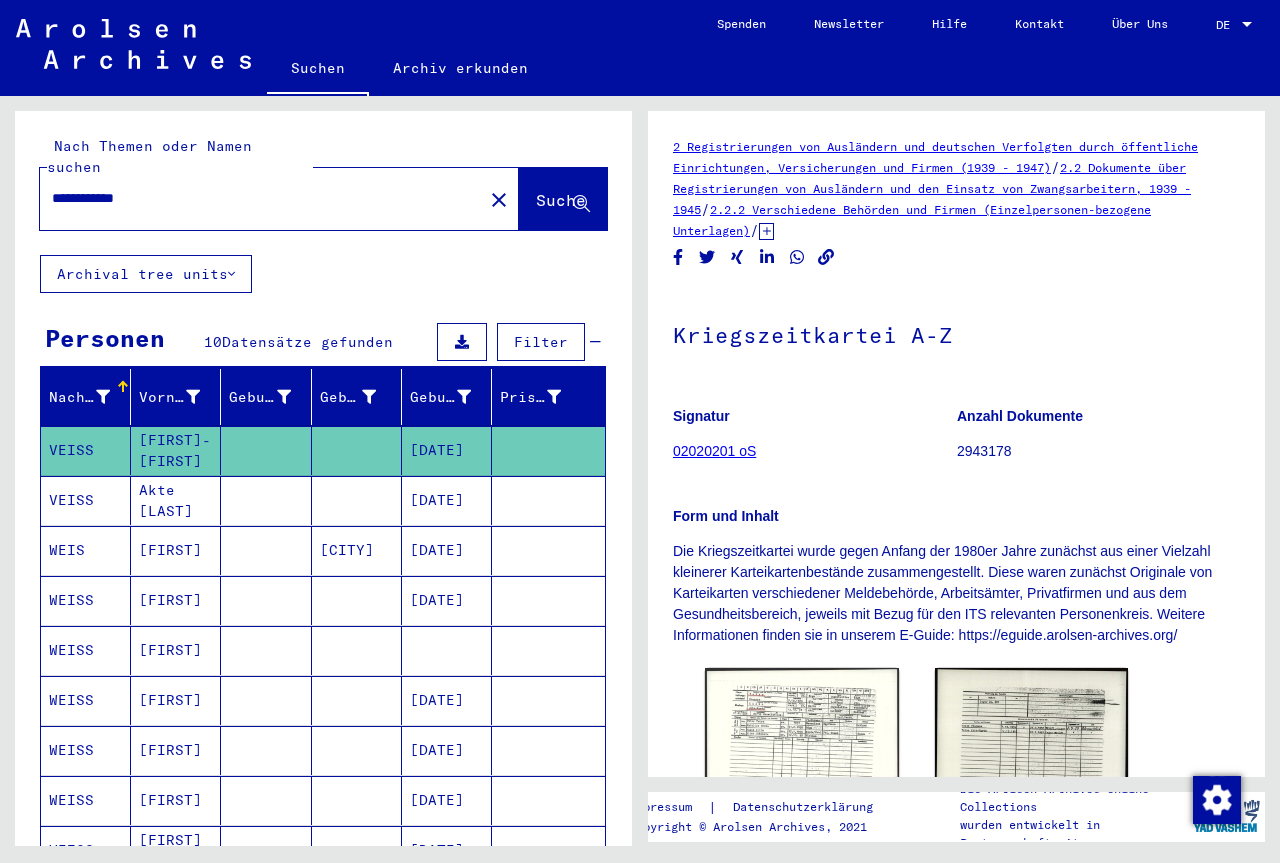 click on "WEIS" at bounding box center [86, 600] 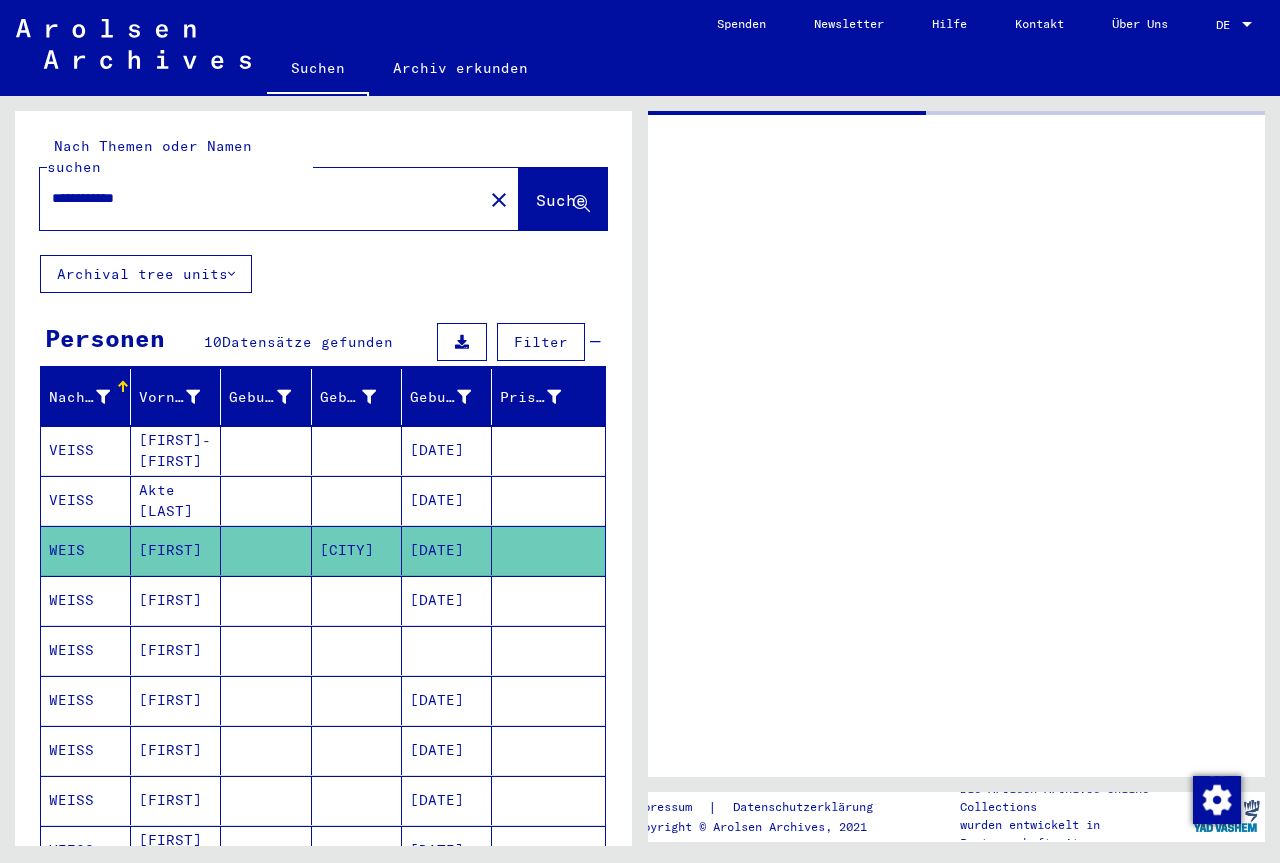 click on "WEIS" 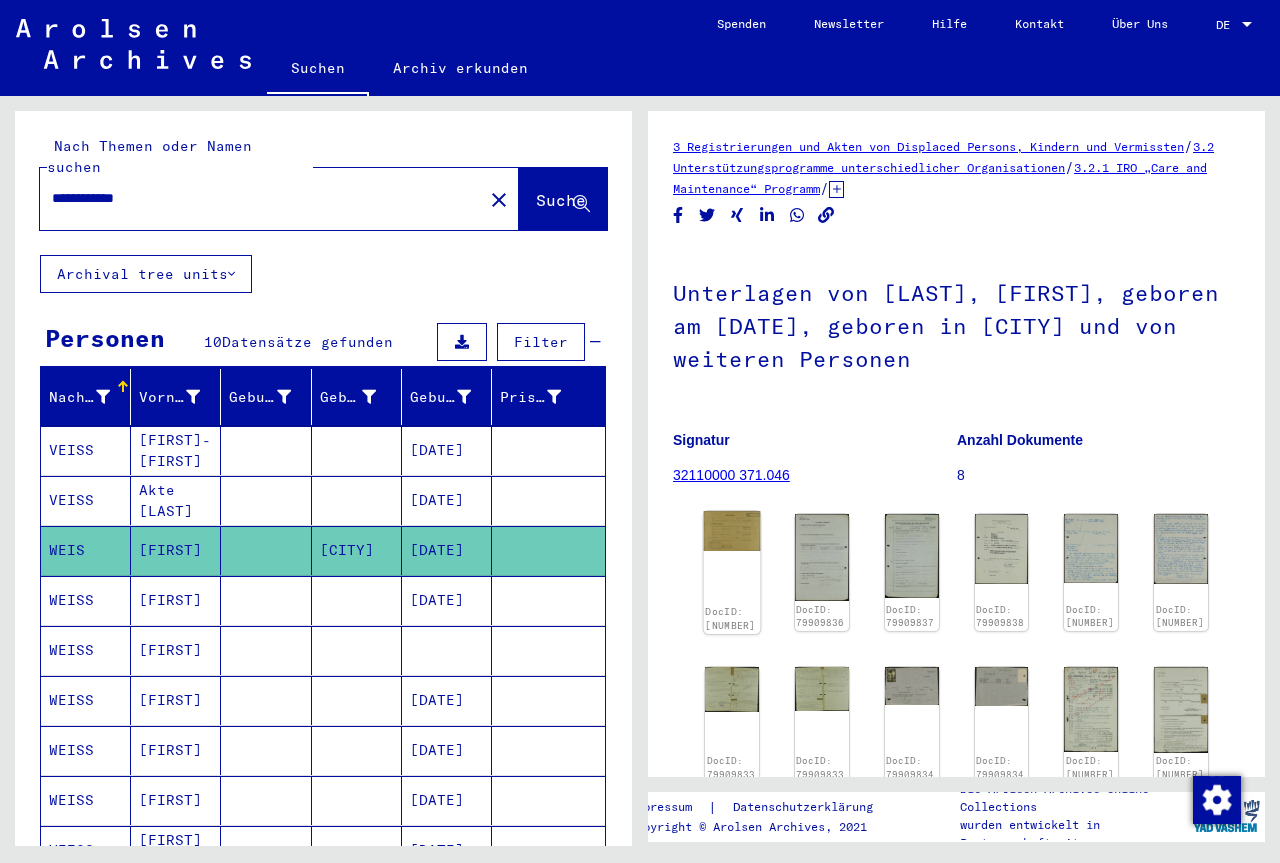 scroll, scrollTop: 0, scrollLeft: 0, axis: both 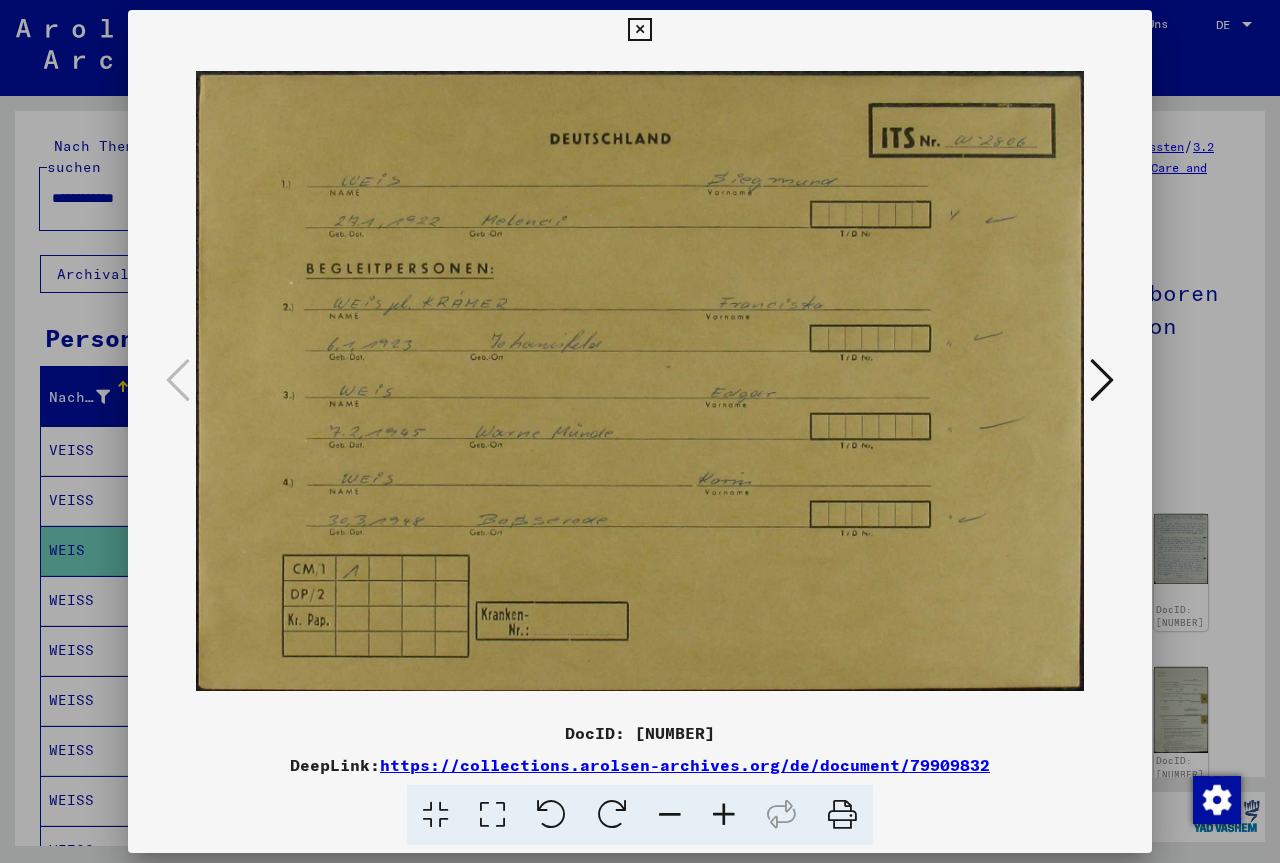 click at bounding box center [639, 30] 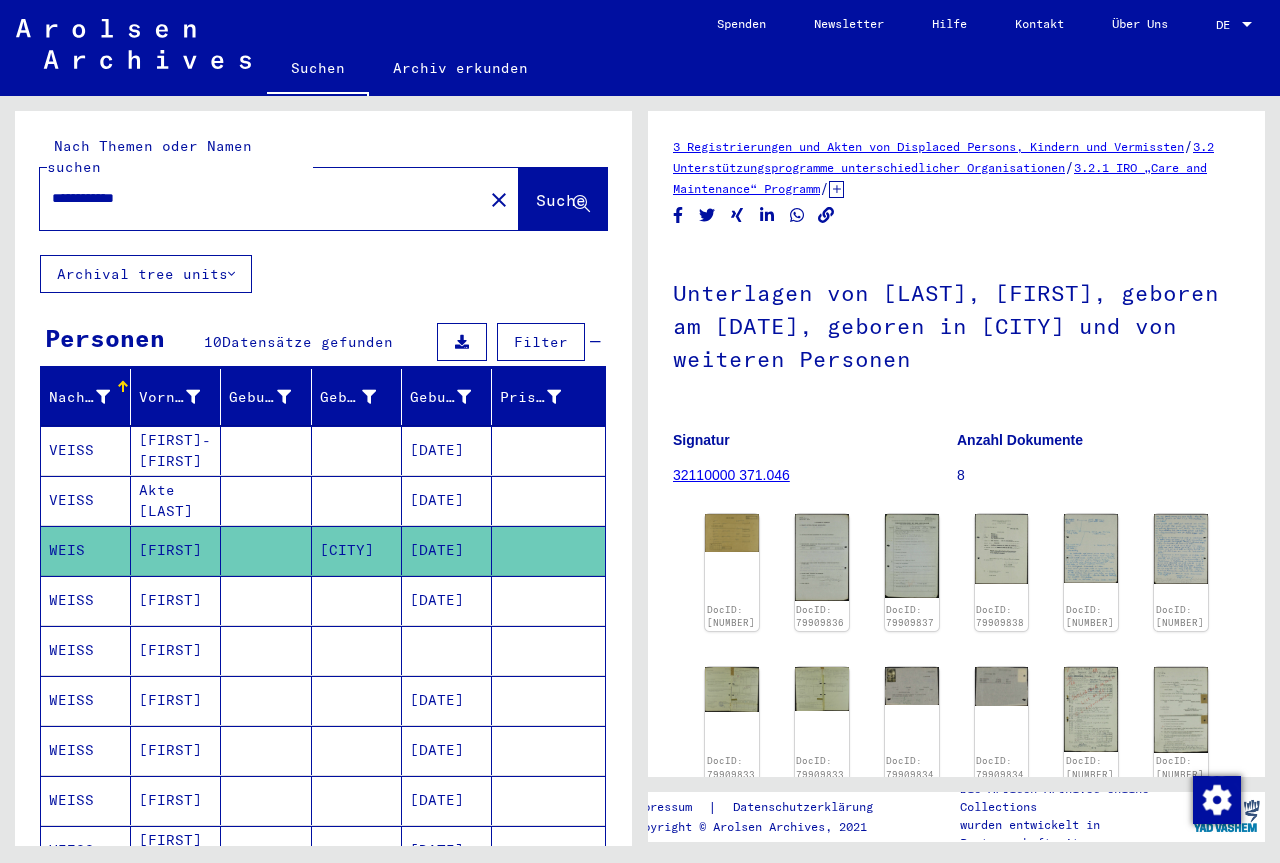 click on "WEISS" at bounding box center (86, 700) 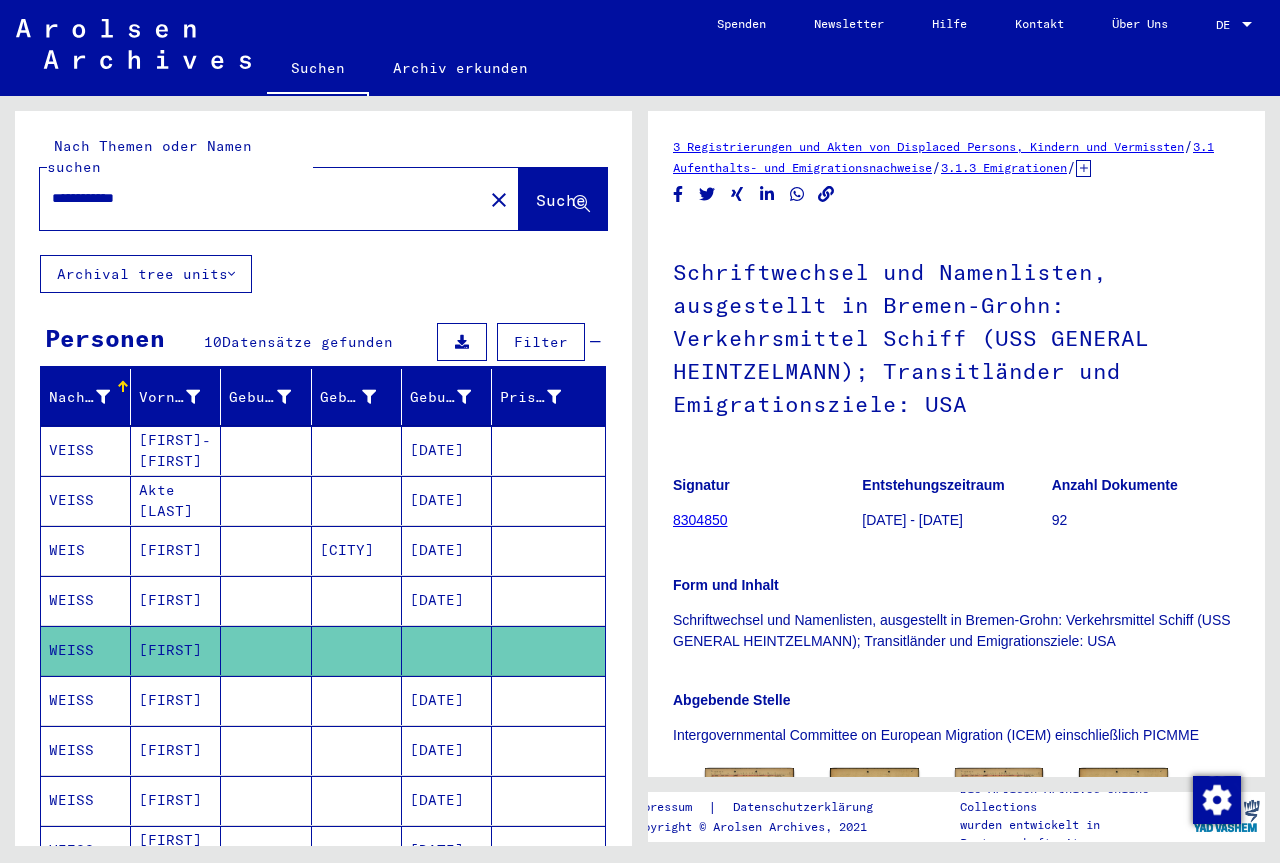 scroll, scrollTop: 0, scrollLeft: 0, axis: both 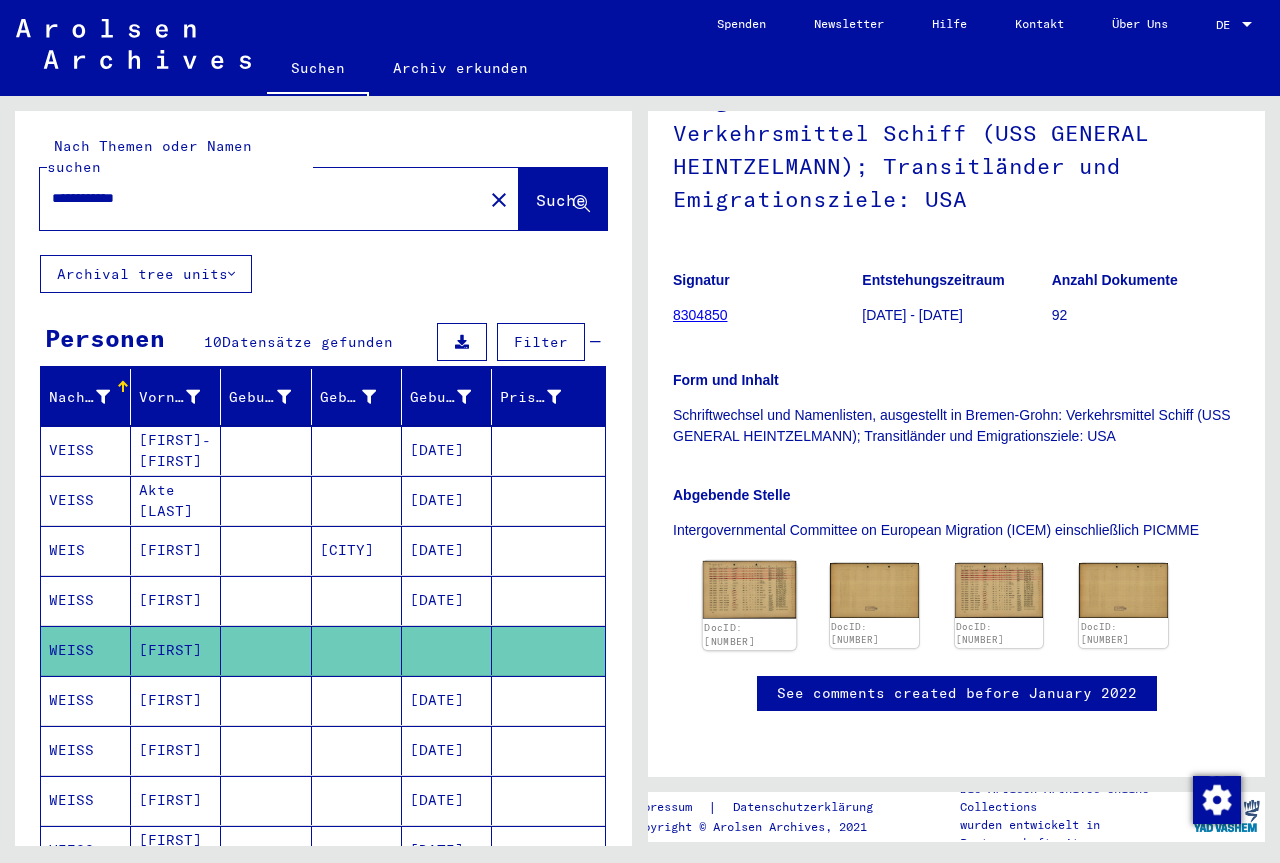 click 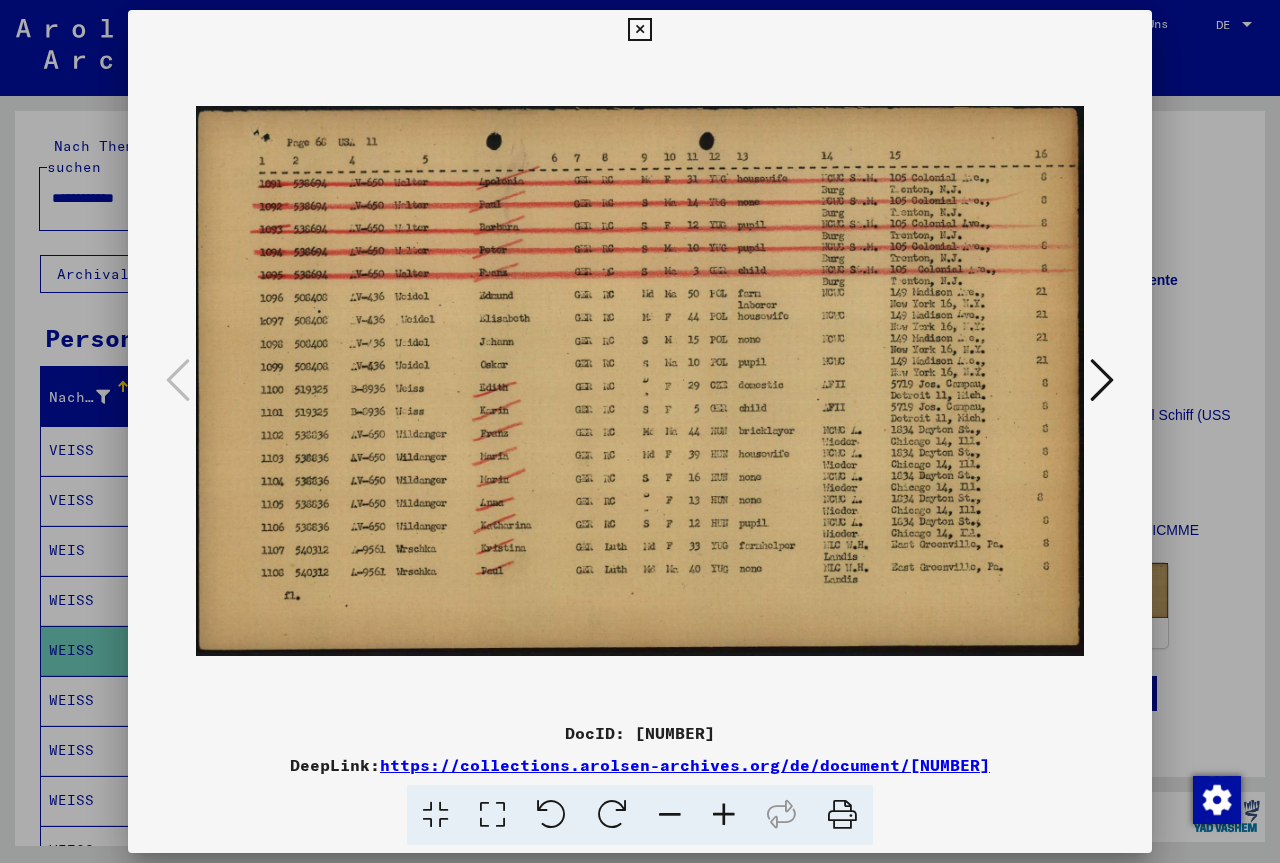 click at bounding box center (639, 30) 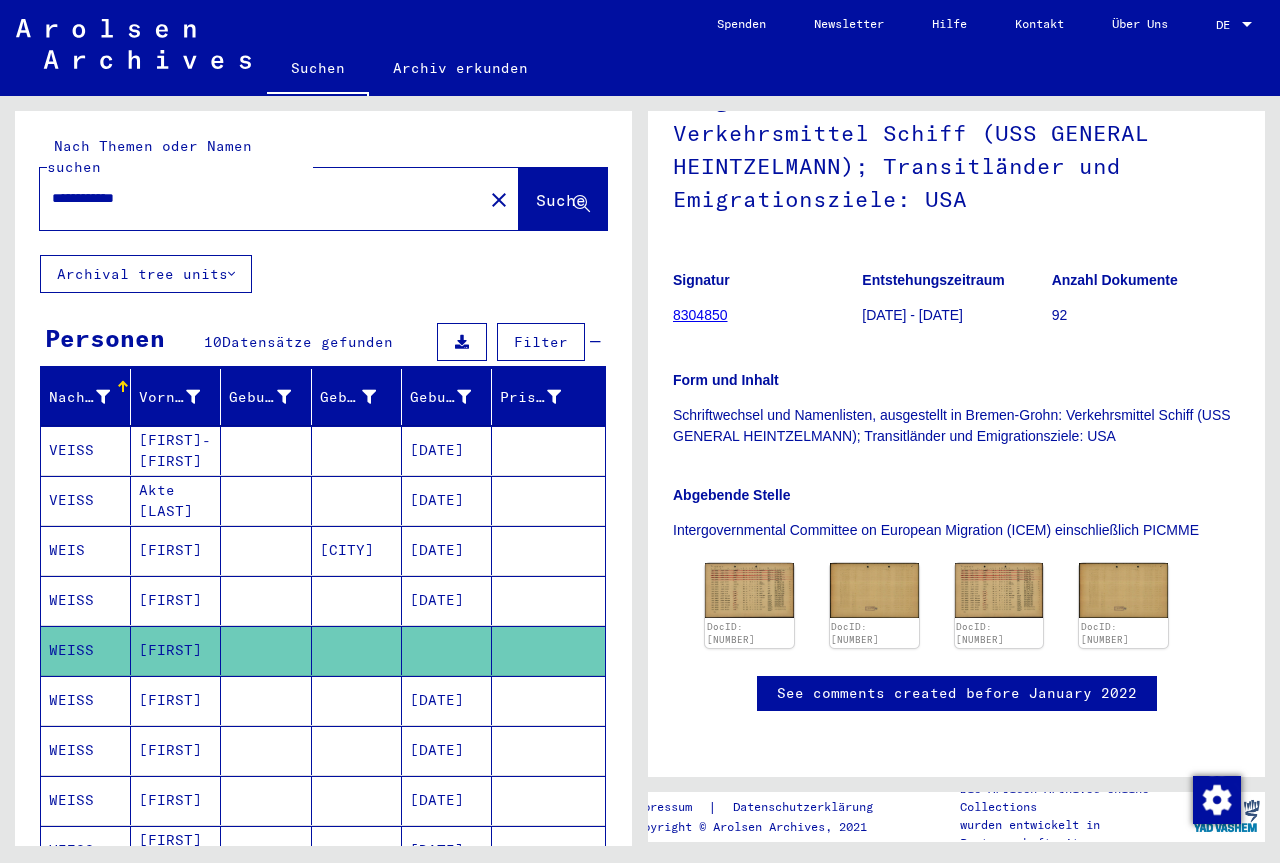 click on "WEISS" at bounding box center [86, 900] 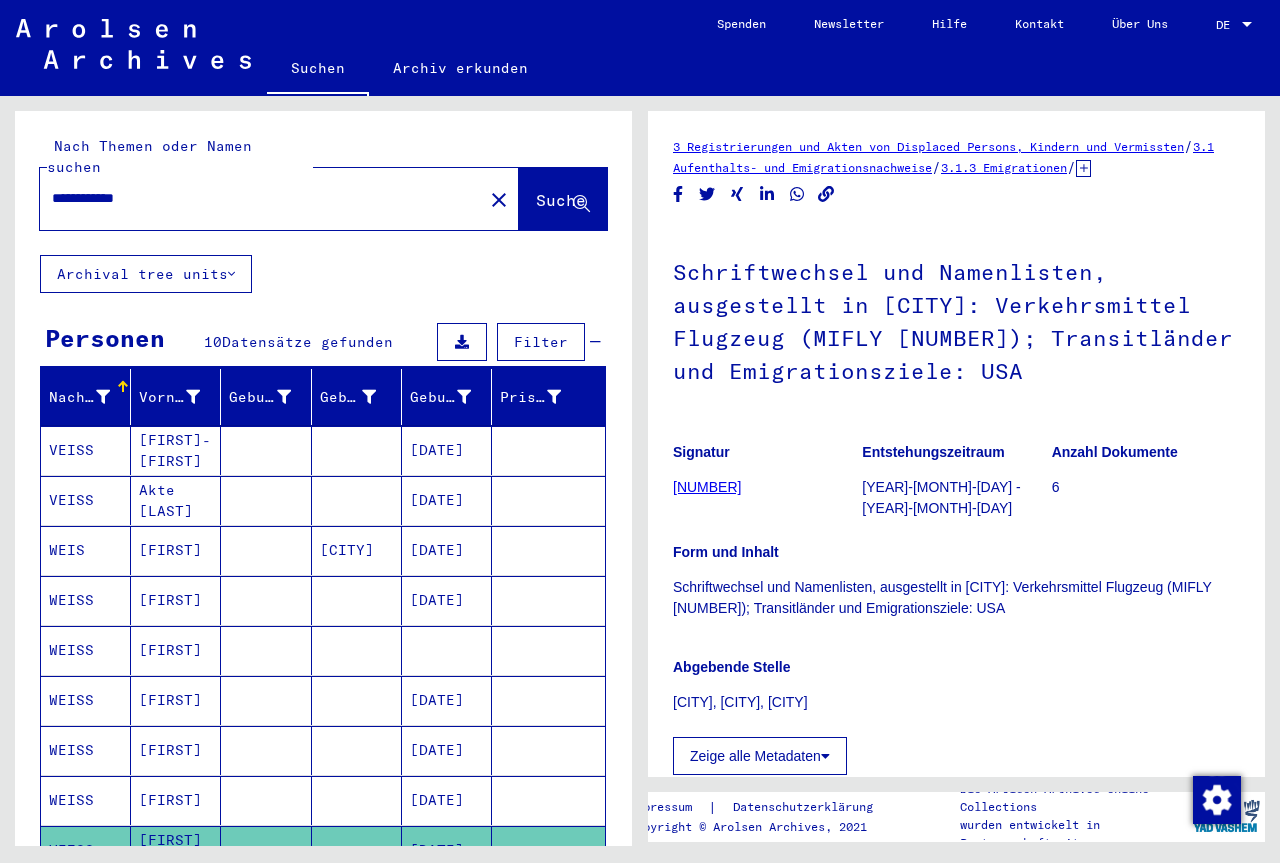 scroll, scrollTop: 0, scrollLeft: 0, axis: both 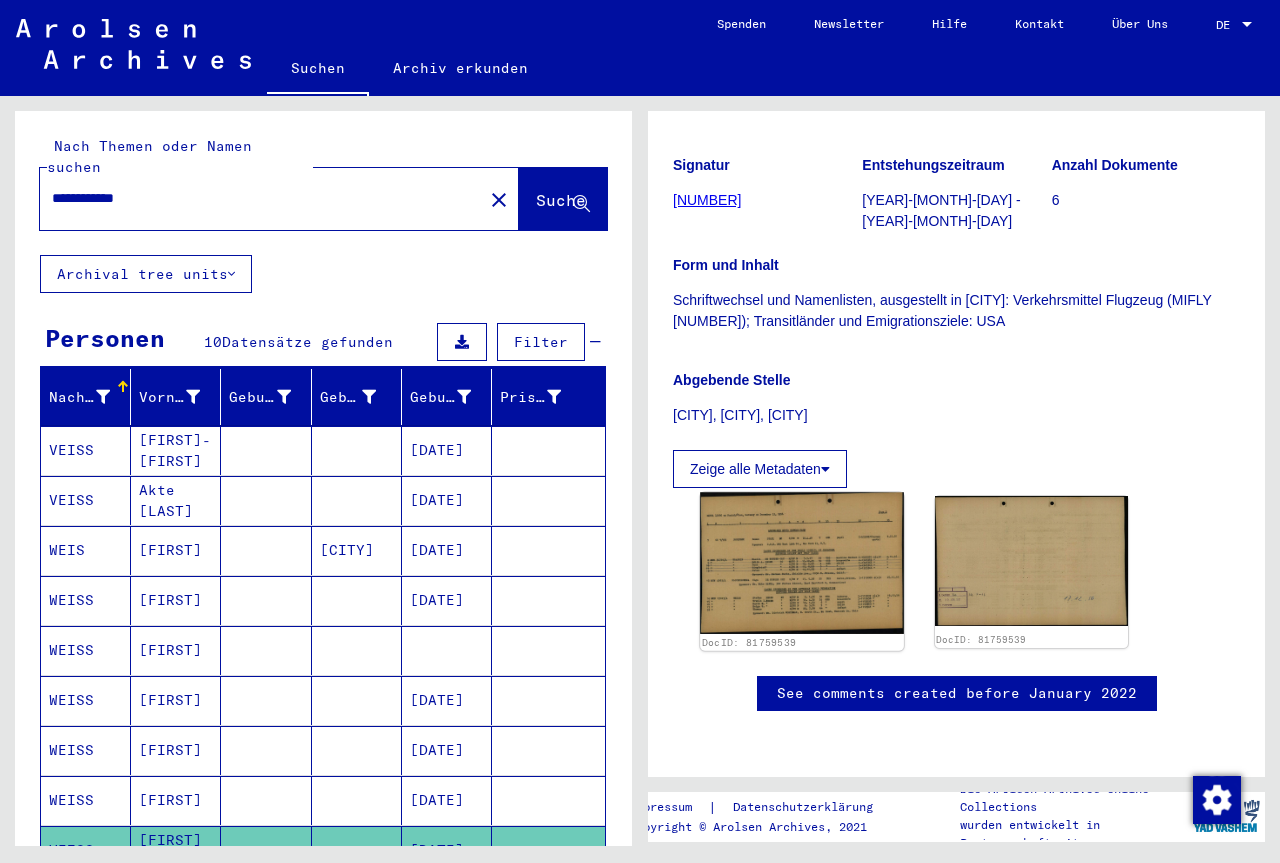 click 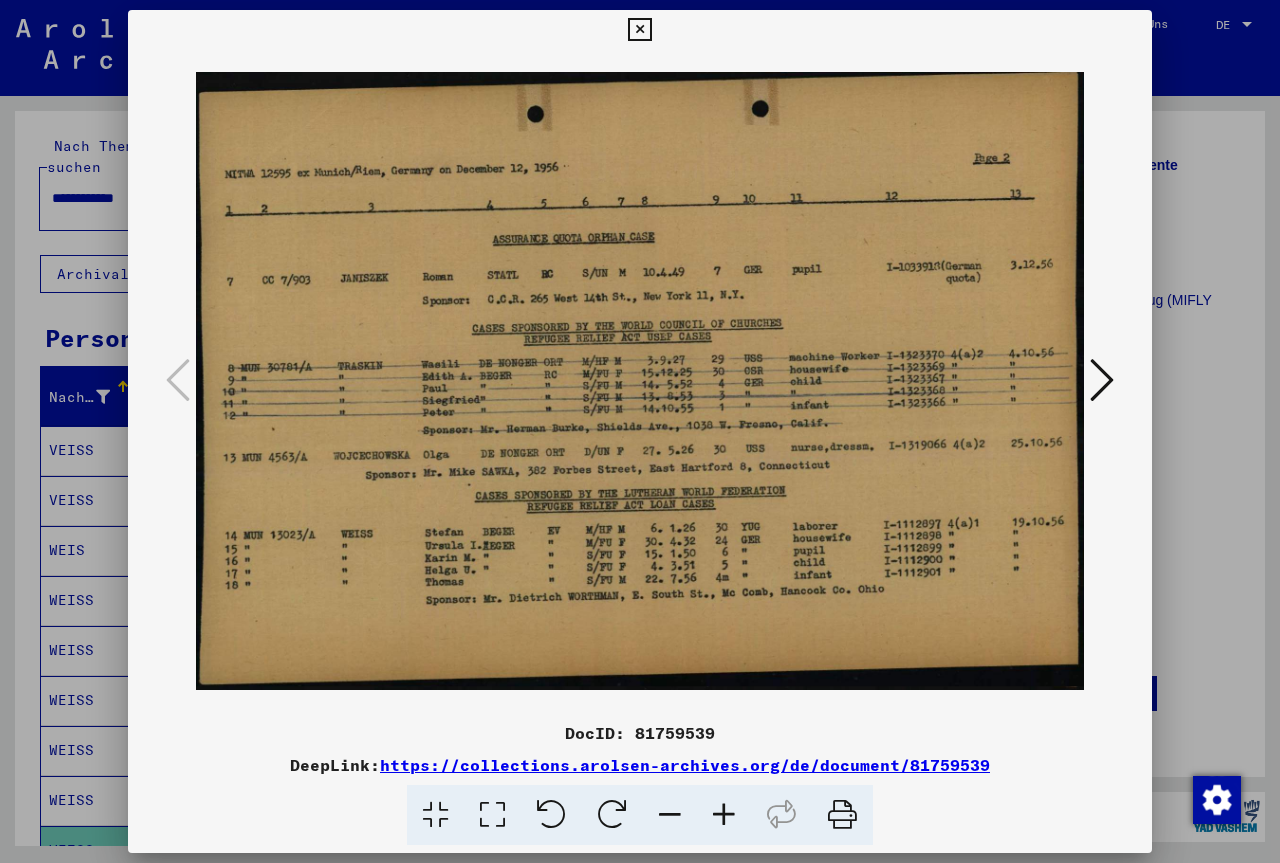 click at bounding box center (639, 30) 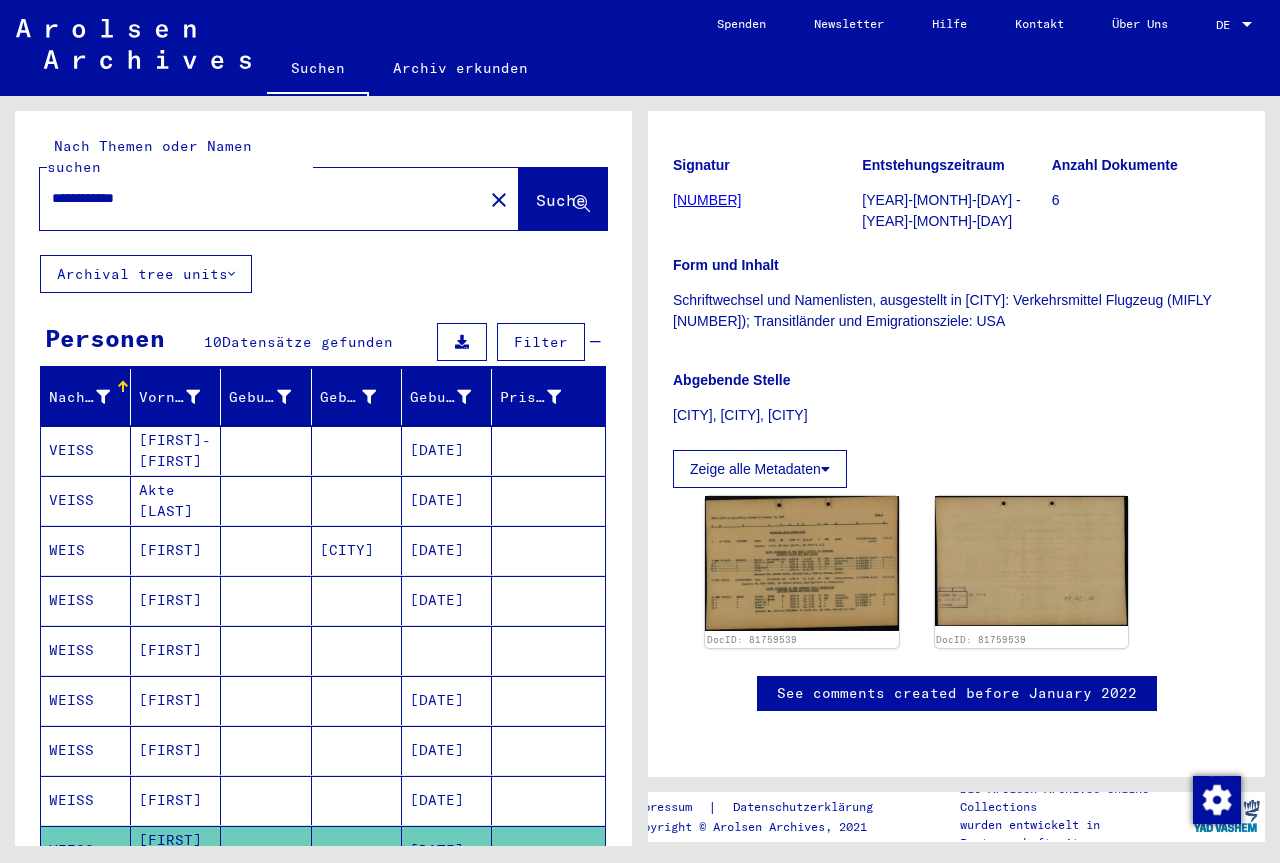 scroll, scrollTop: 929, scrollLeft: 0, axis: vertical 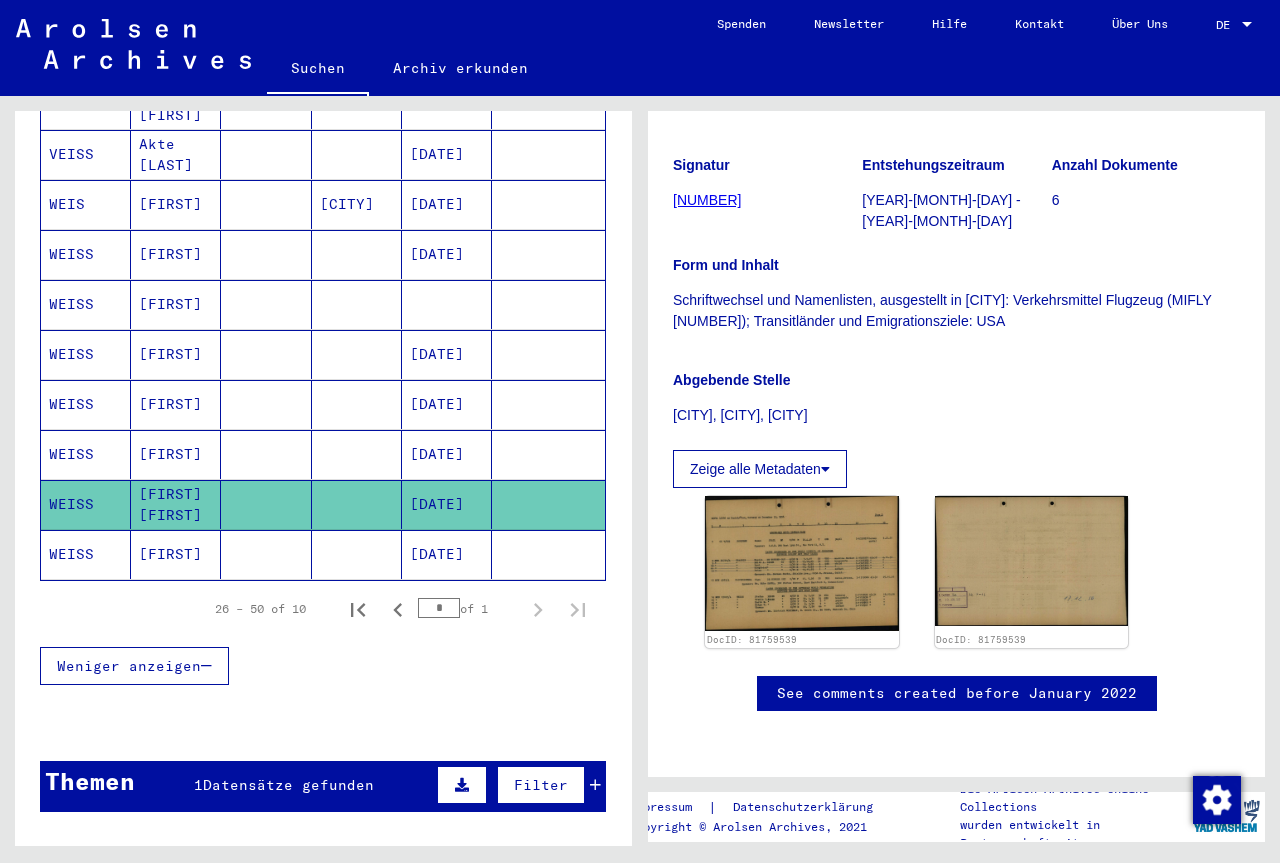 click on "WEISS" 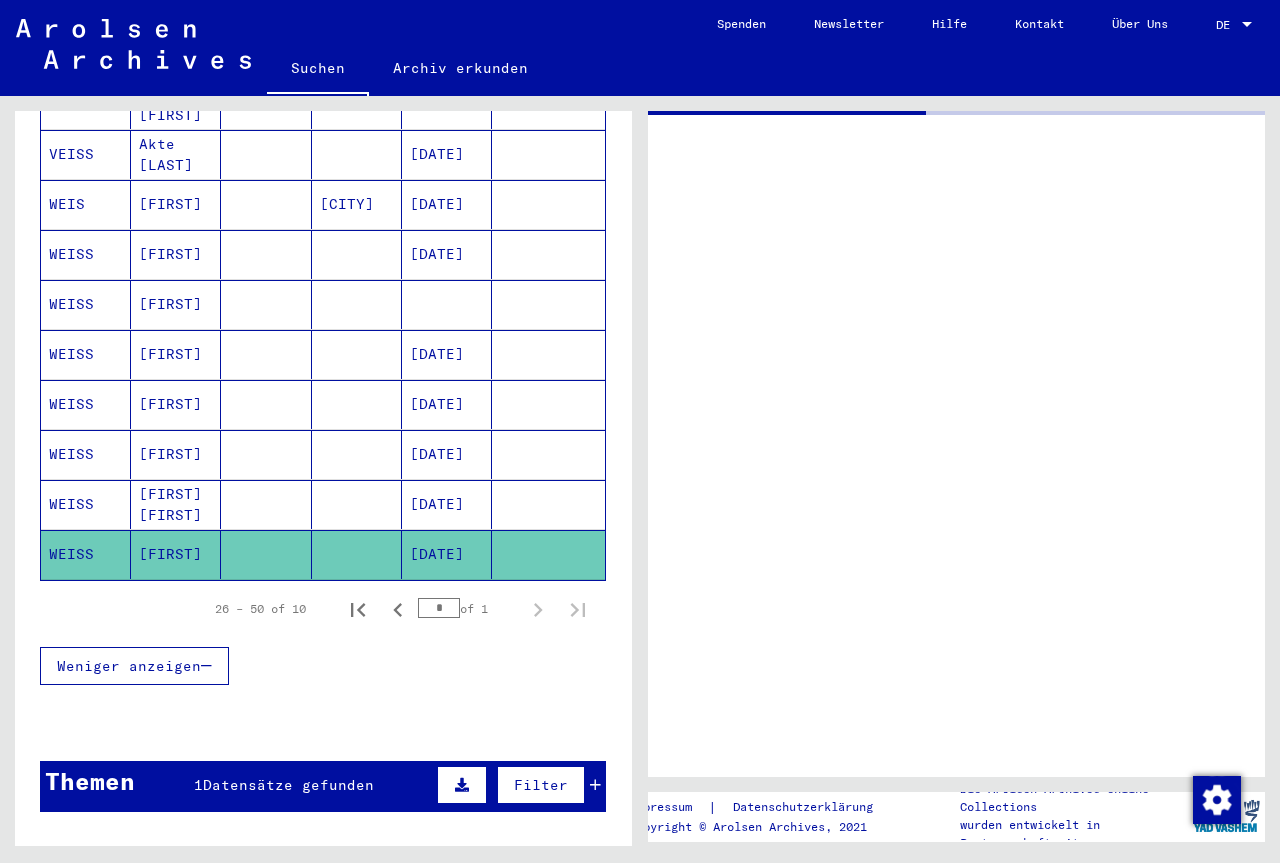 scroll, scrollTop: 0, scrollLeft: 0, axis: both 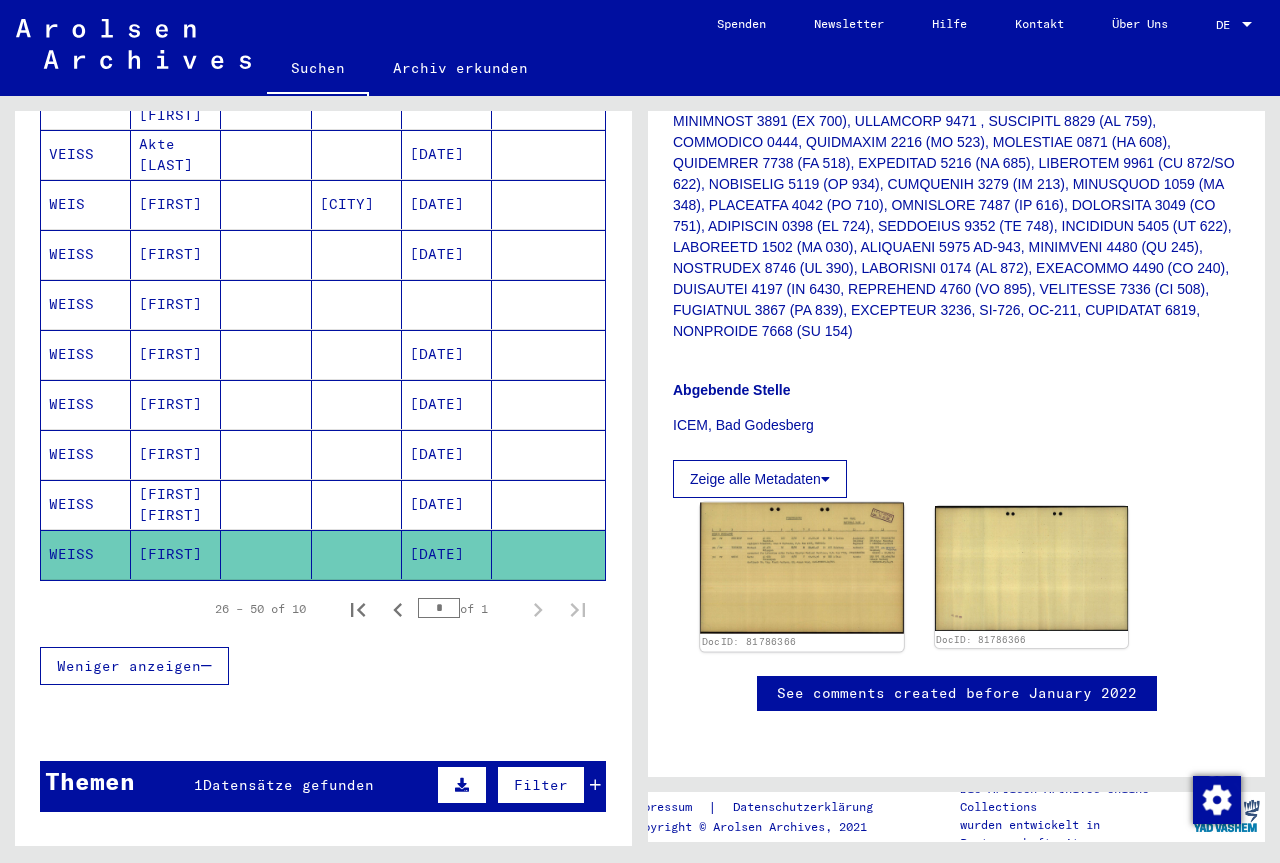 click 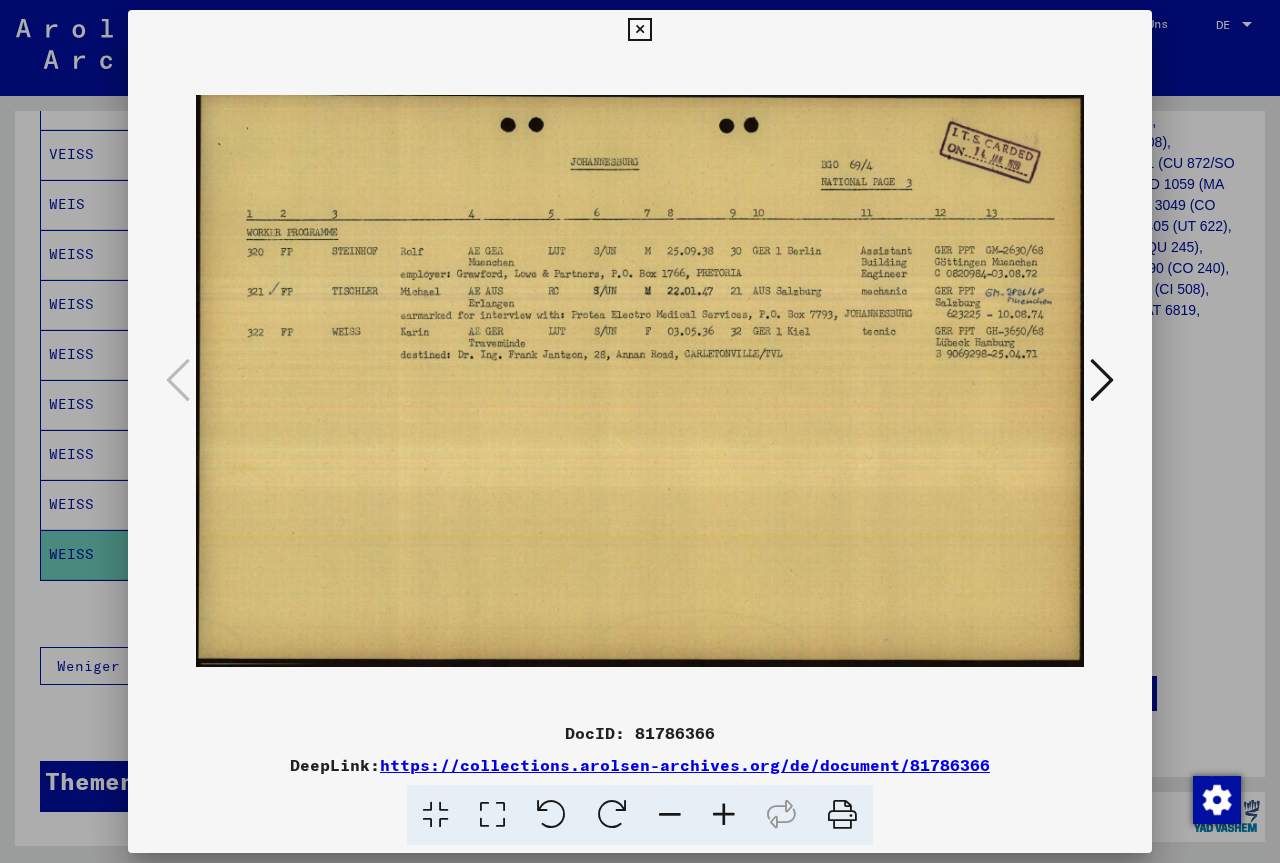 click at bounding box center (639, 30) 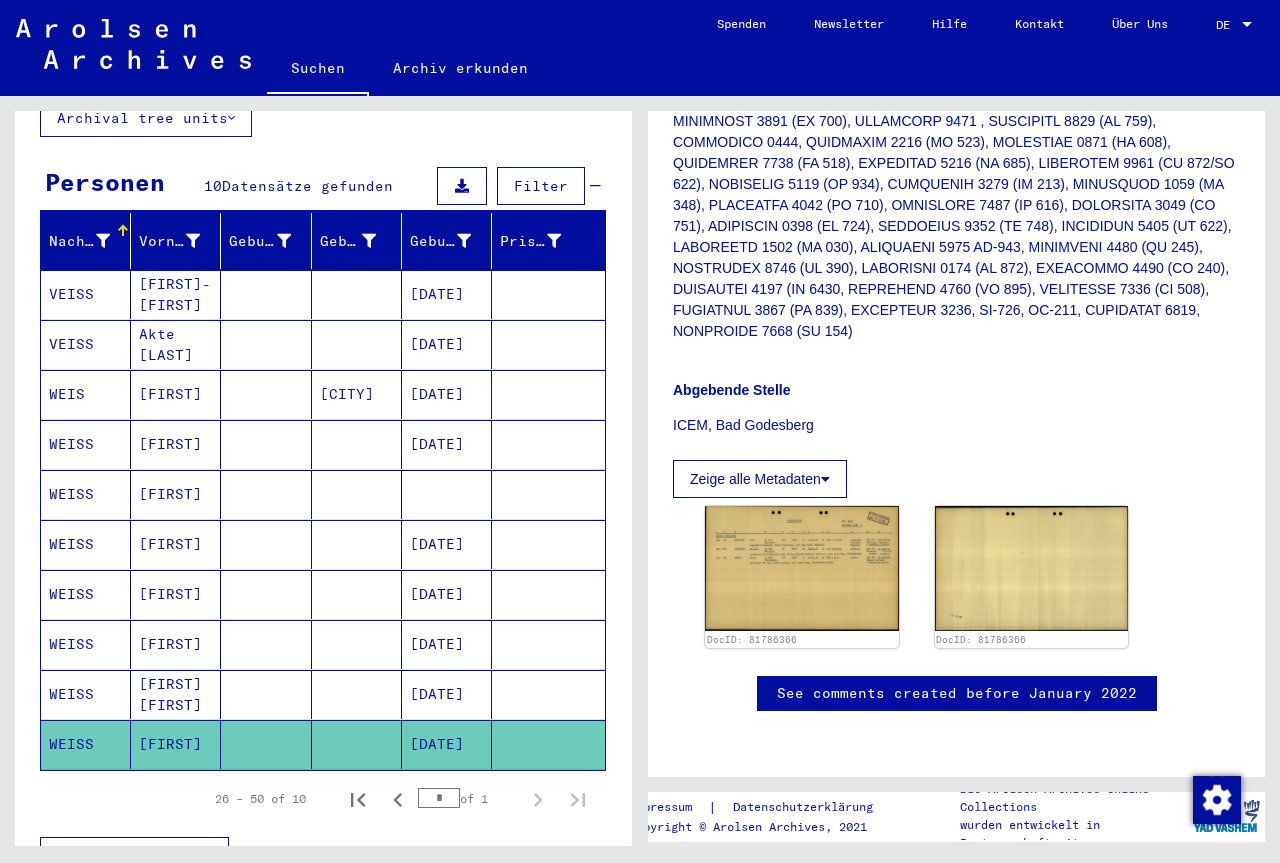 scroll, scrollTop: 0, scrollLeft: 0, axis: both 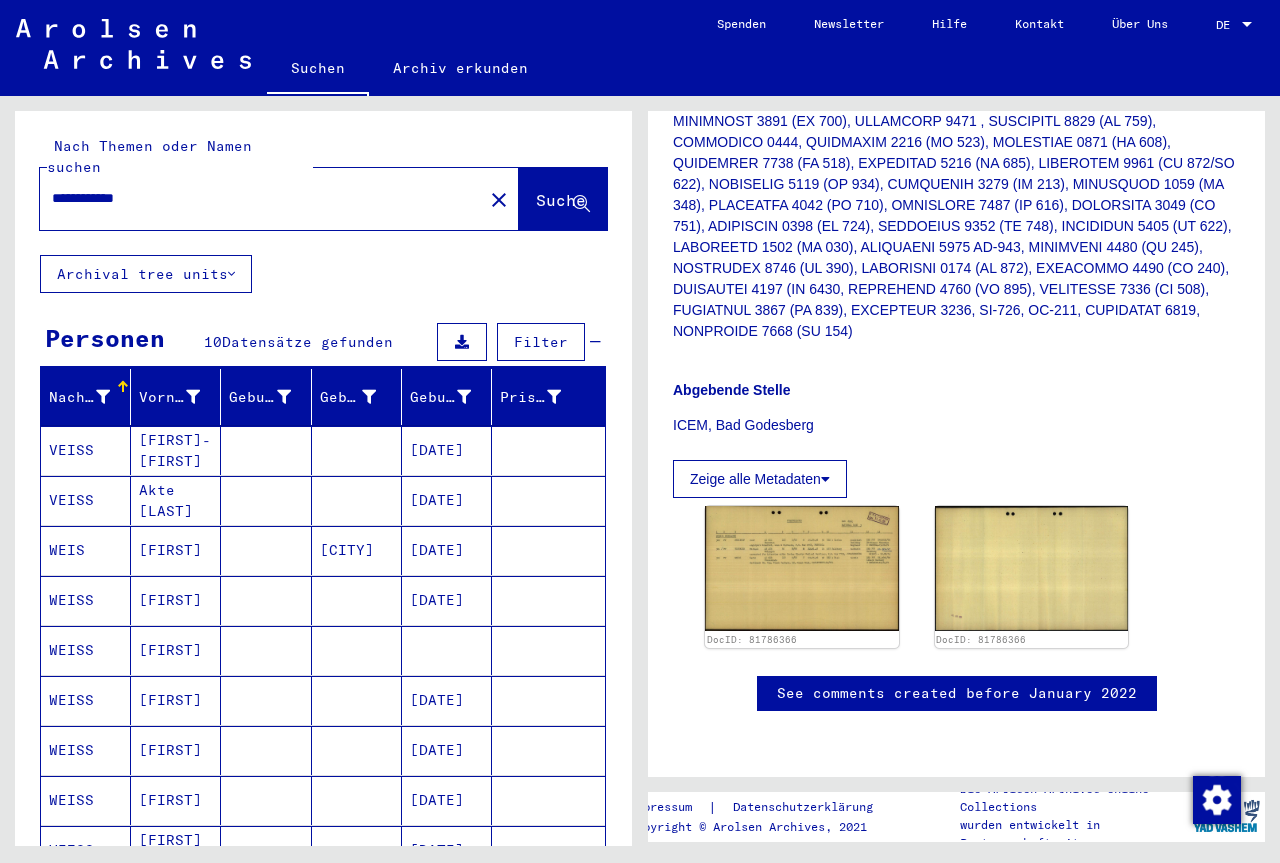 click on "**********" at bounding box center [261, 198] 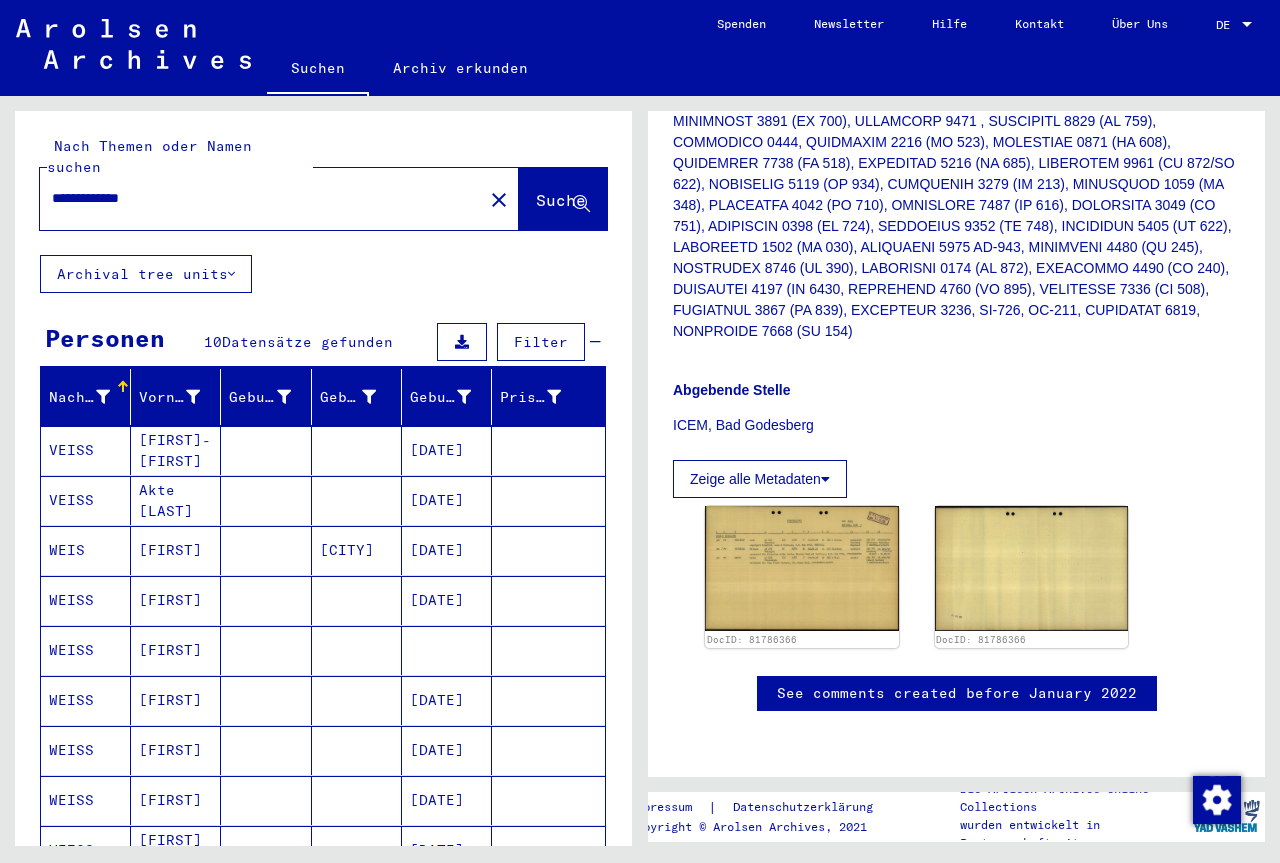 scroll, scrollTop: 0, scrollLeft: 0, axis: both 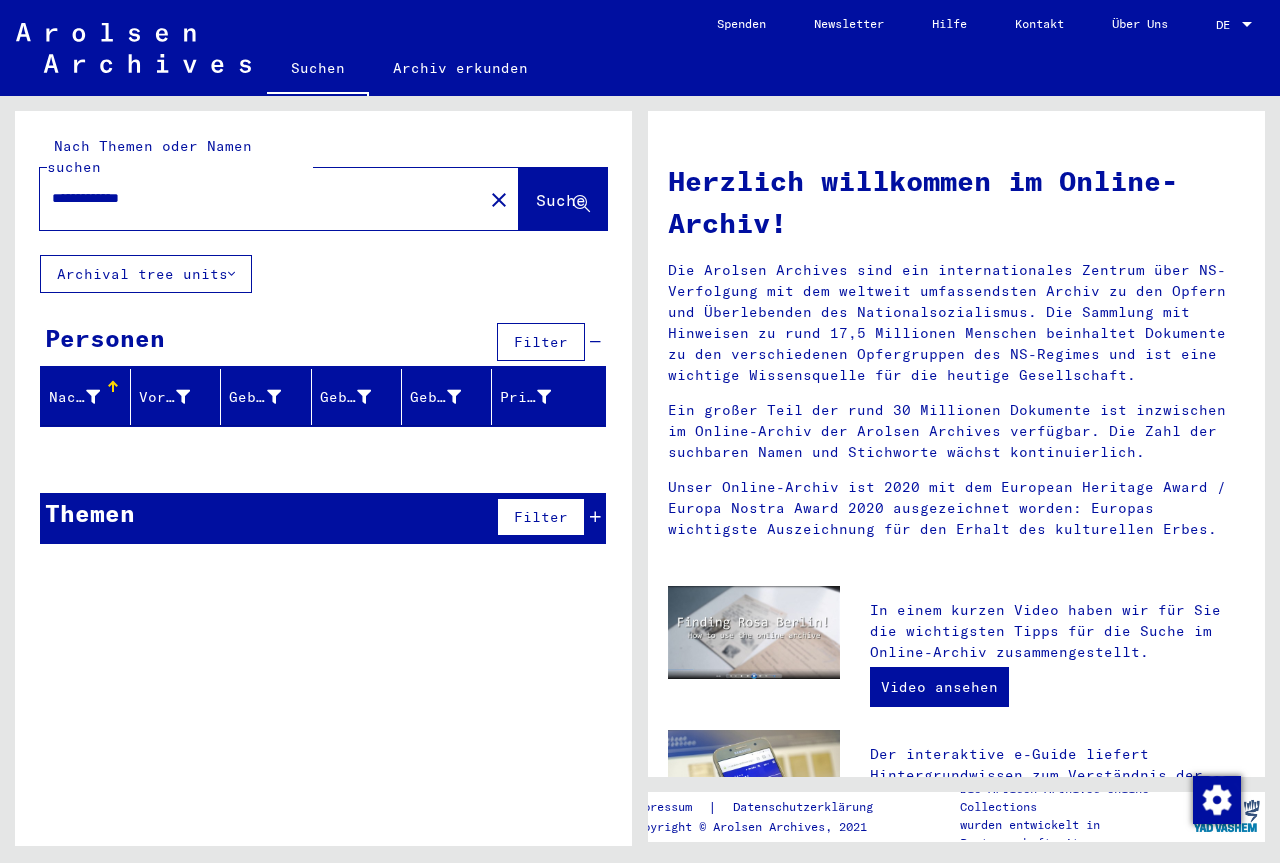 click on "**********" at bounding box center [255, 198] 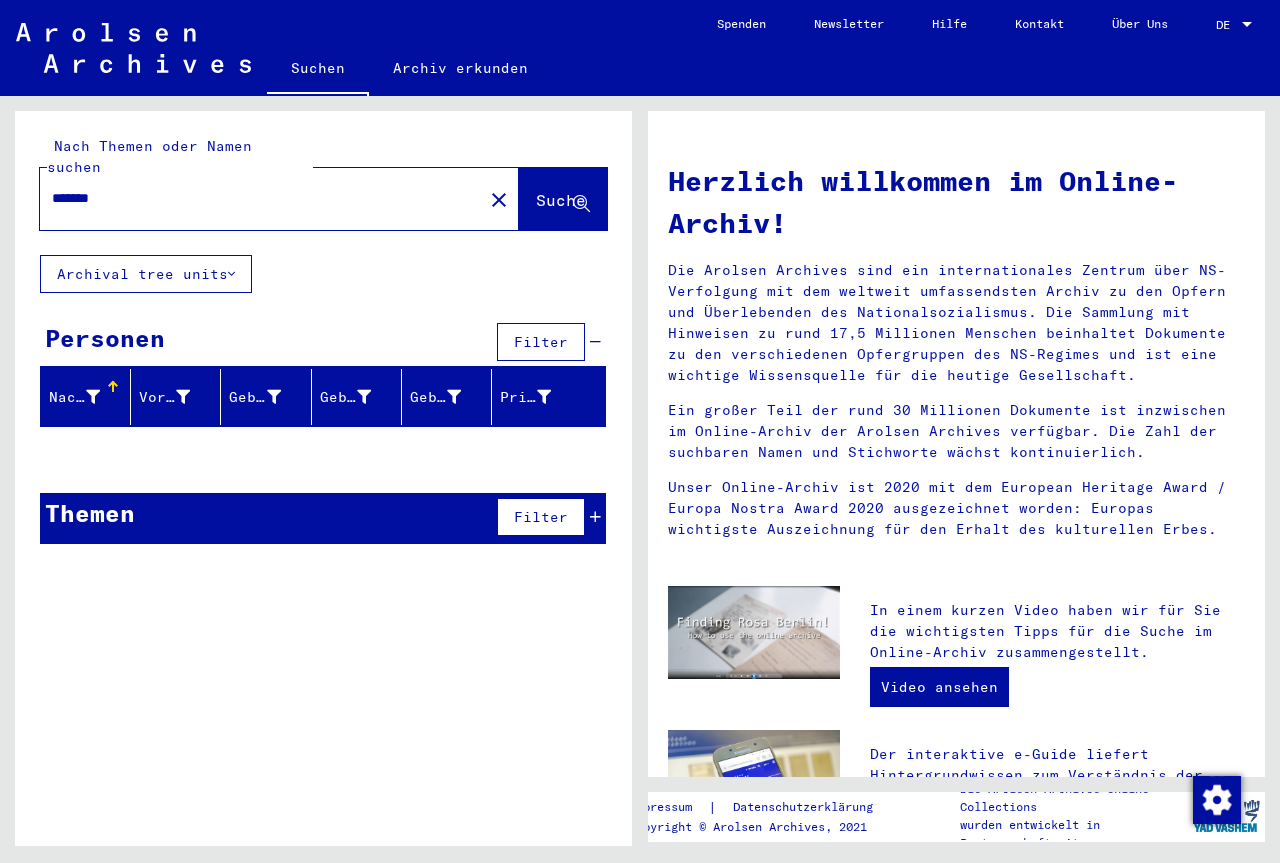 click on "*****" at bounding box center [255, 198] 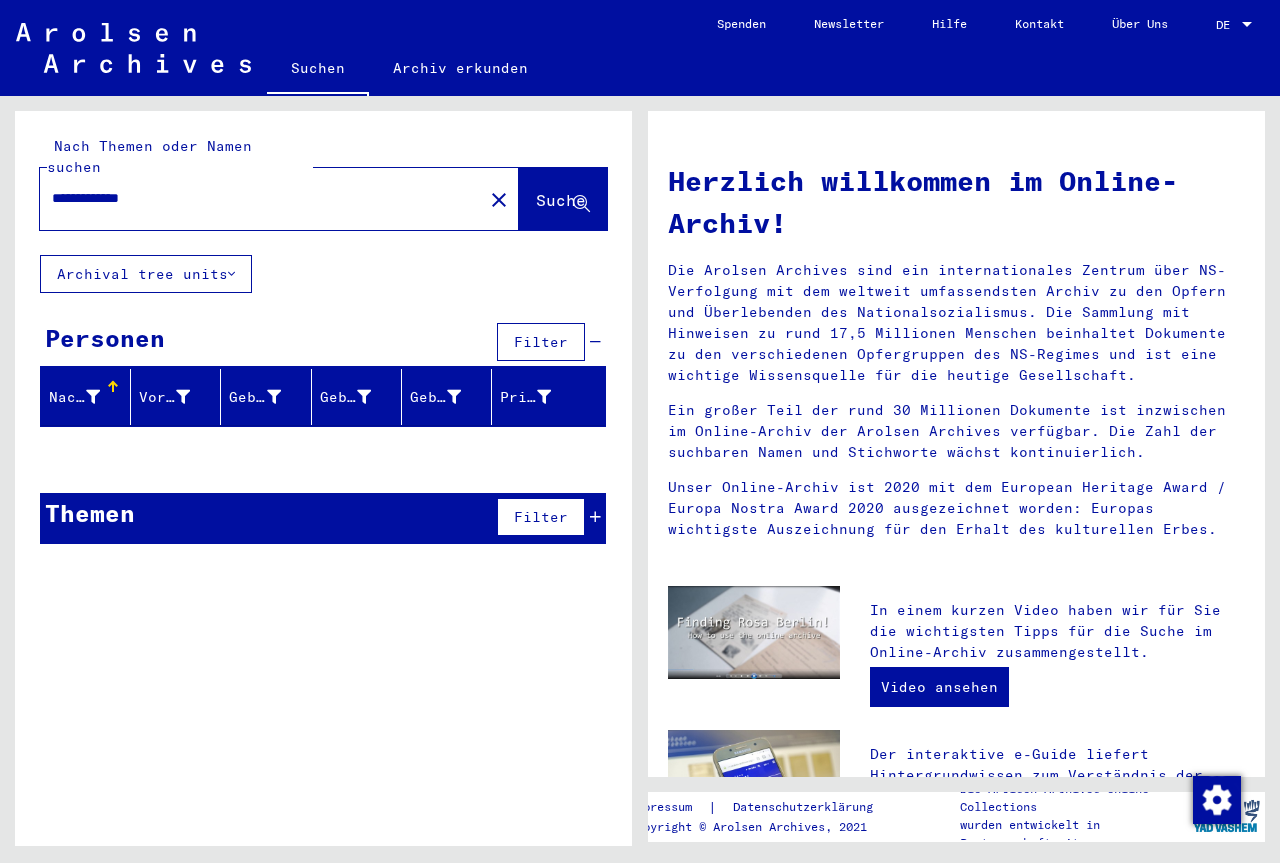 type on "**********" 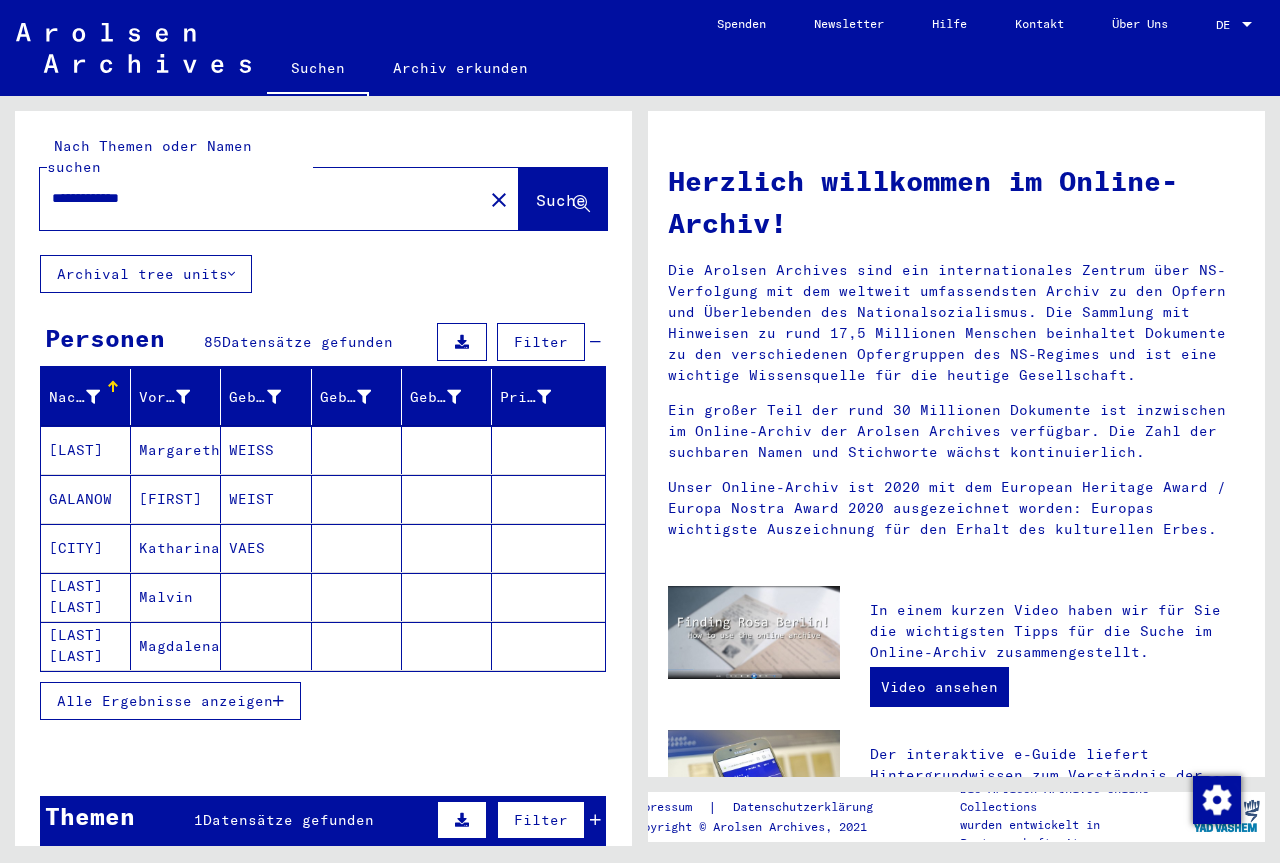 click on "[LAST]" at bounding box center [86, 499] 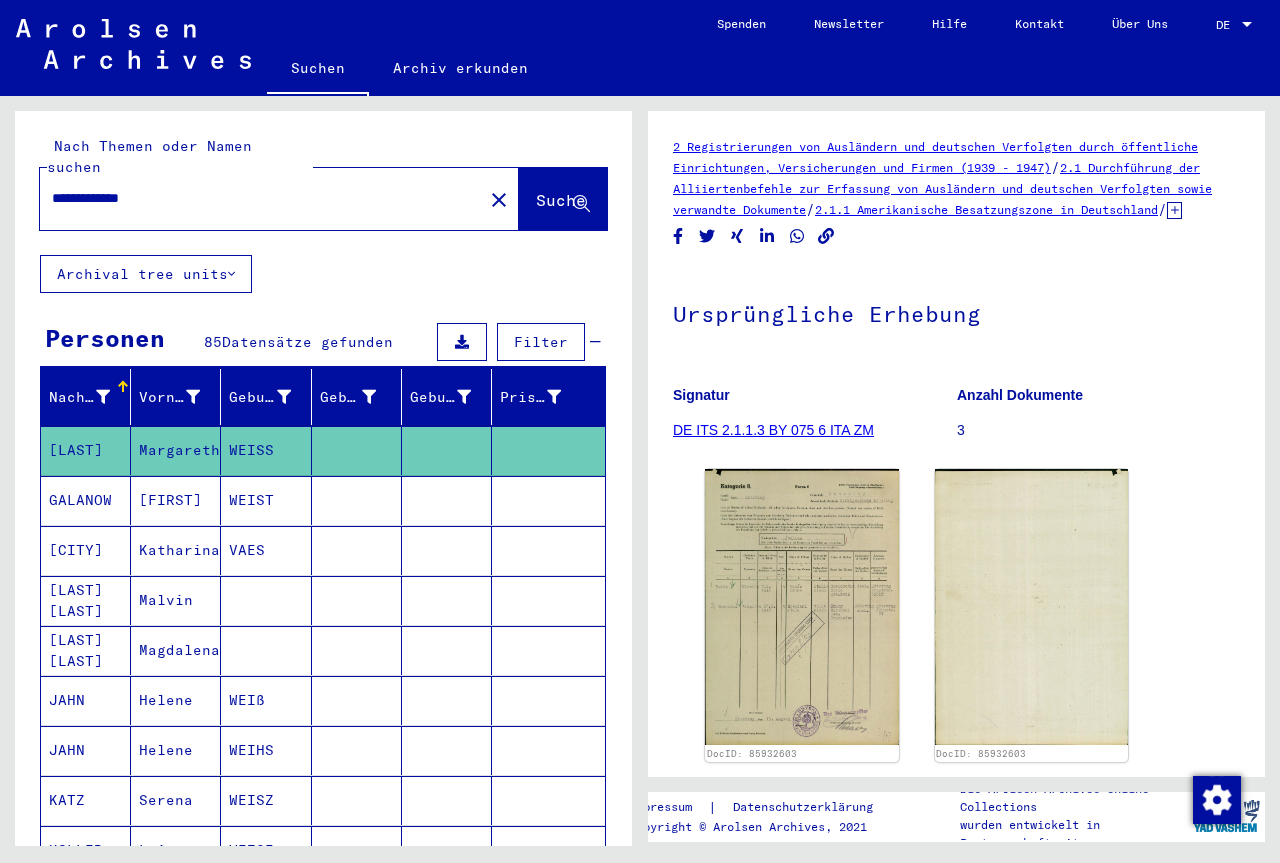 scroll, scrollTop: 0, scrollLeft: 0, axis: both 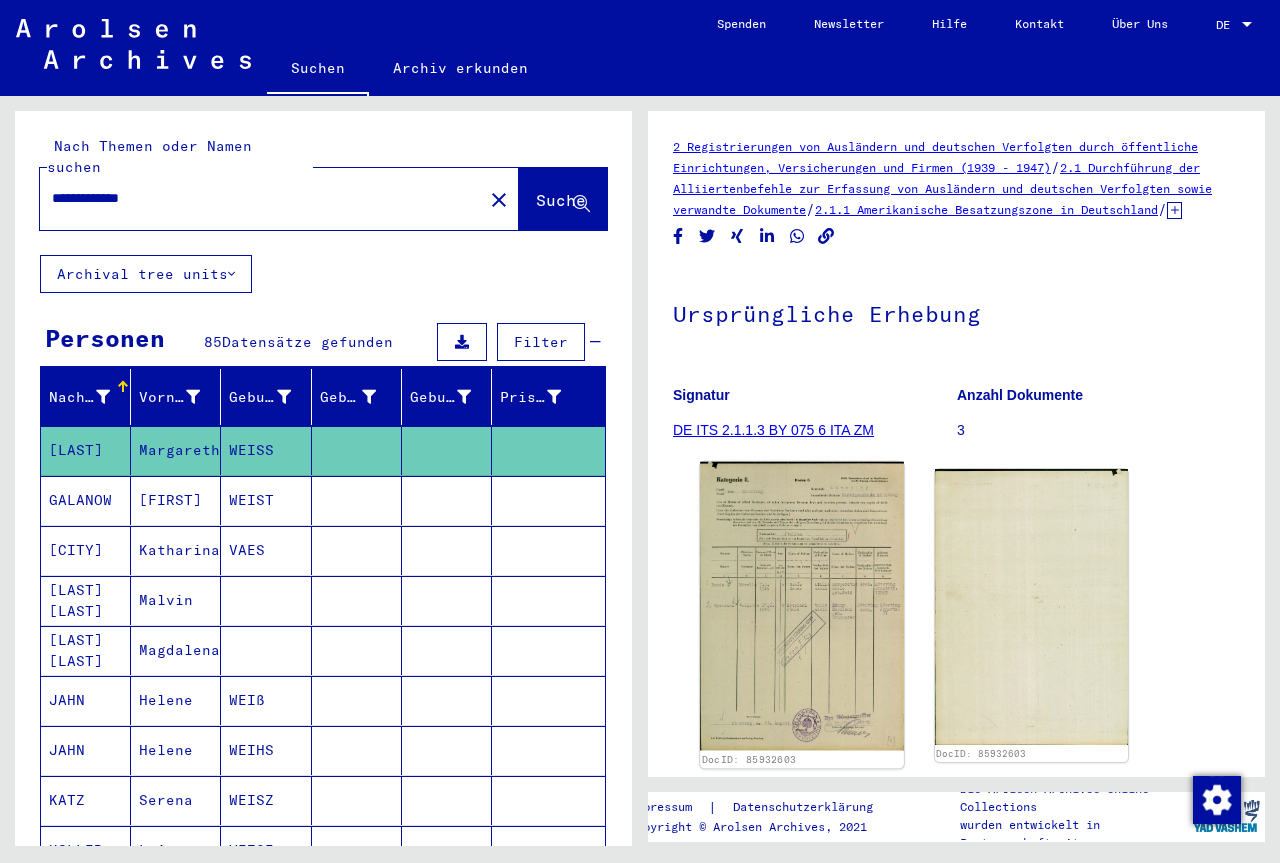 click 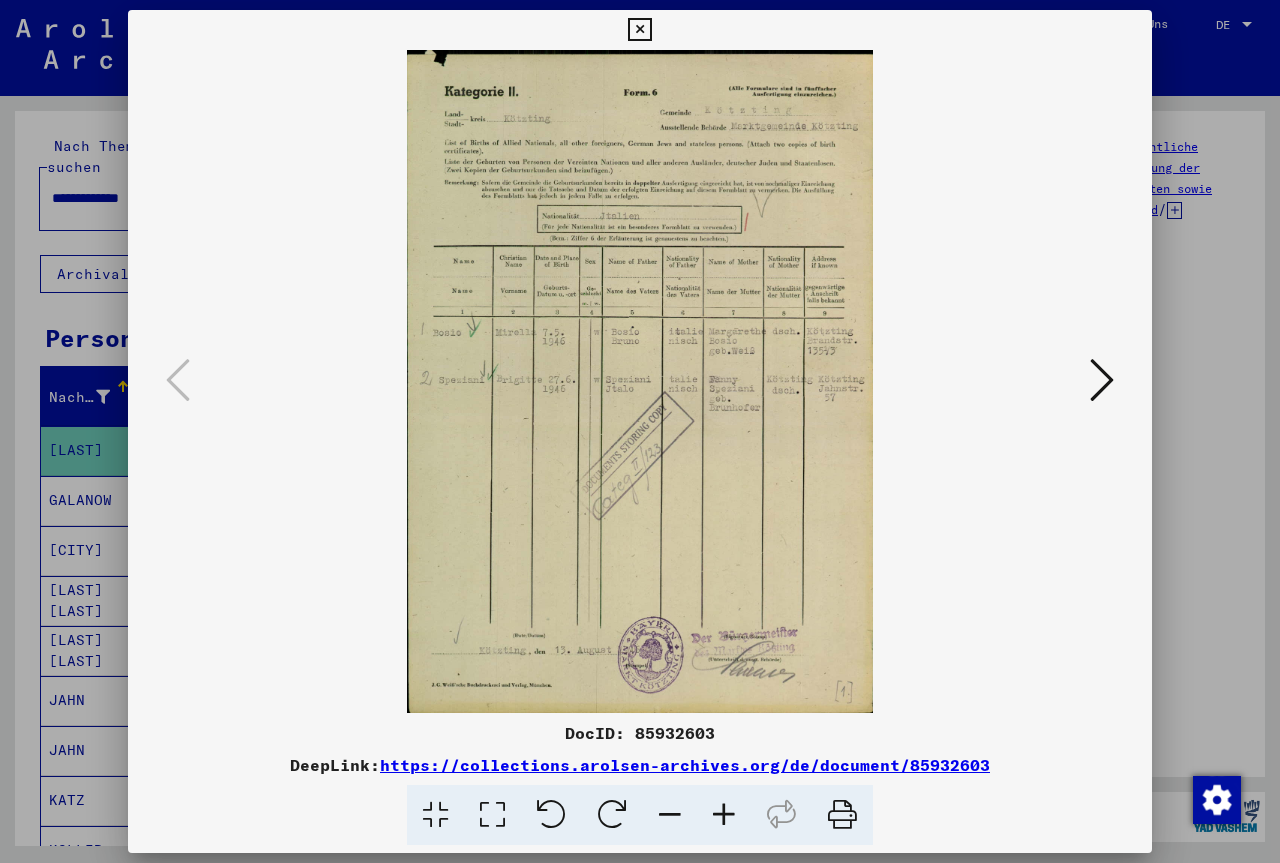 click at bounding box center [639, 30] 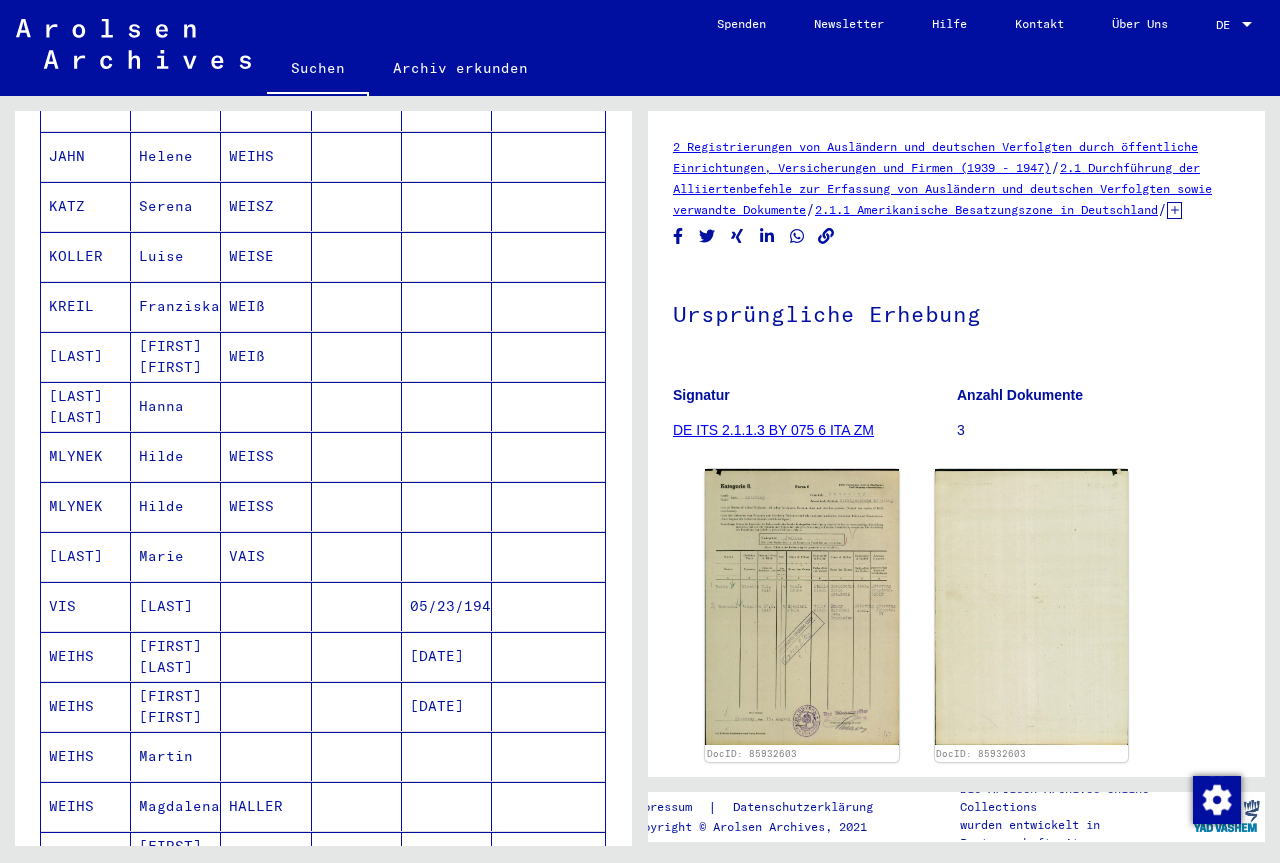 scroll, scrollTop: 729, scrollLeft: 0, axis: vertical 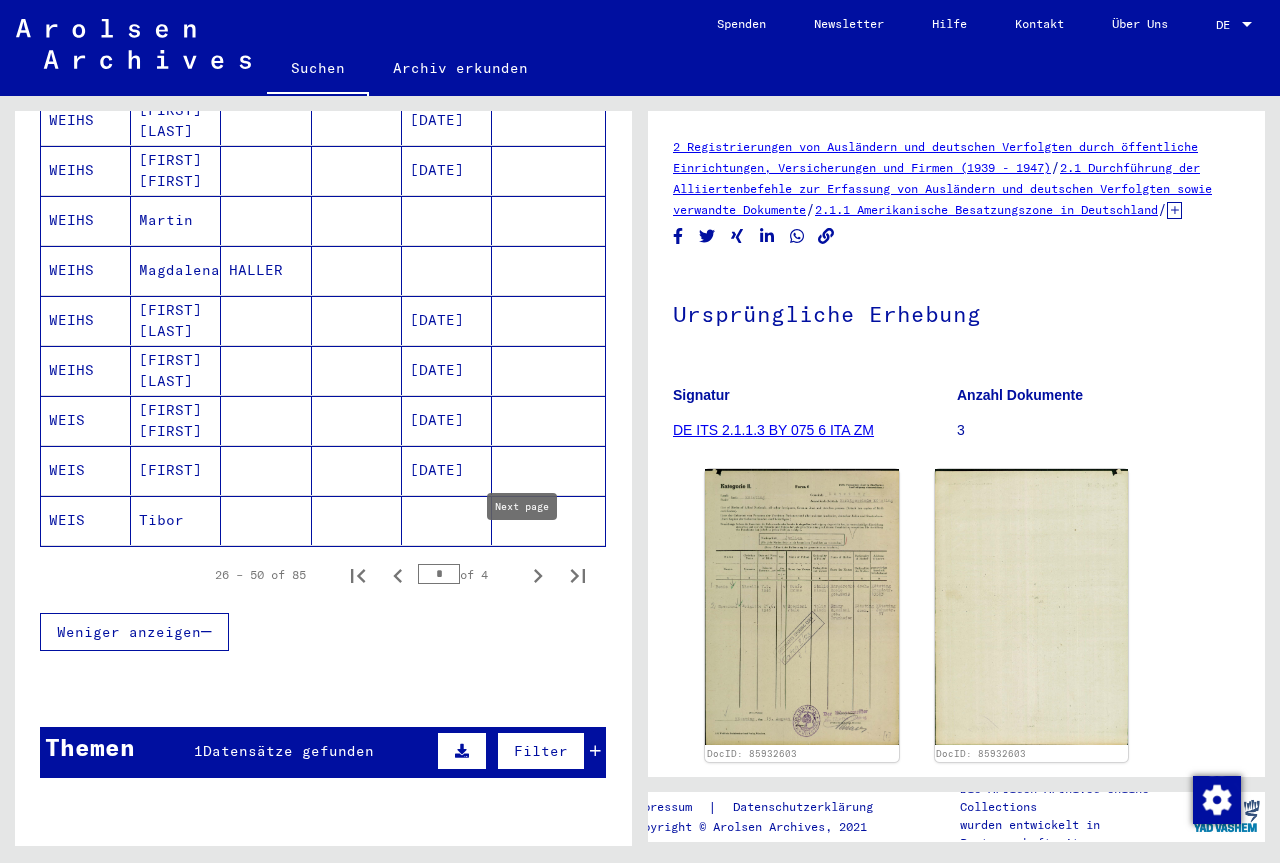 click 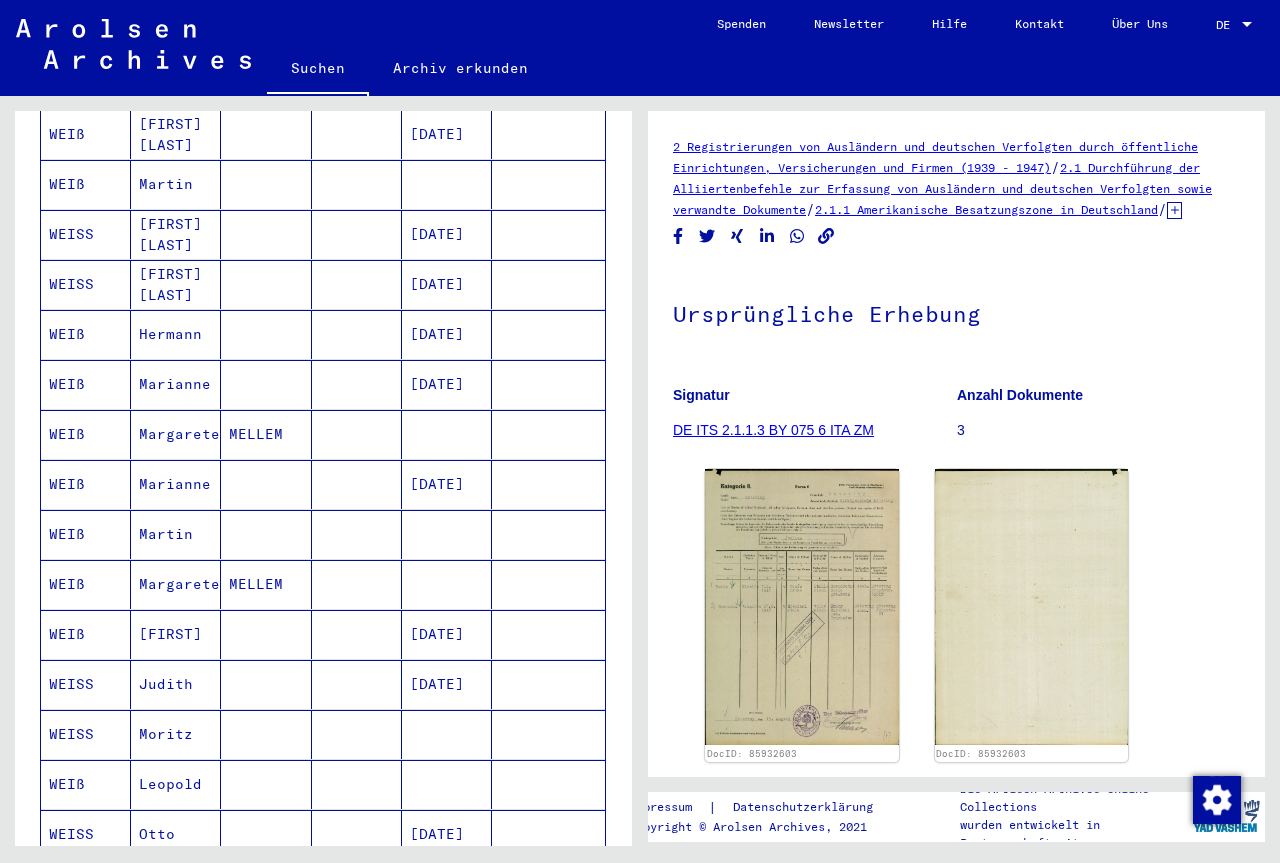 scroll, scrollTop: 272, scrollLeft: 0, axis: vertical 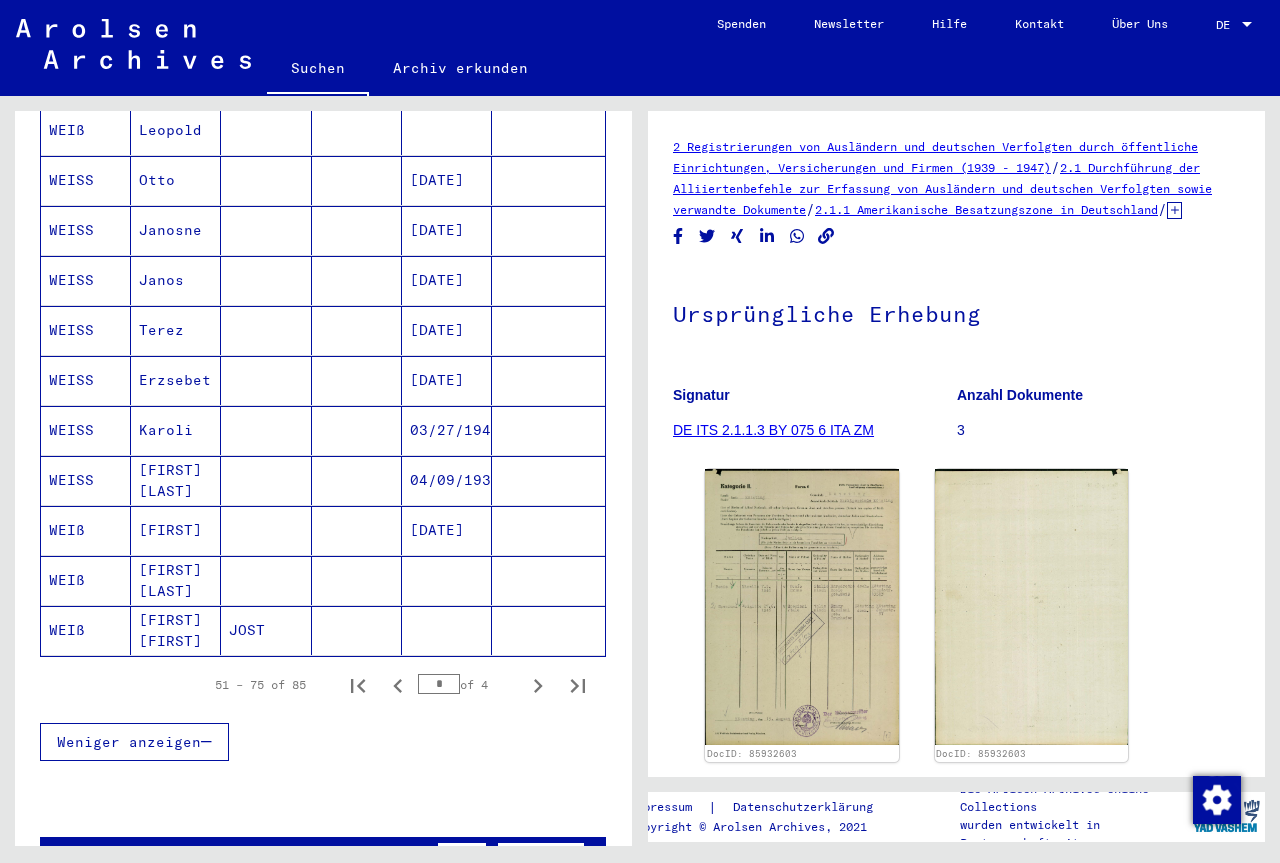 click on "WEISS" at bounding box center [86, 480] 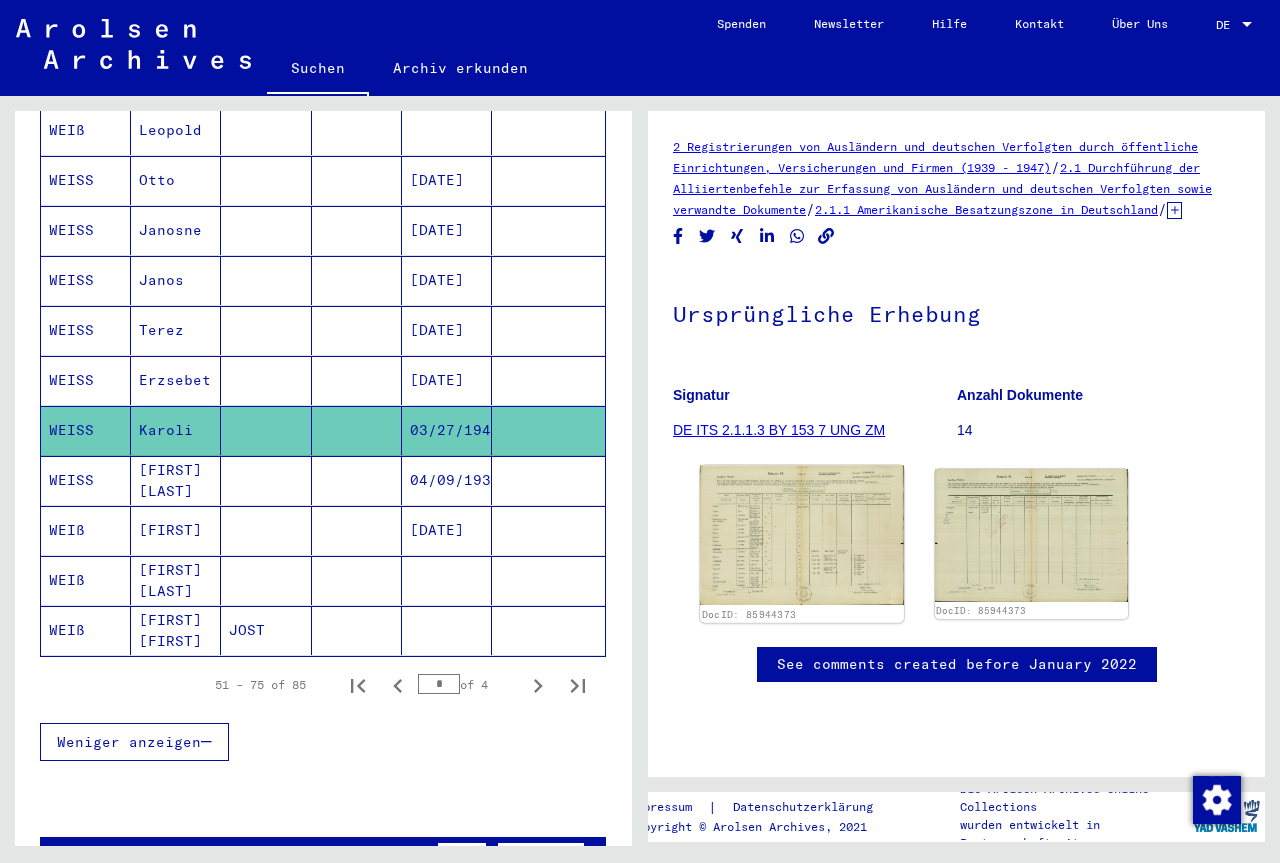 scroll, scrollTop: 0, scrollLeft: 0, axis: both 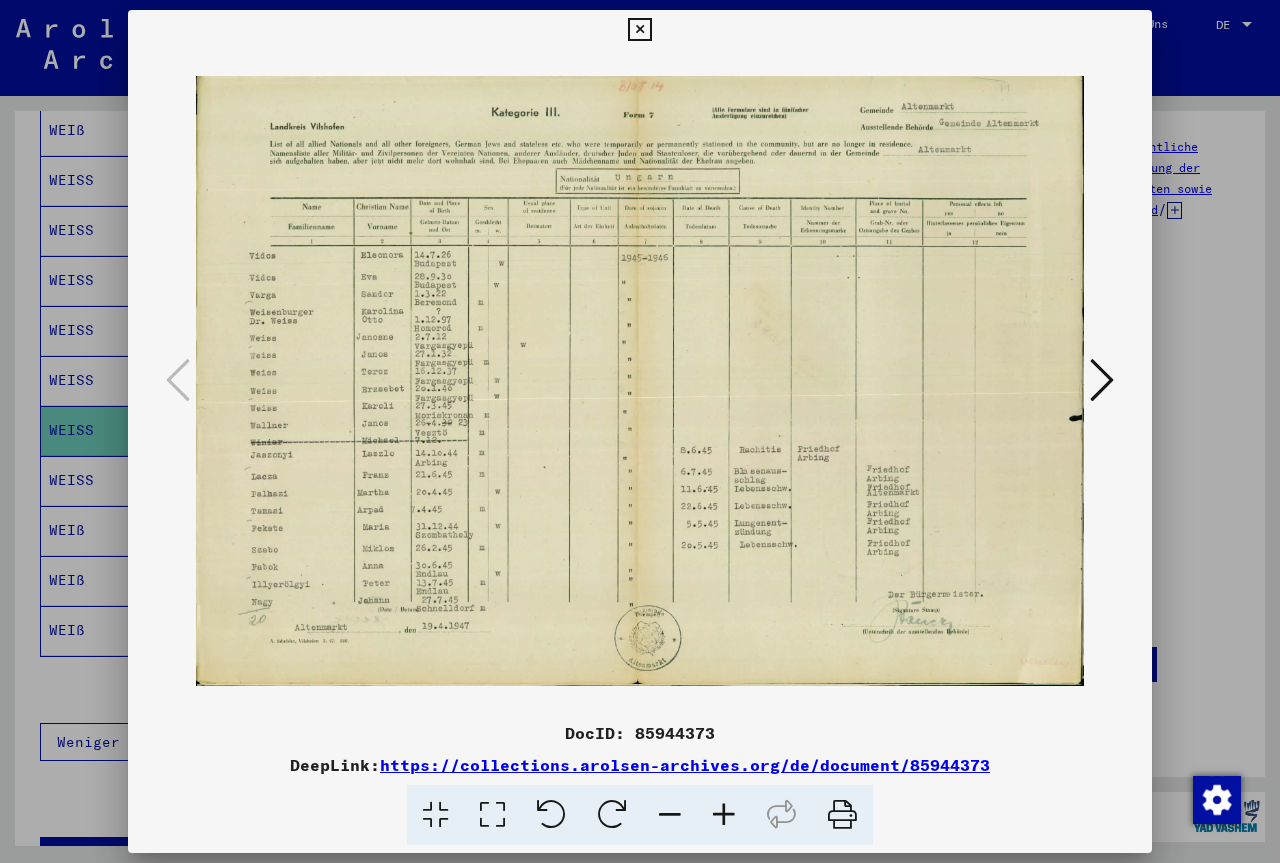 click at bounding box center [724, 815] 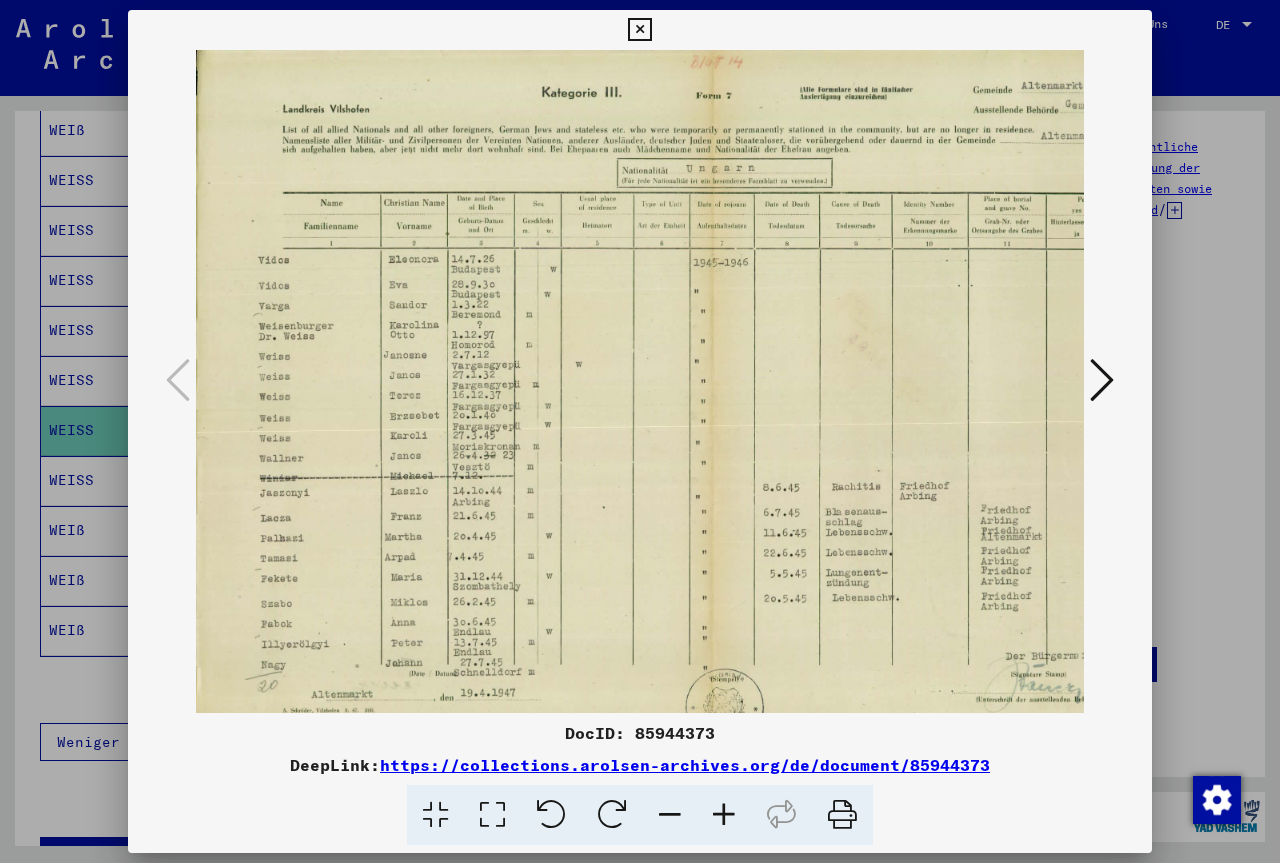 click at bounding box center (724, 815) 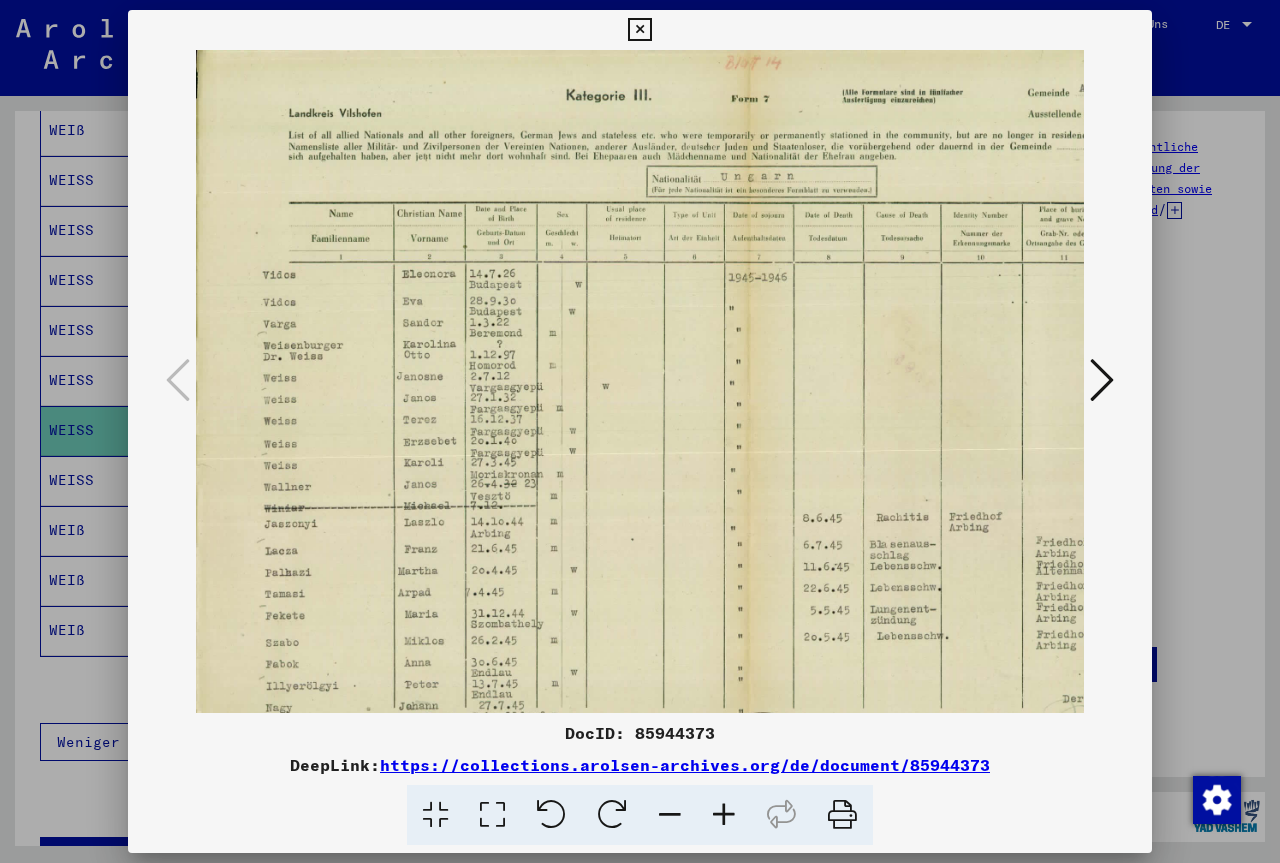 click at bounding box center [724, 815] 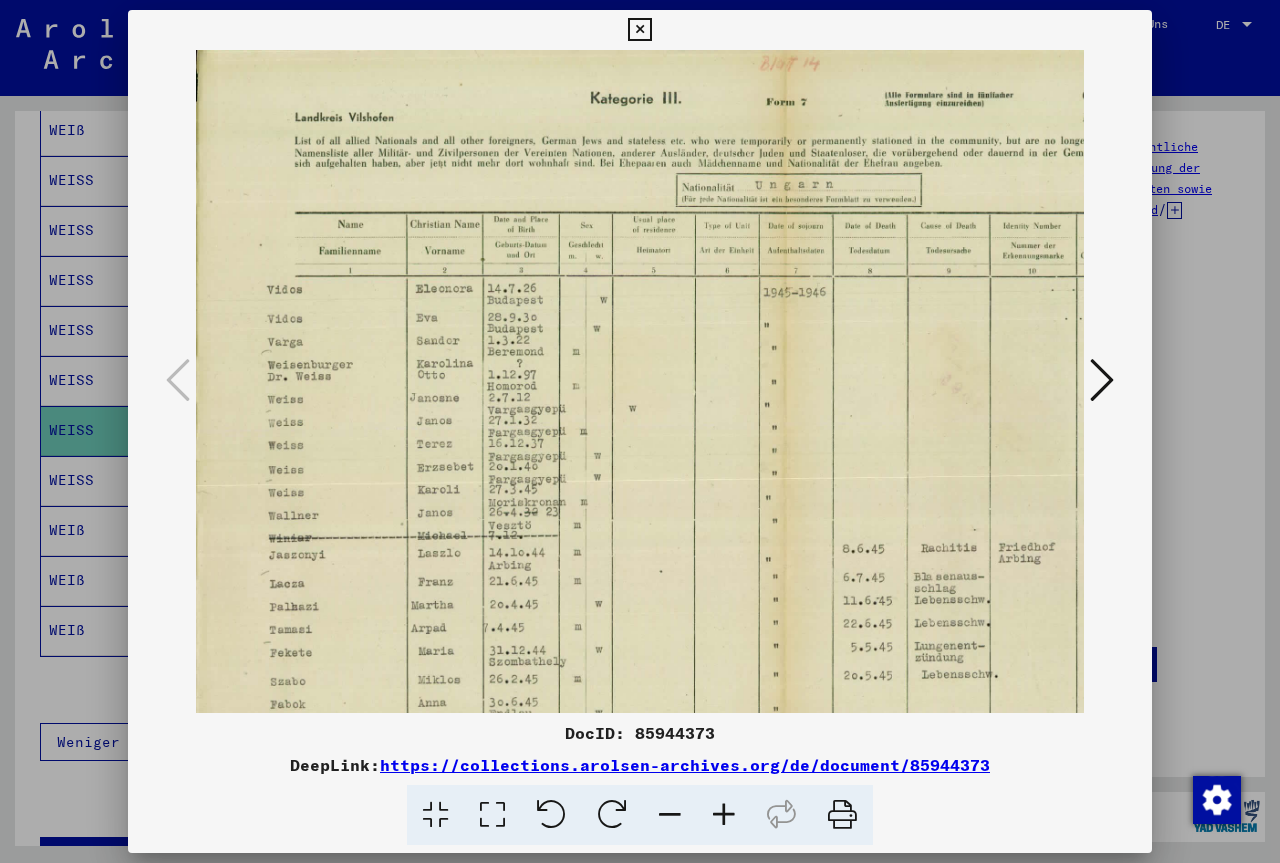 click at bounding box center [724, 815] 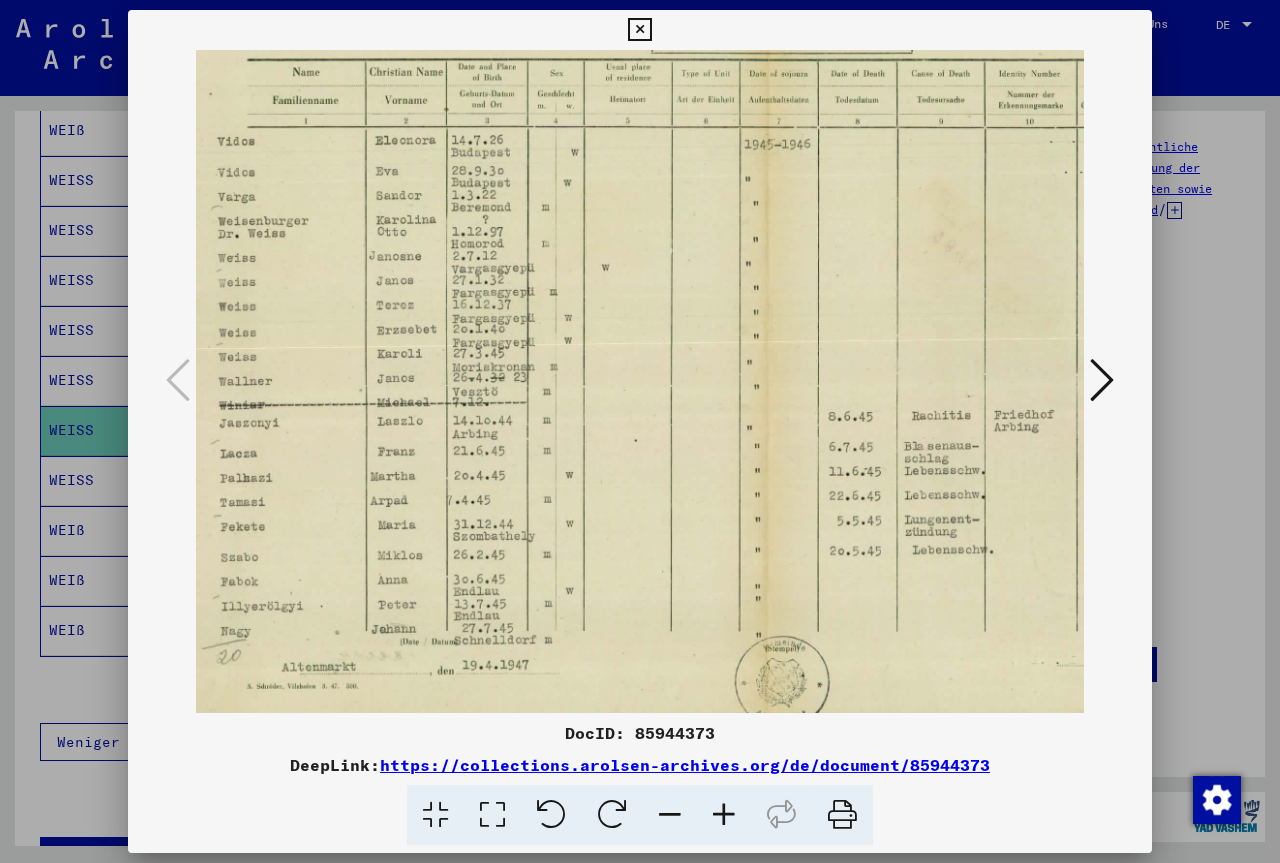 scroll, scrollTop: 164, scrollLeft: 52, axis: both 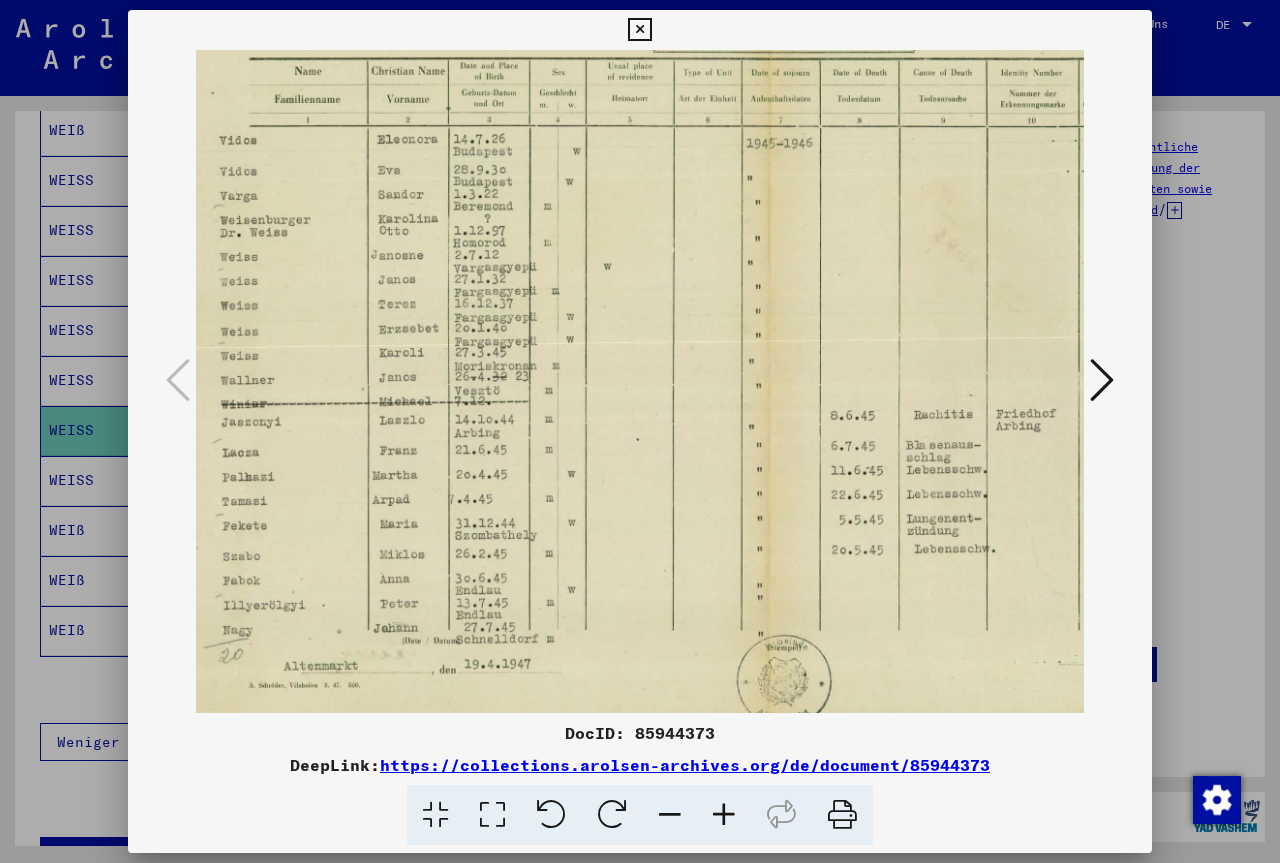 drag, startPoint x: 725, startPoint y: 632, endPoint x: 673, endPoint y: 468, distance: 172.04651 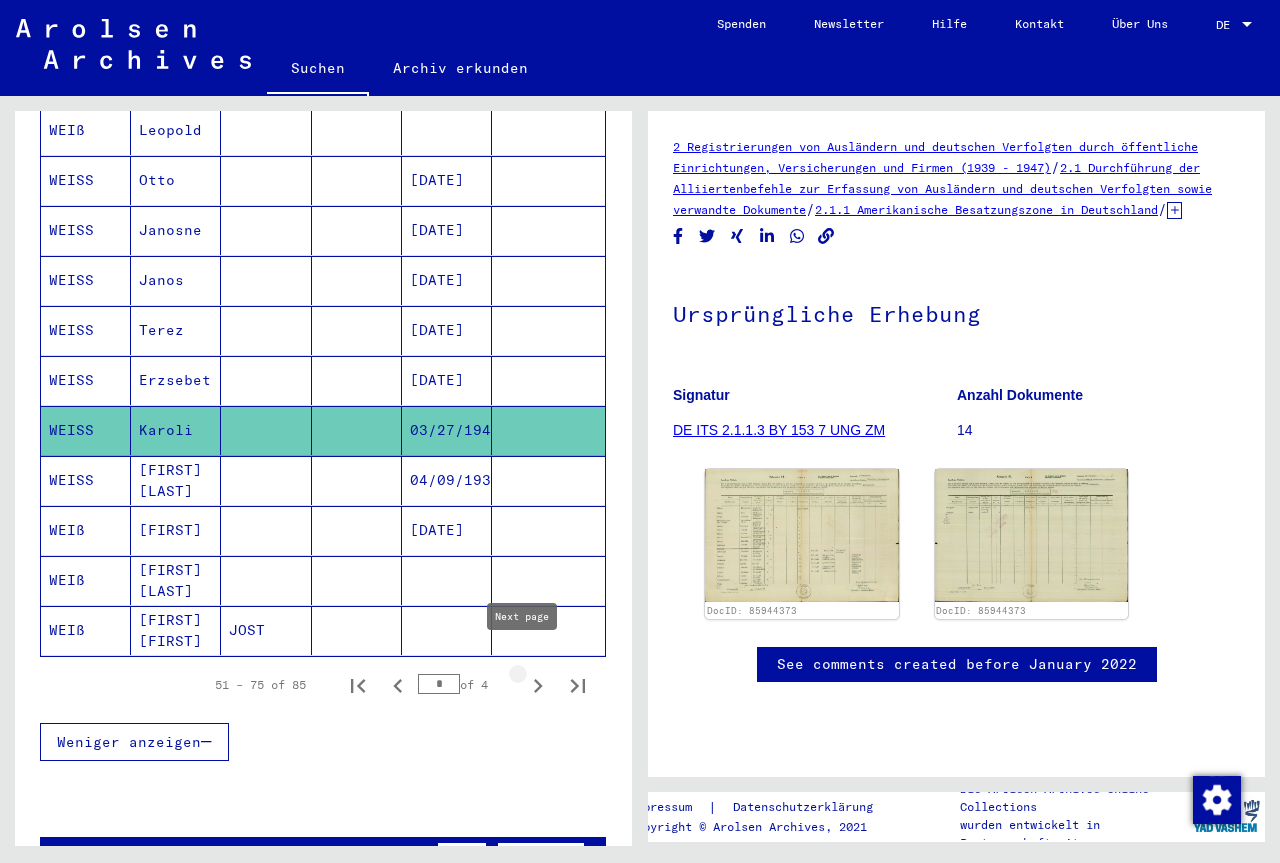 click 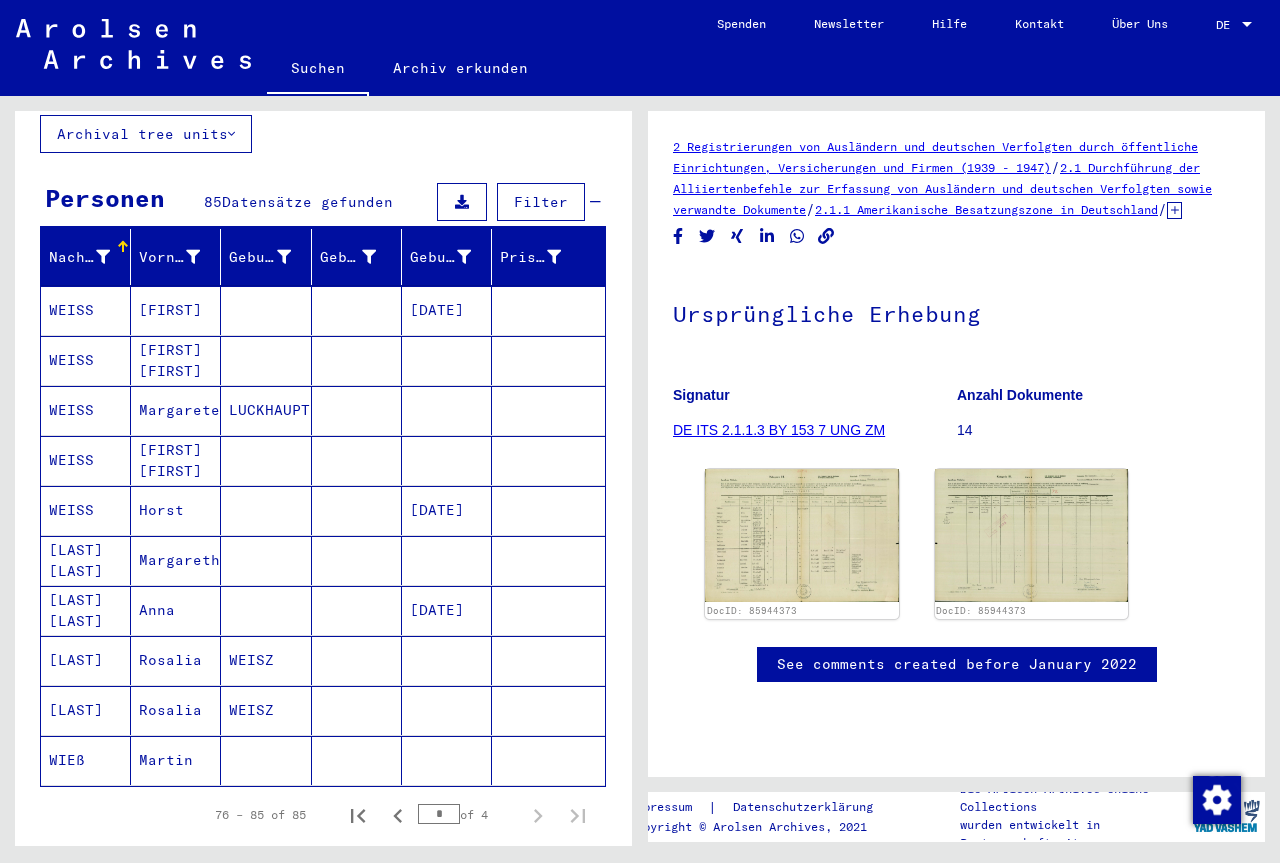 scroll, scrollTop: 201, scrollLeft: 0, axis: vertical 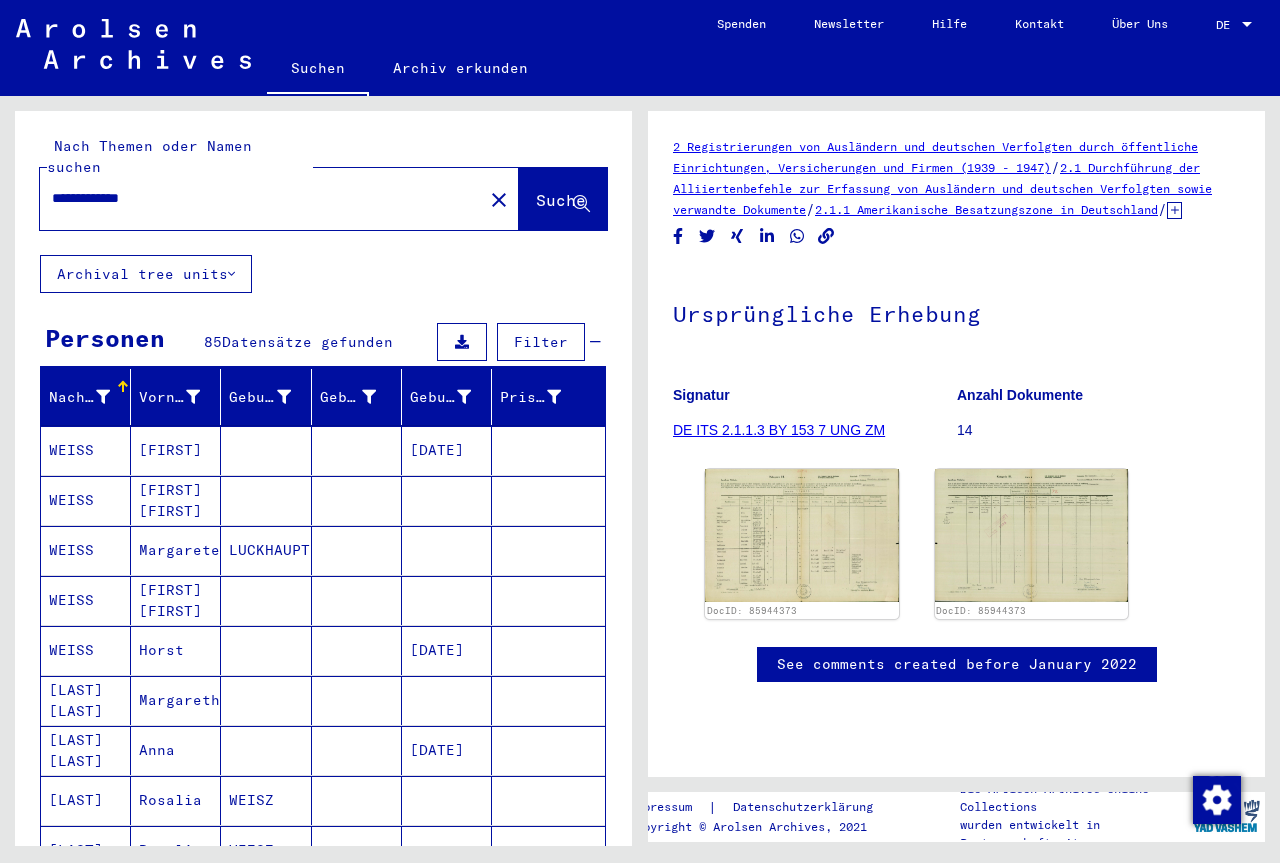 click on "**********" at bounding box center [261, 198] 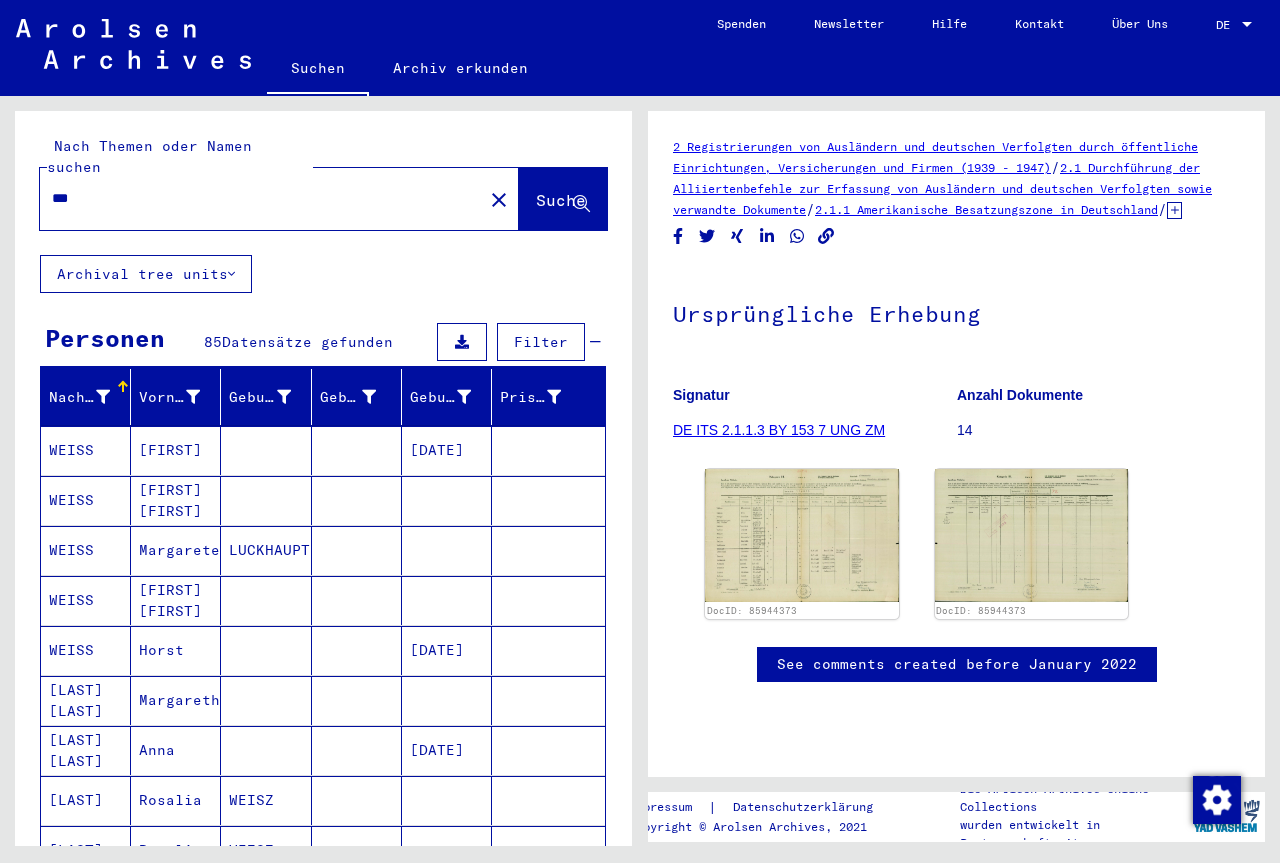 type on "*" 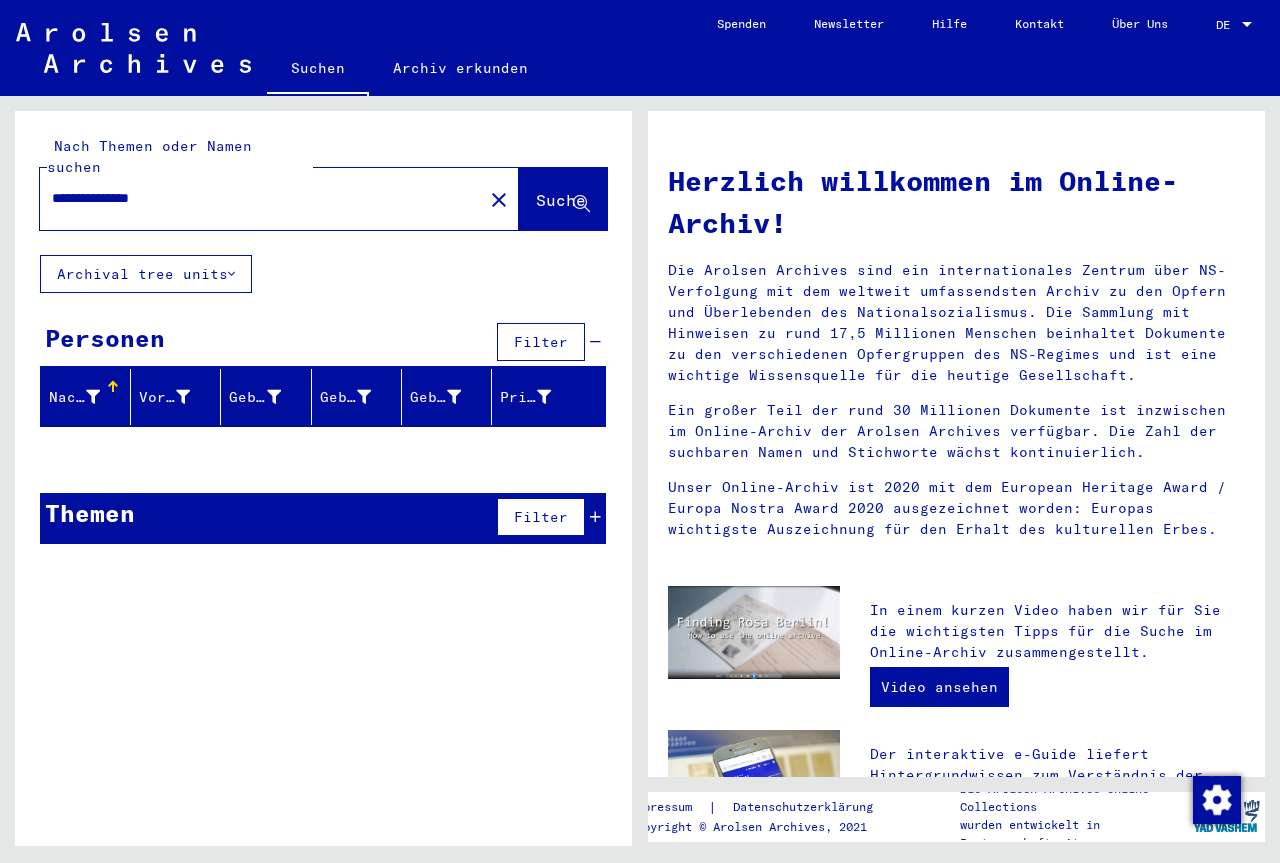 click on "**********" at bounding box center (255, 198) 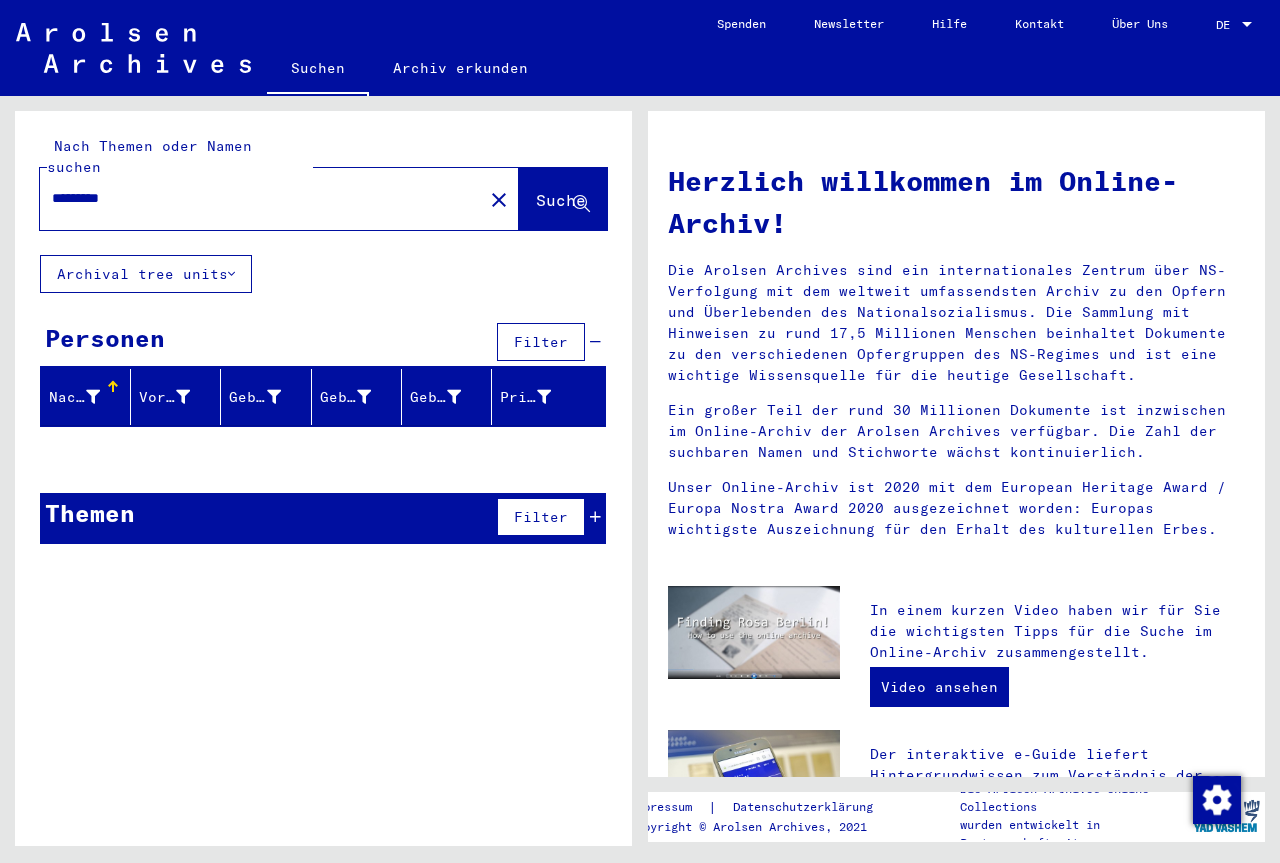 type on "*******" 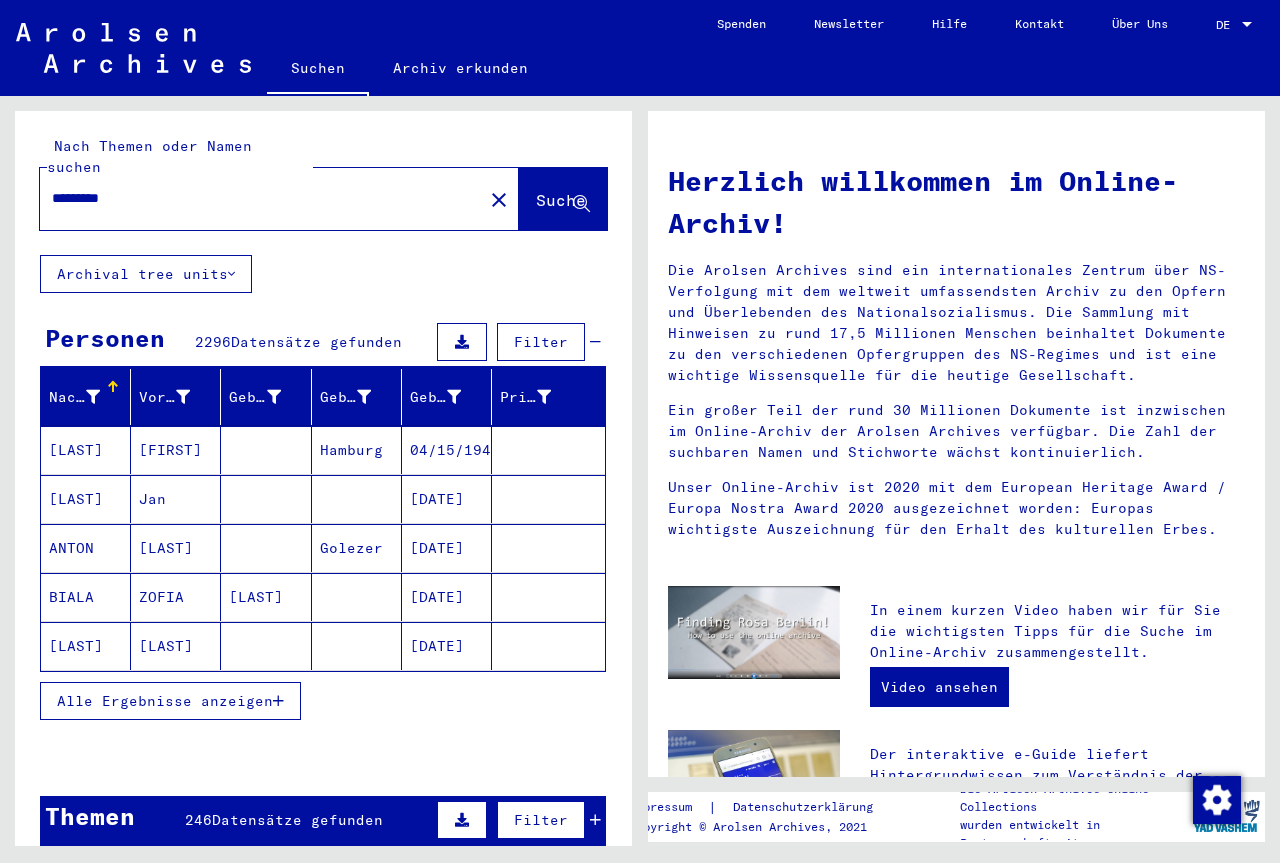 click on "BIALA" at bounding box center [86, 646] 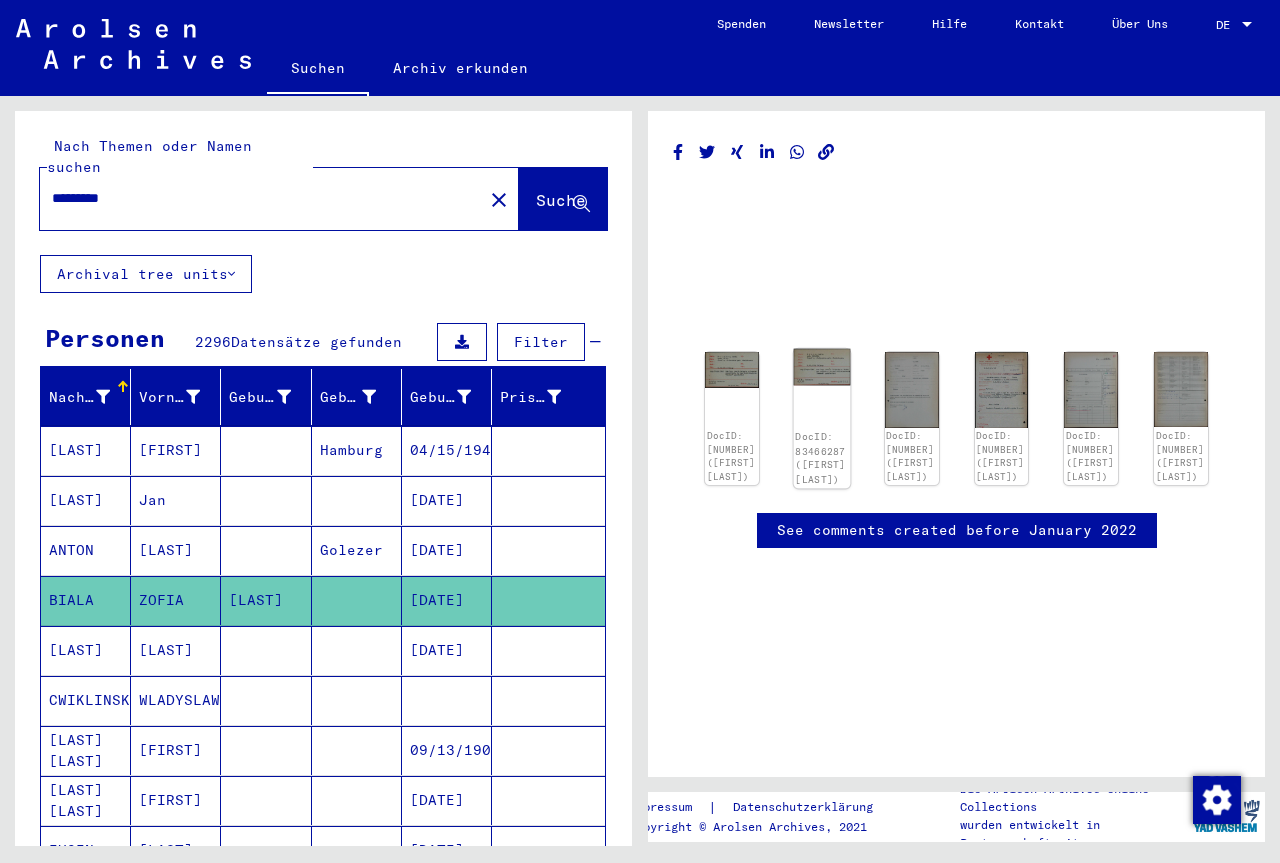scroll, scrollTop: 0, scrollLeft: 0, axis: both 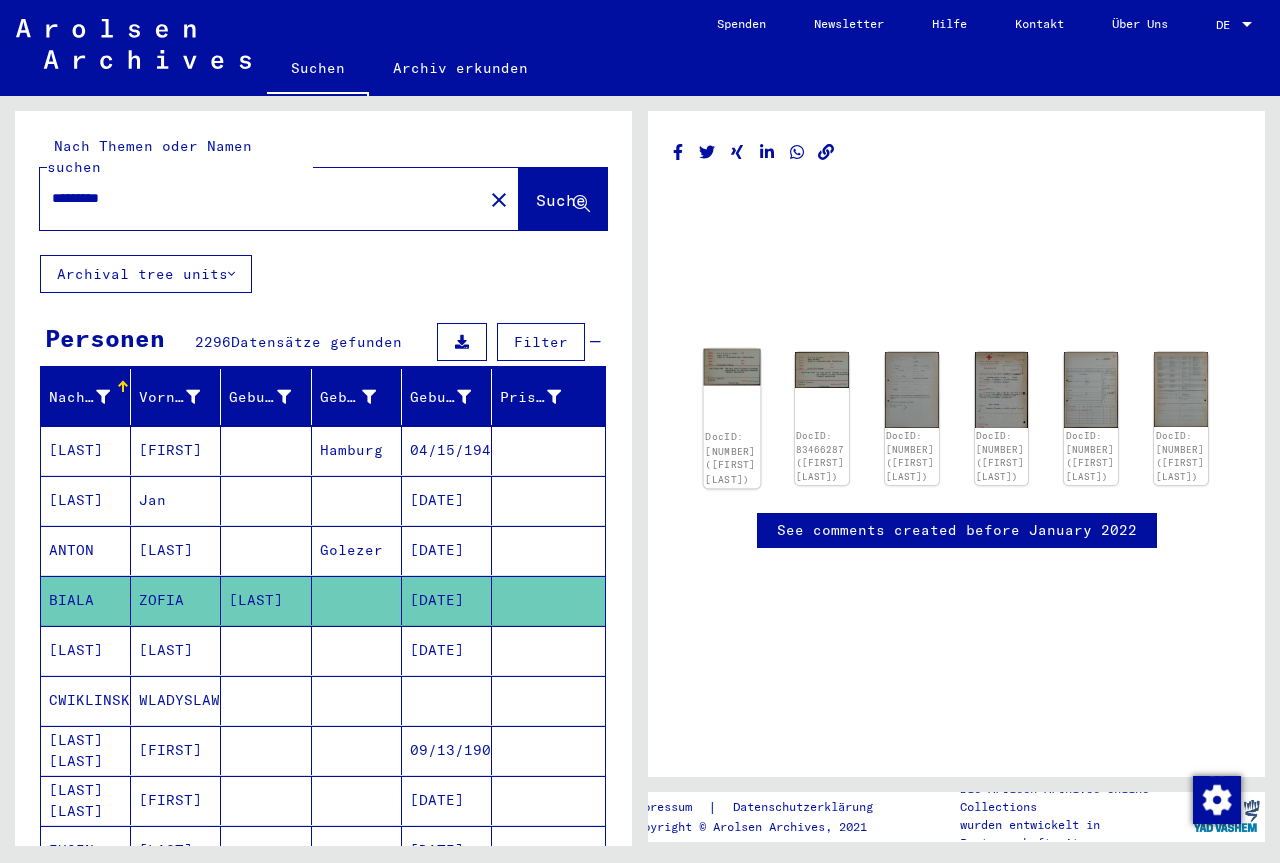 click on "DocID: [NUMBER] ([FIRST] [LAST])" 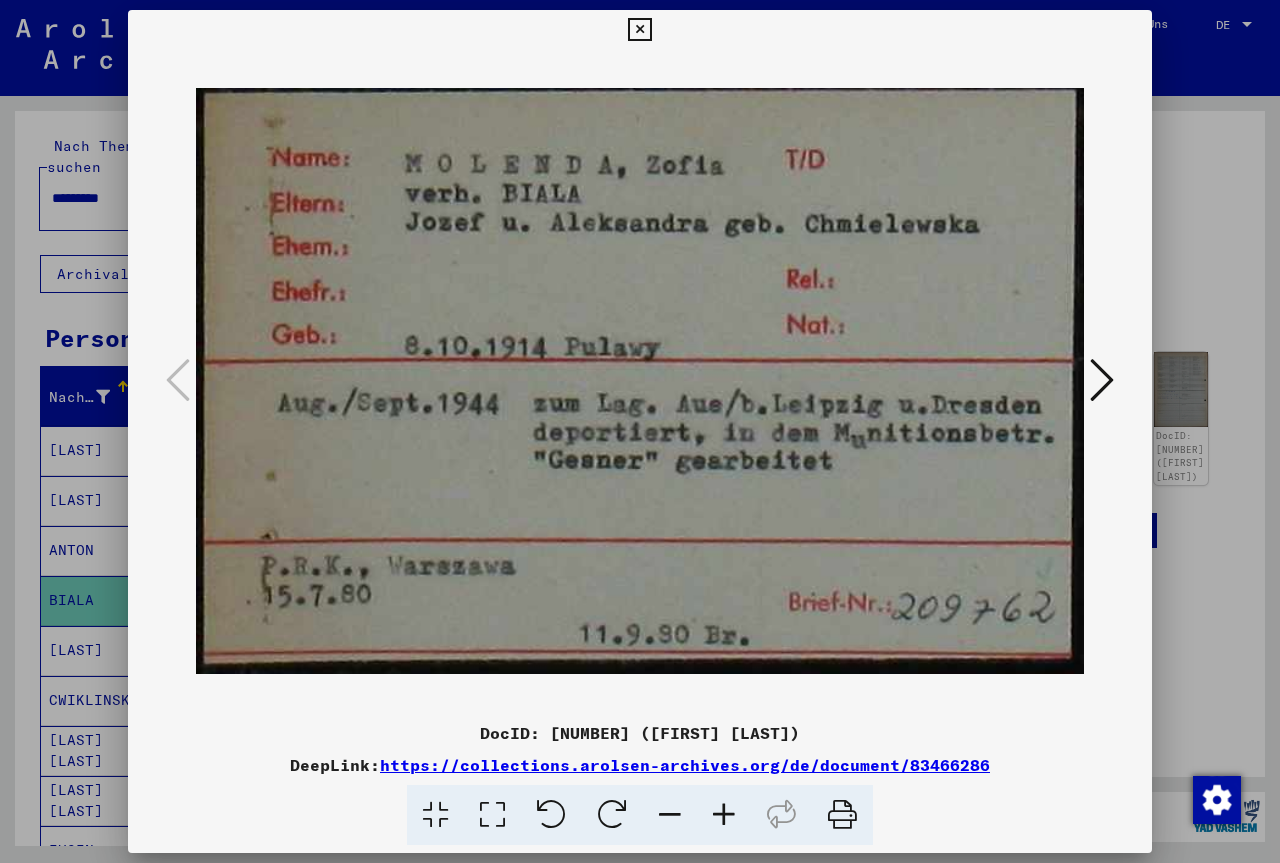 click at bounding box center [639, 30] 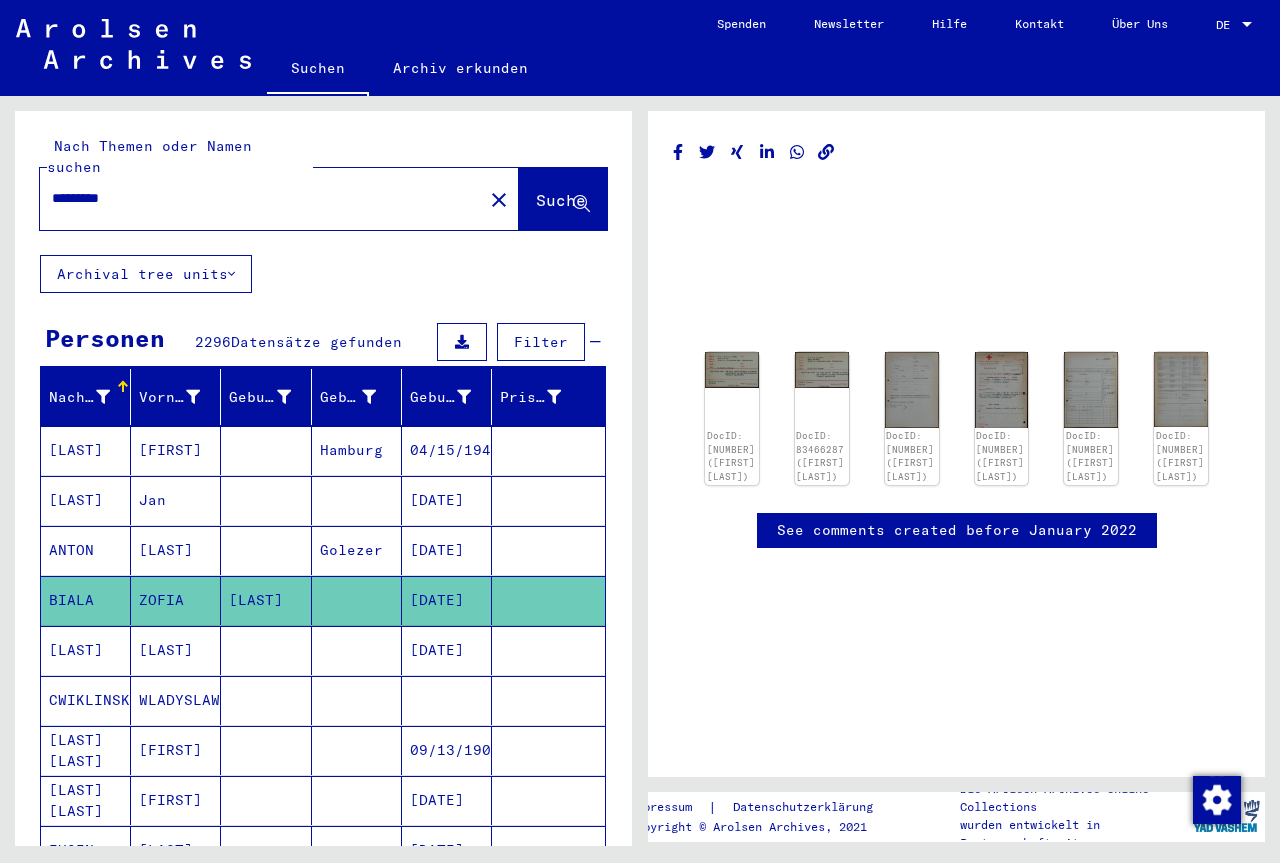 click on "EUGEN" at bounding box center (86, 900) 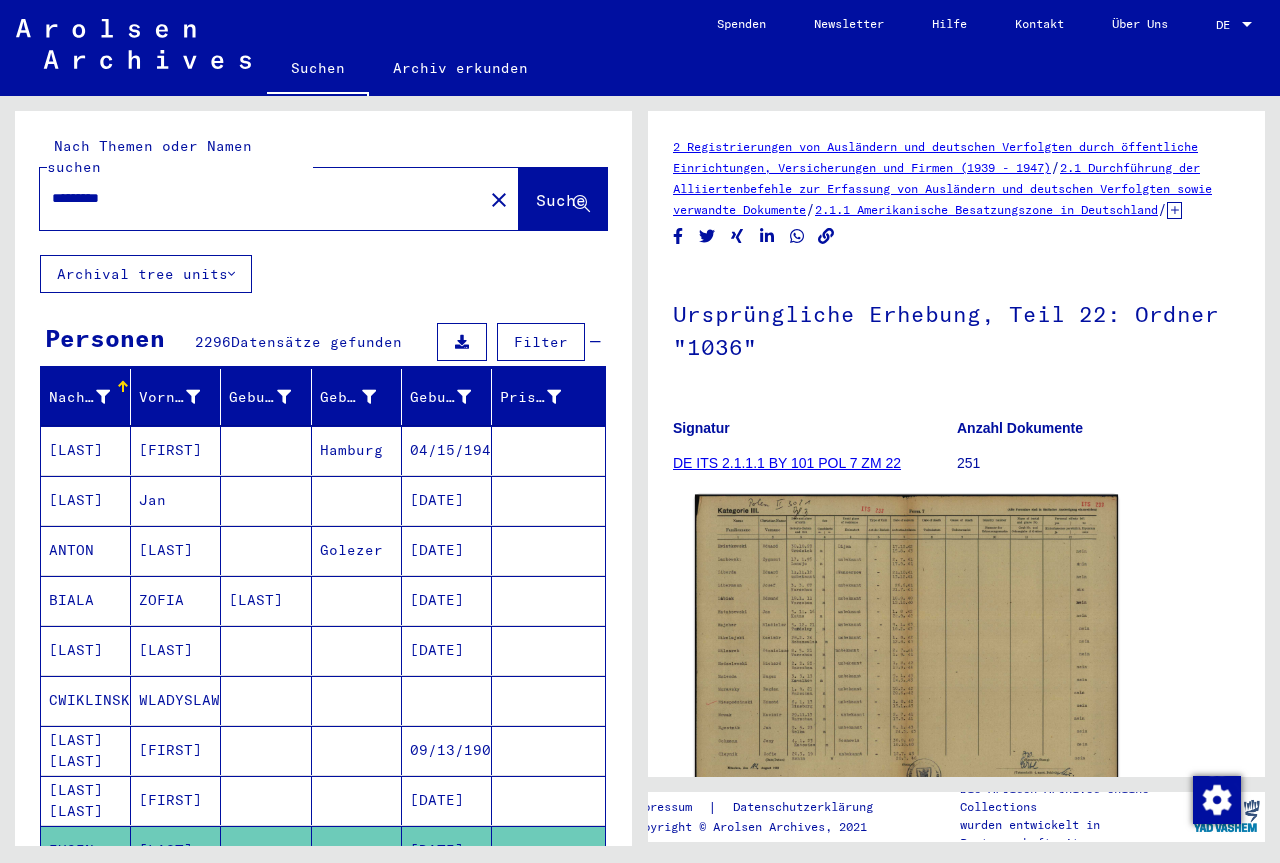 scroll, scrollTop: 0, scrollLeft: 0, axis: both 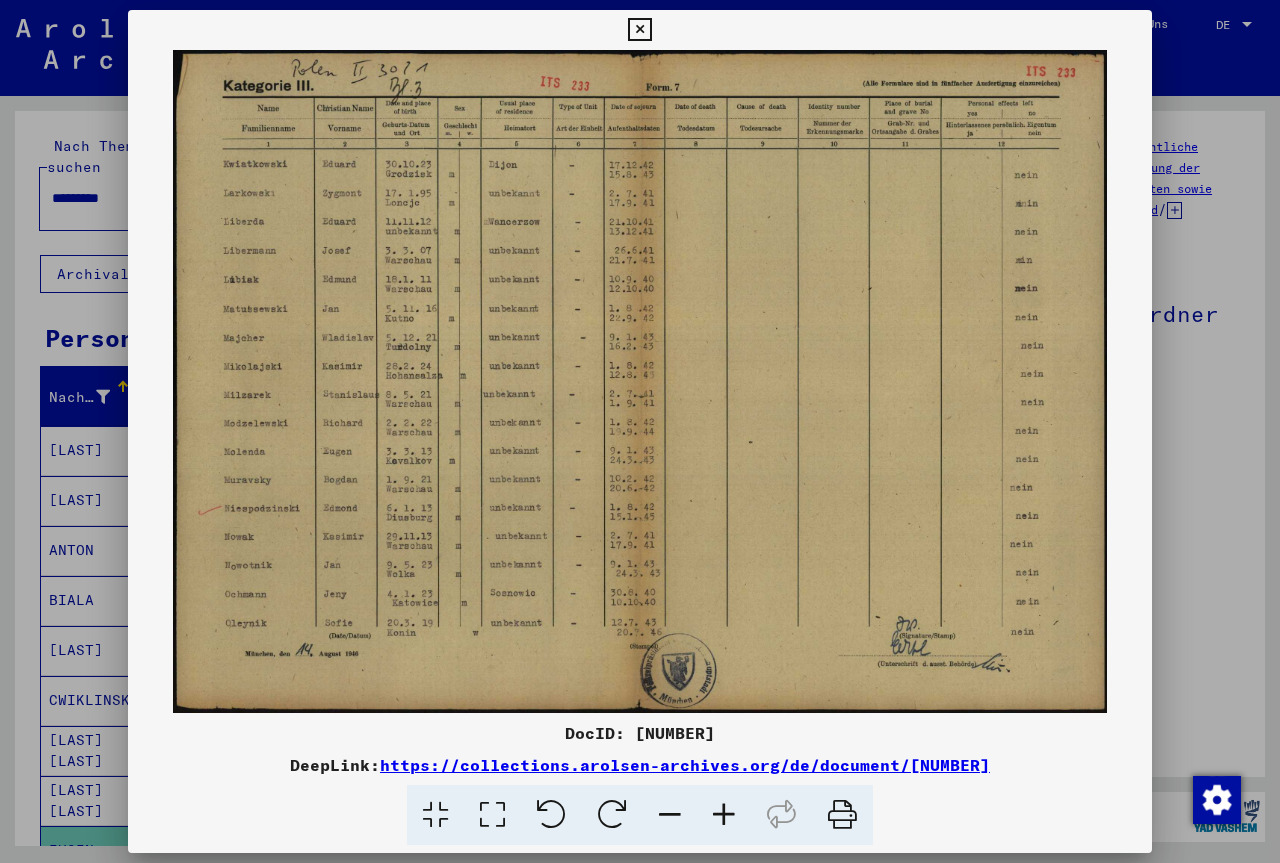 click at bounding box center [724, 815] 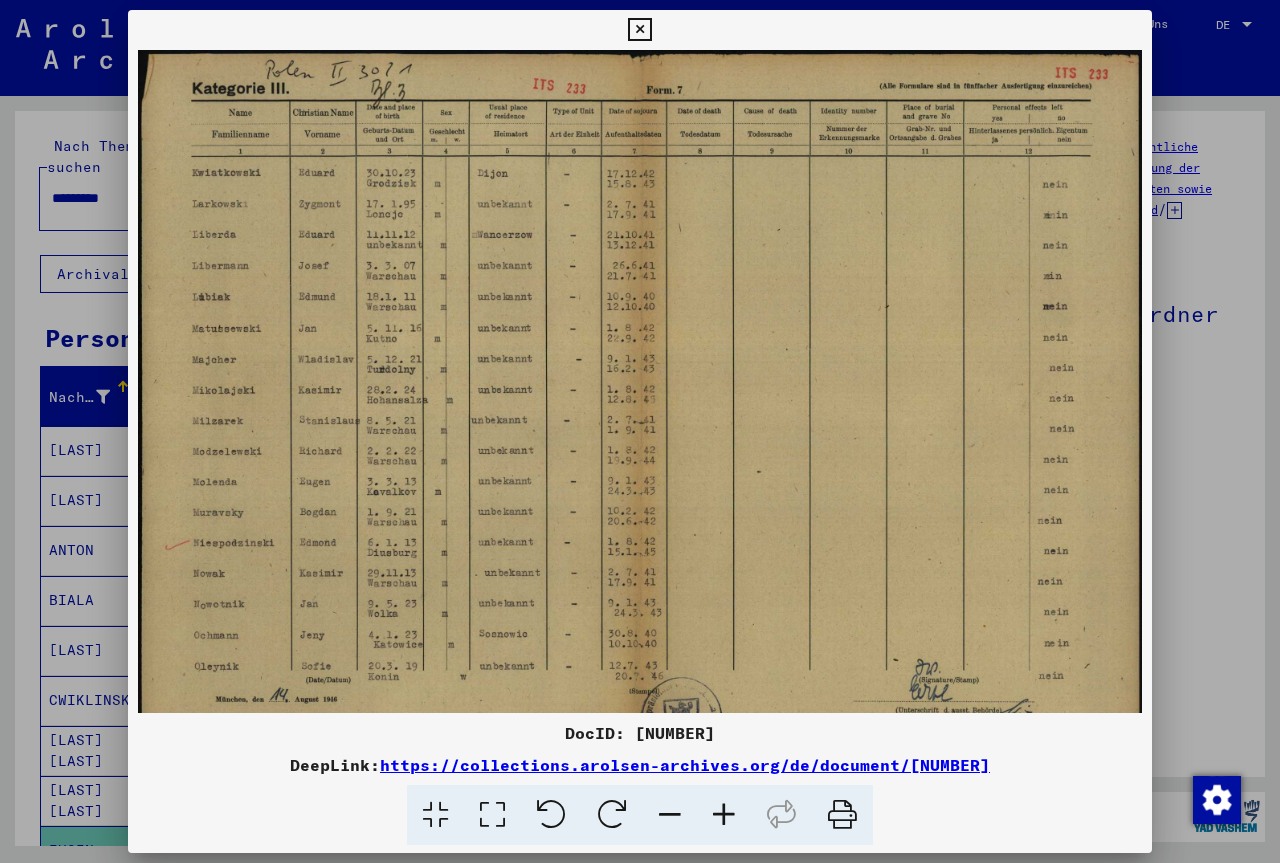 click at bounding box center (724, 815) 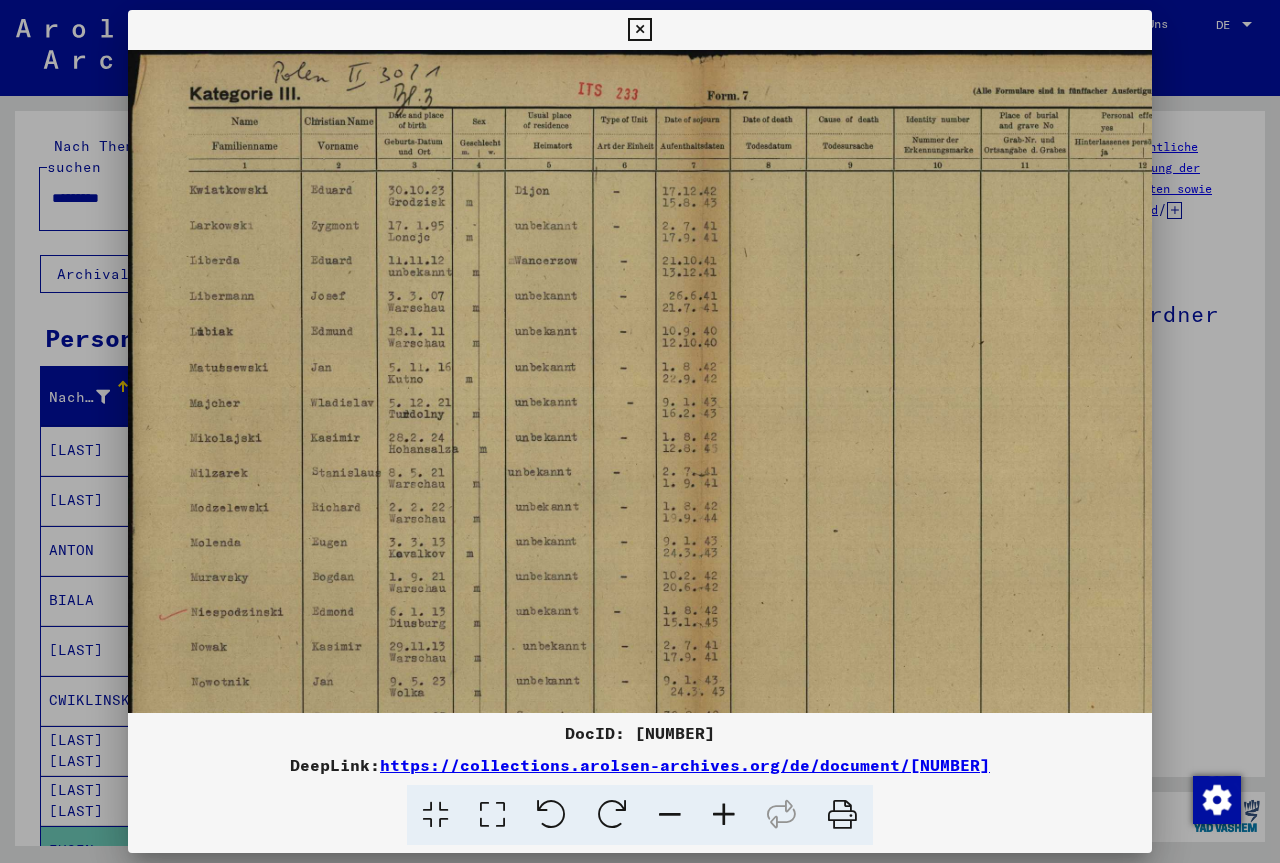 click at bounding box center [724, 815] 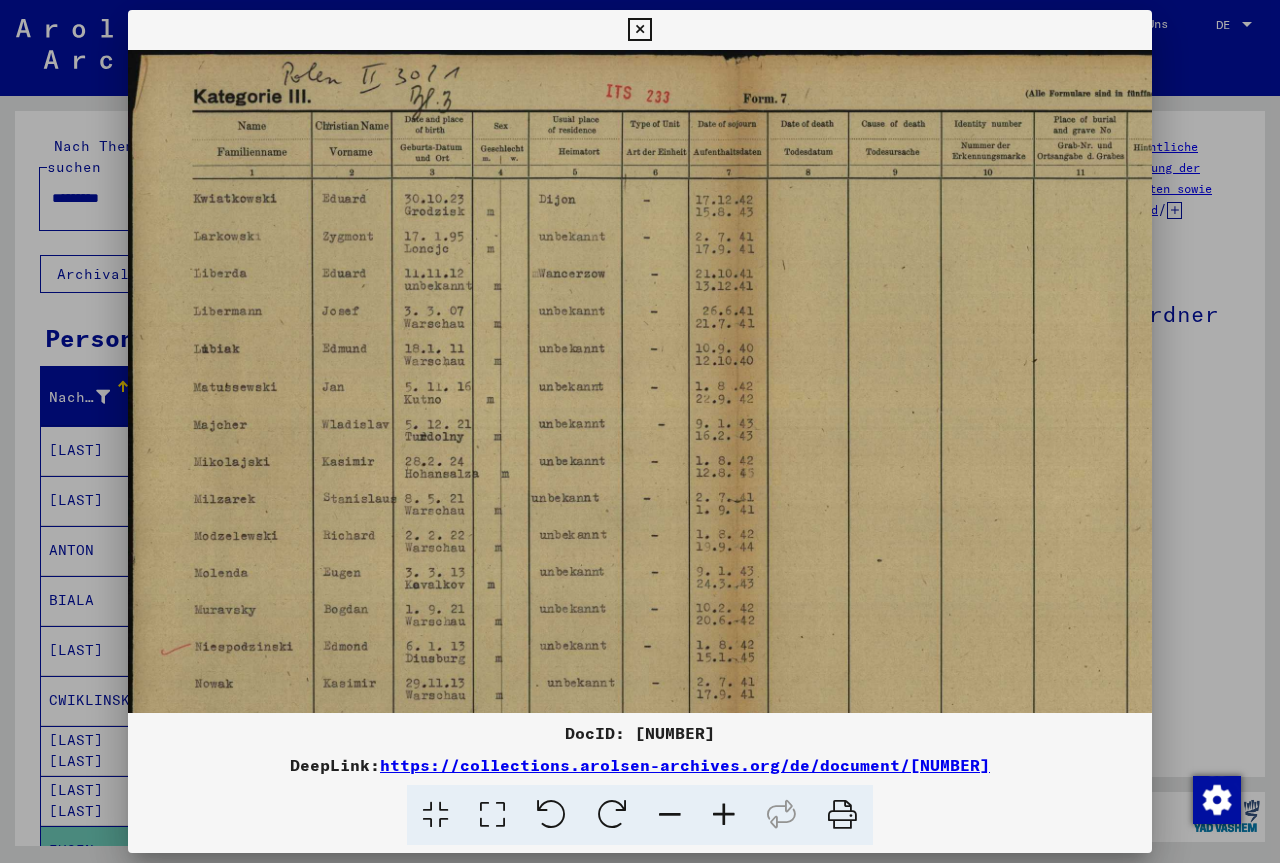 scroll, scrollTop: 200, scrollLeft: 9, axis: both 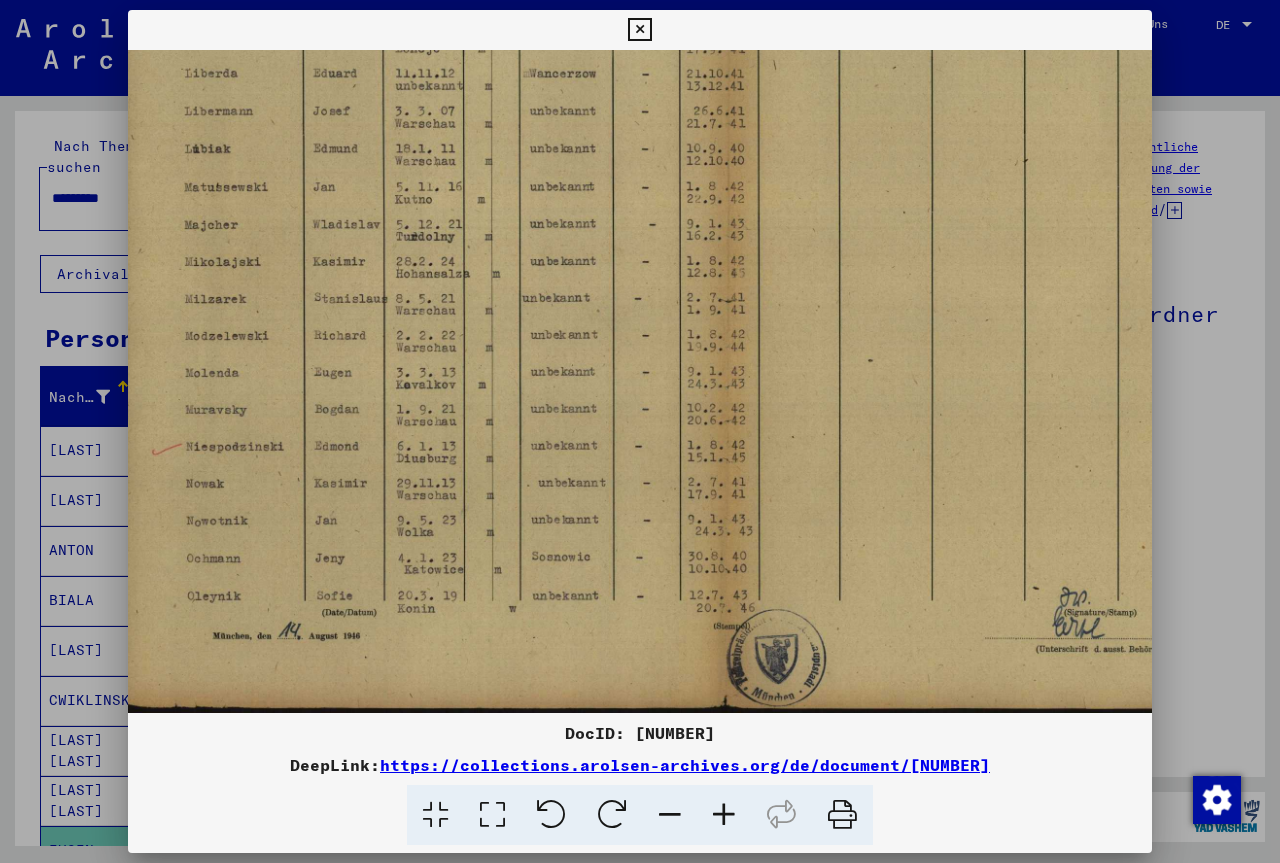drag, startPoint x: 575, startPoint y: 493, endPoint x: 566, endPoint y: 223, distance: 270.14996 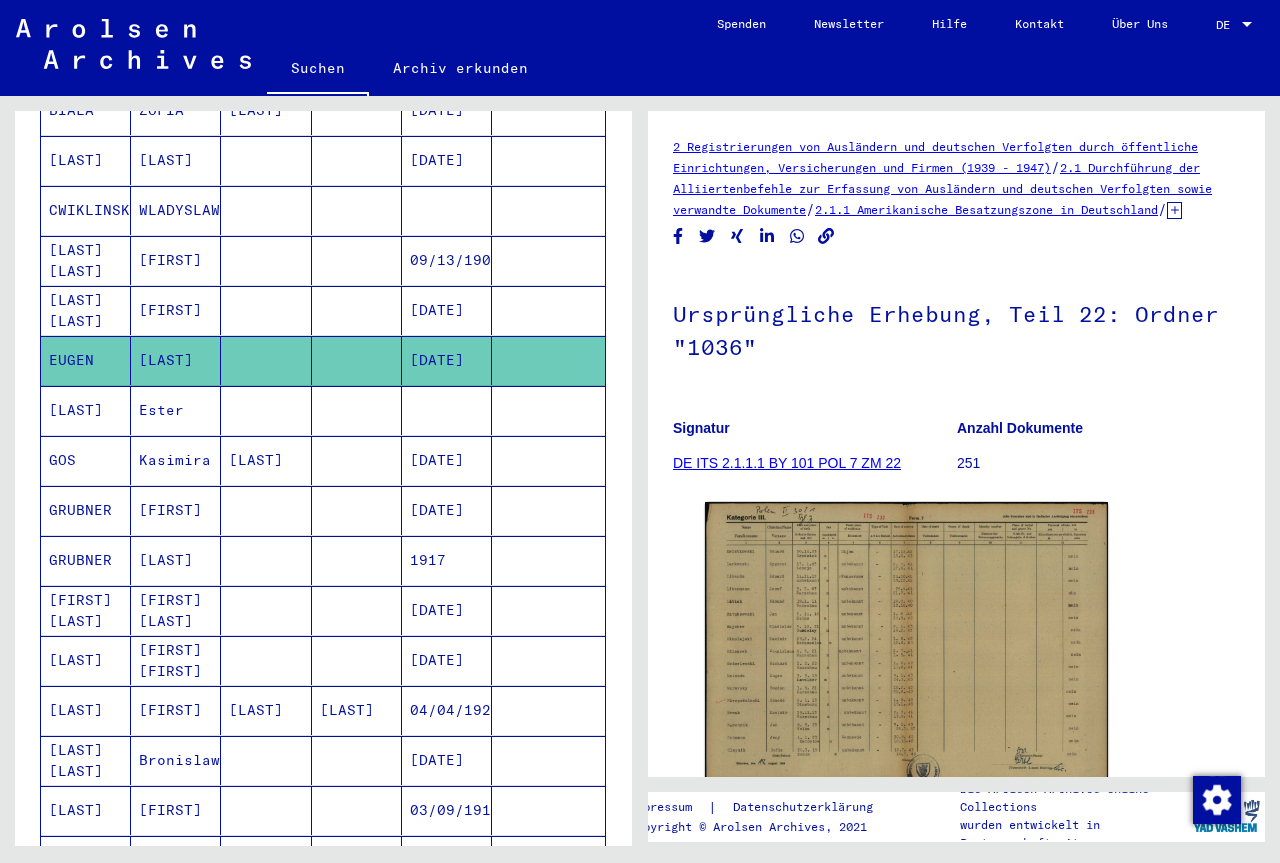 scroll, scrollTop: 588, scrollLeft: 0, axis: vertical 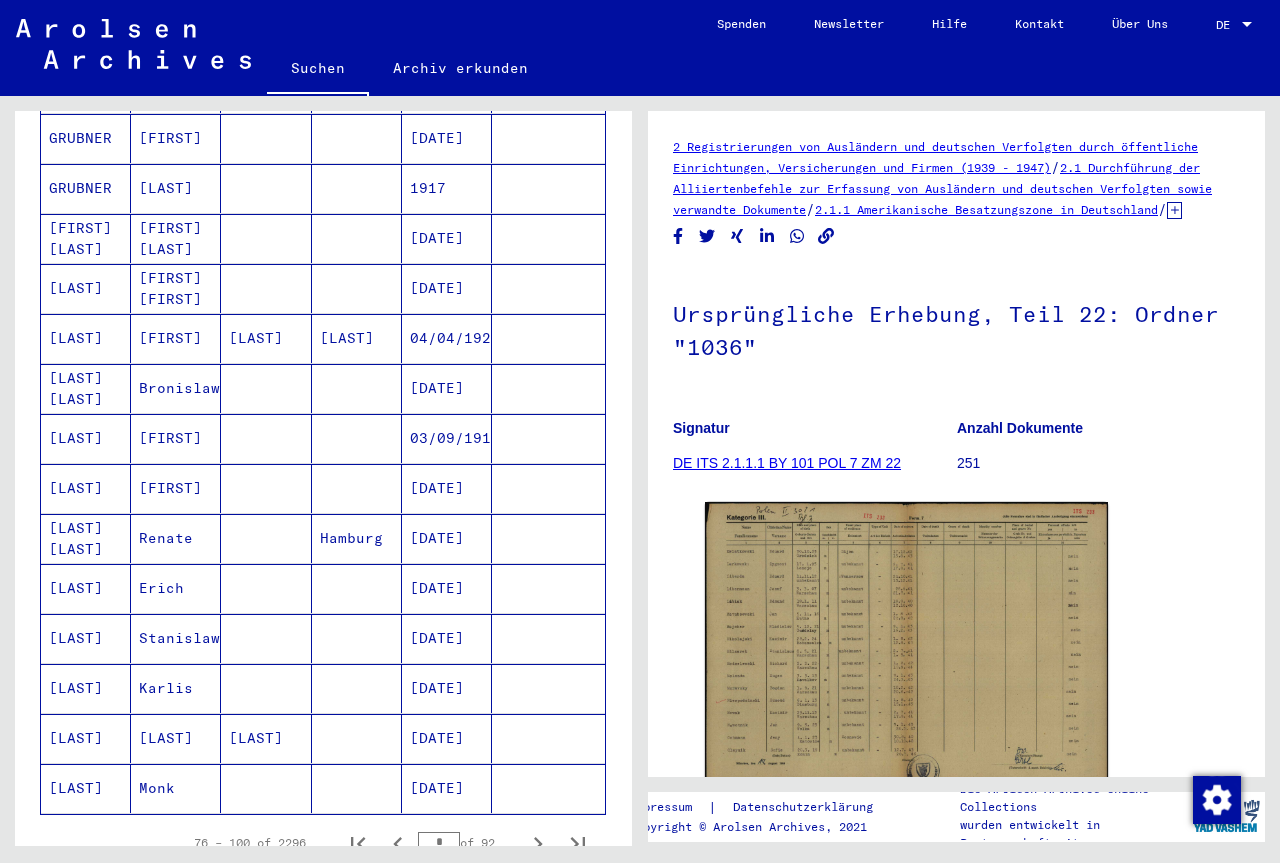 click on "[LAST]" at bounding box center (86, 738) 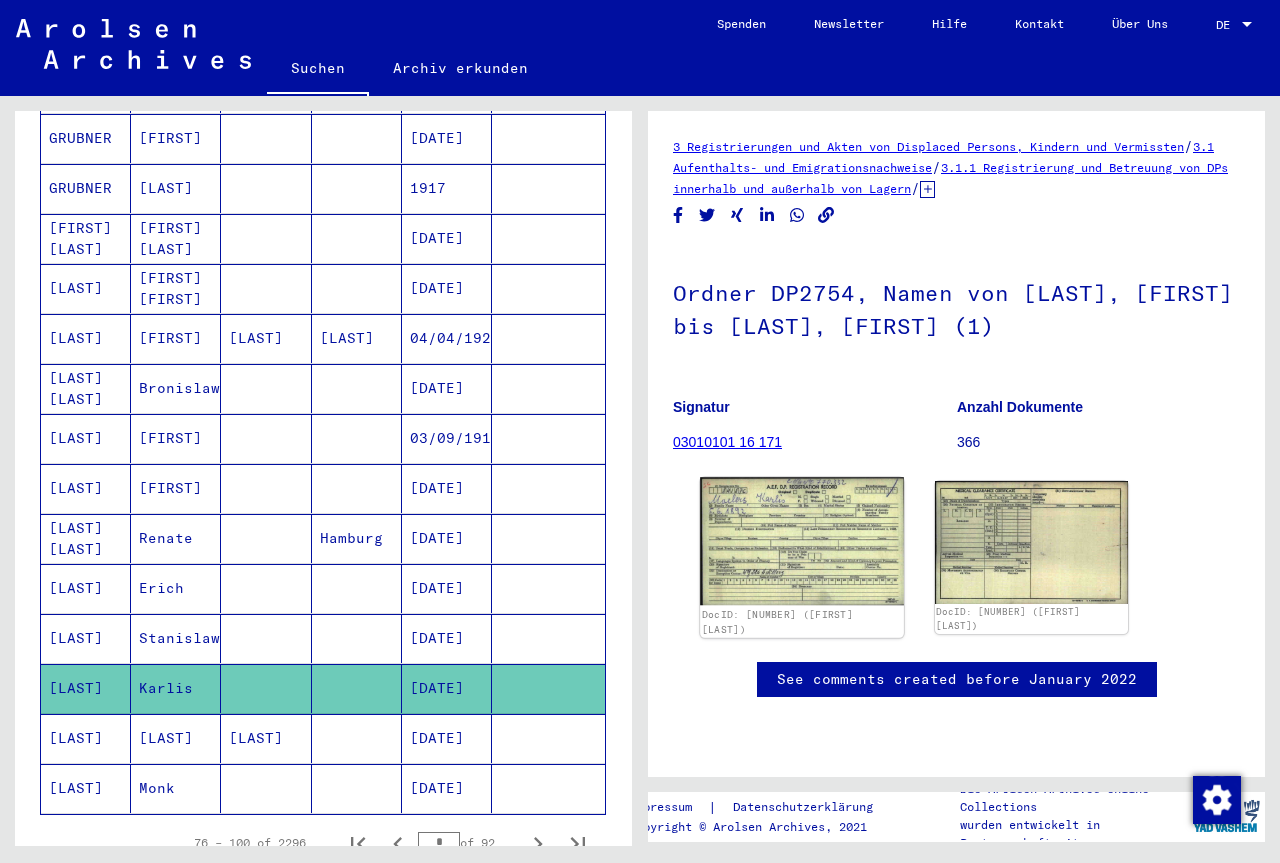 scroll, scrollTop: 0, scrollLeft: 0, axis: both 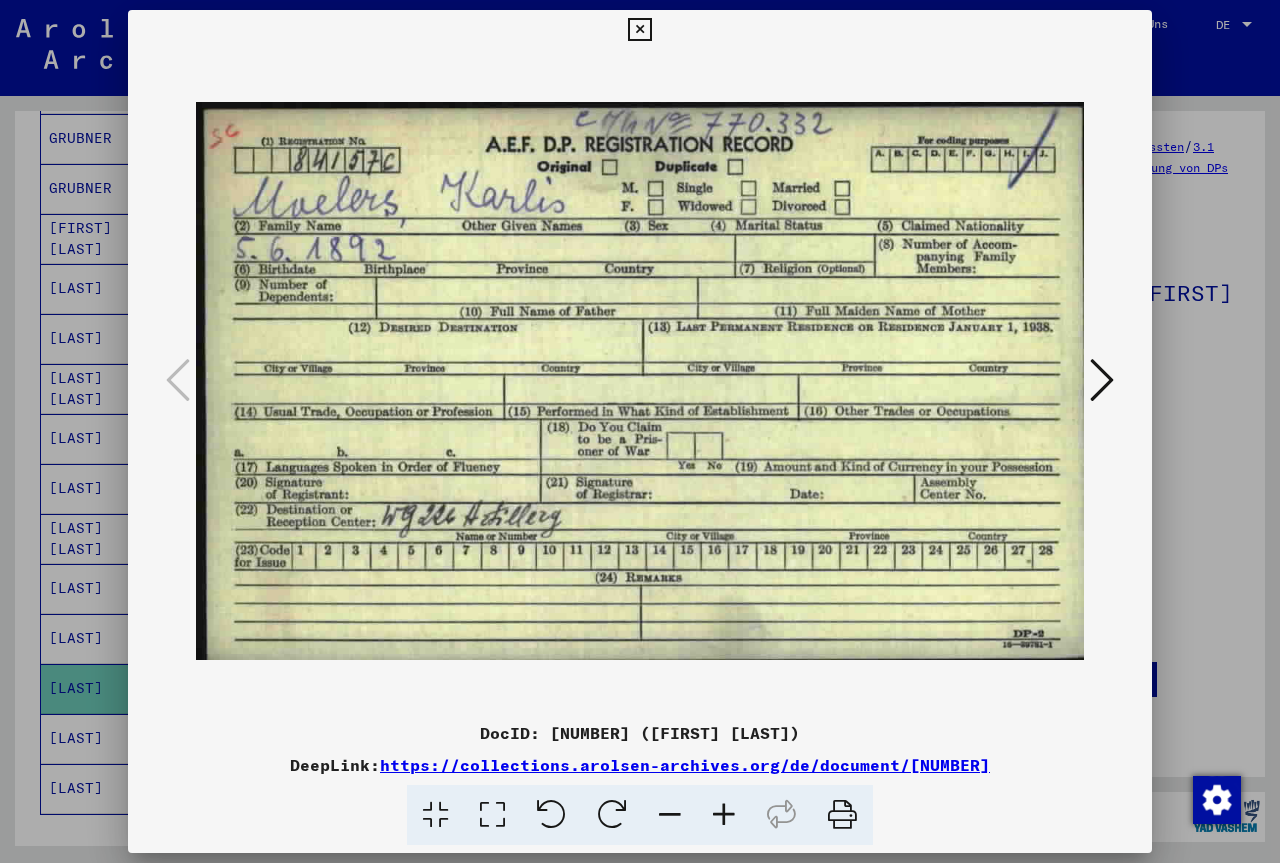 click at bounding box center [639, 30] 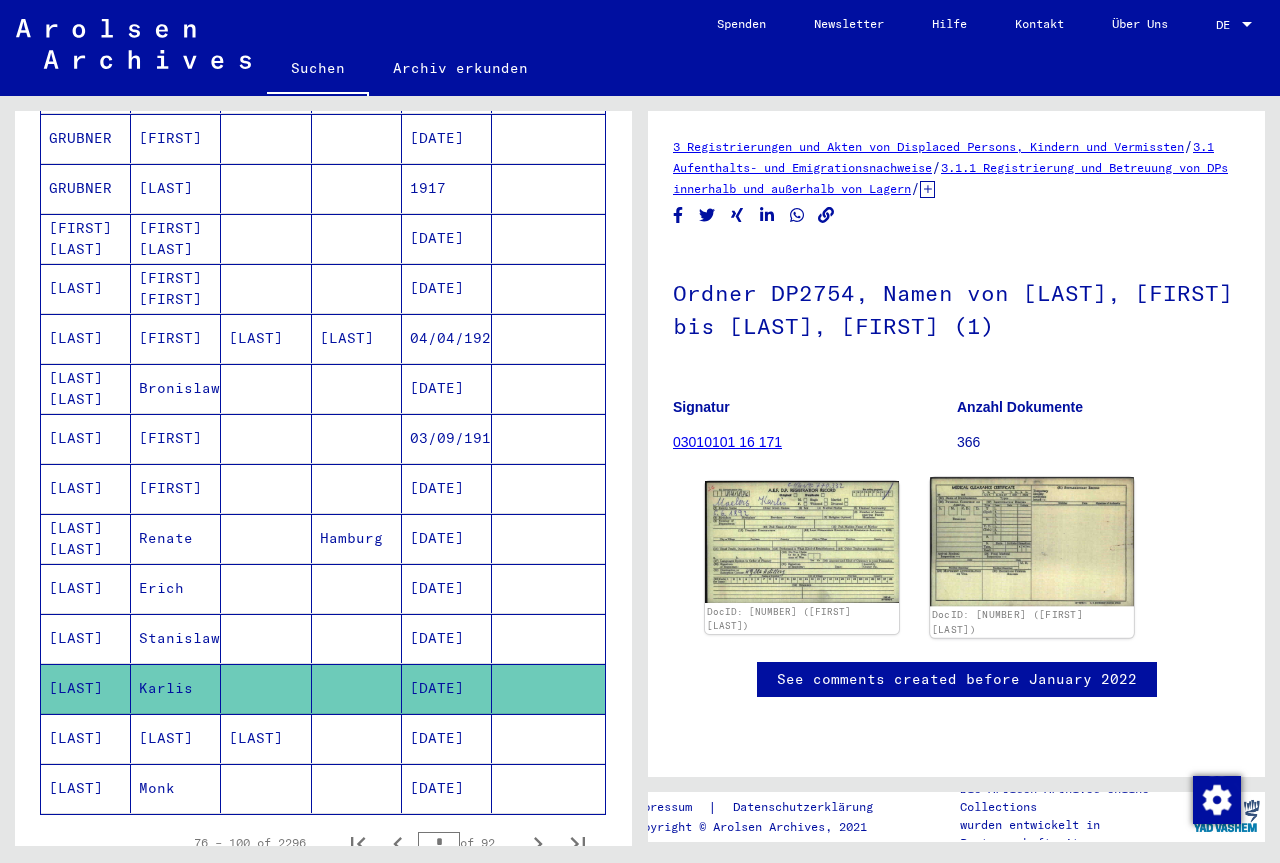 click 